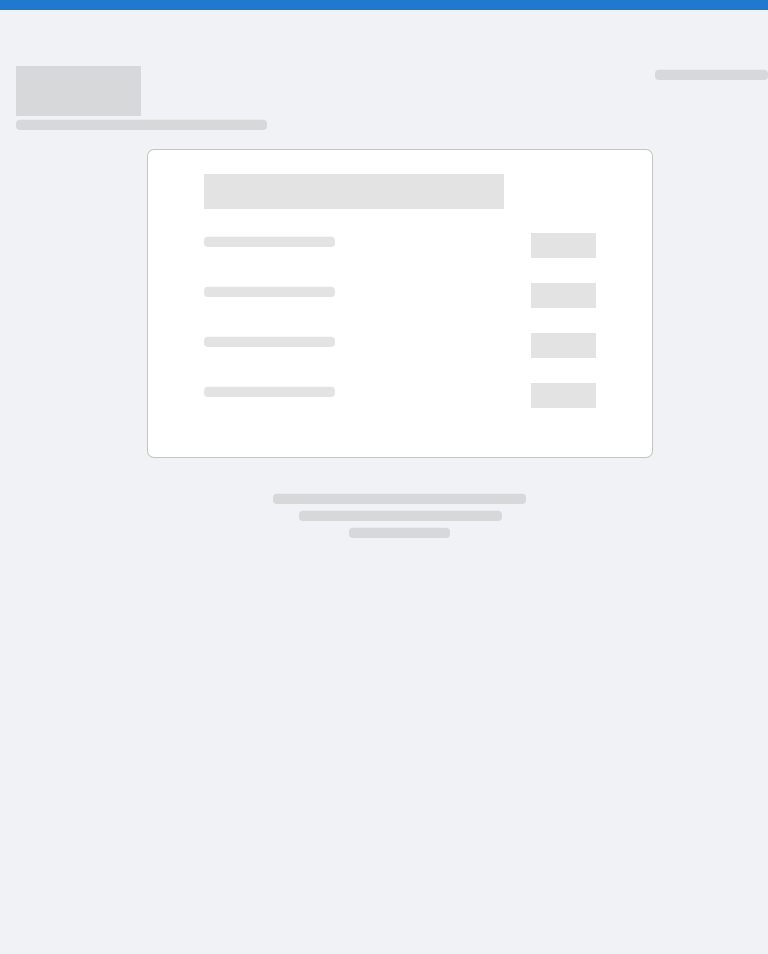 scroll, scrollTop: 0, scrollLeft: 0, axis: both 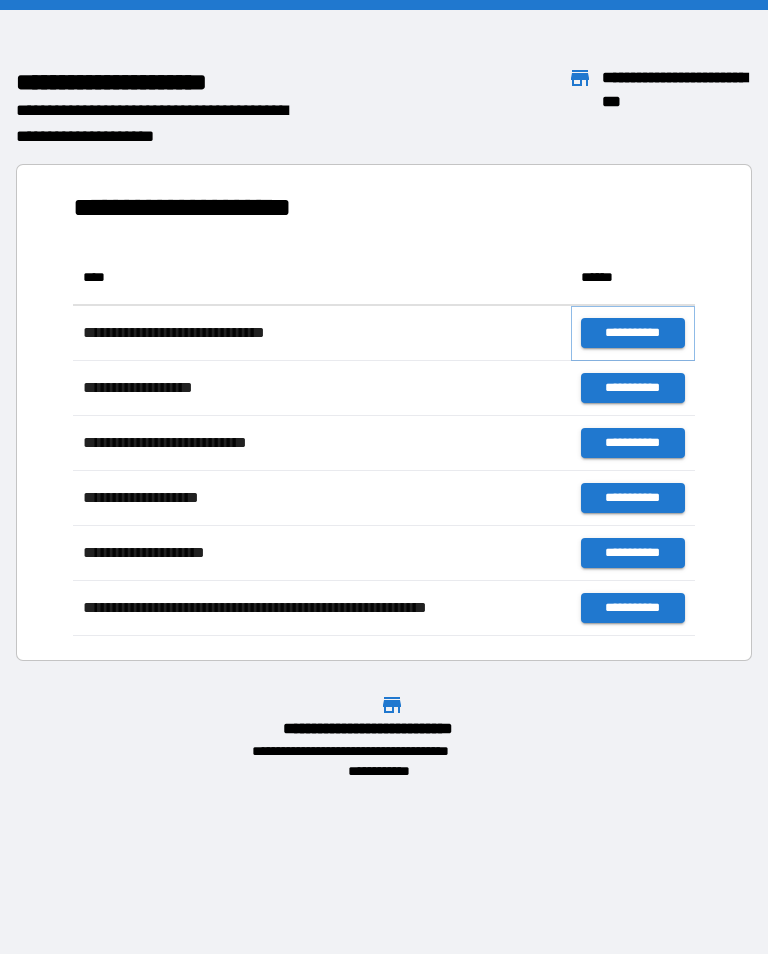 click on "**********" at bounding box center (633, 333) 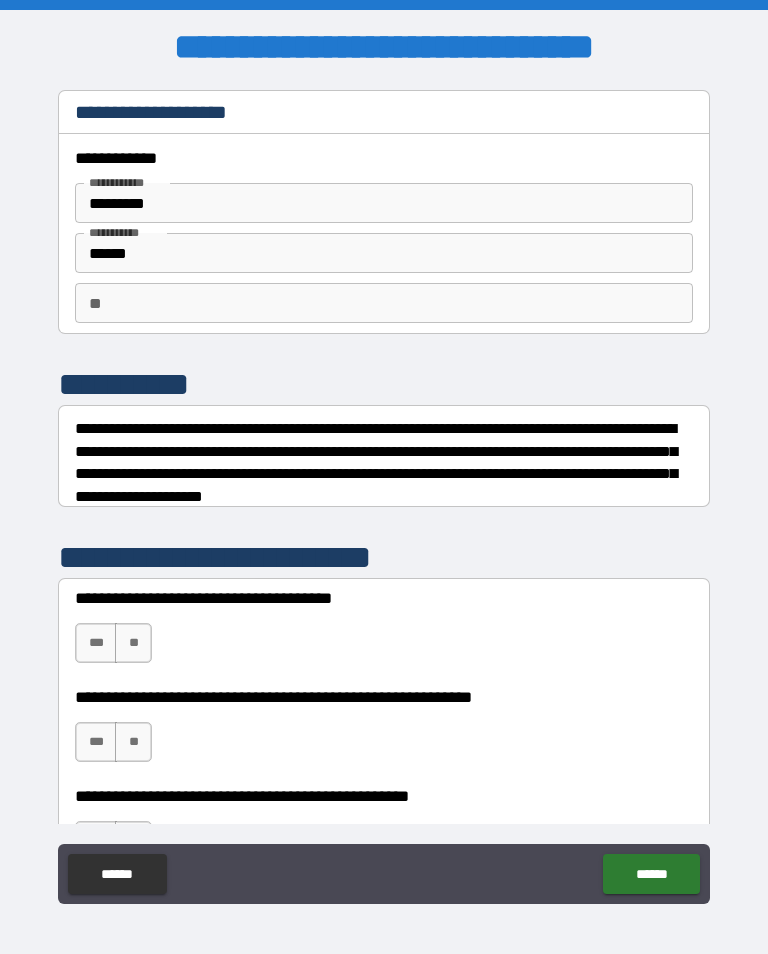 click on "**" at bounding box center [133, 643] 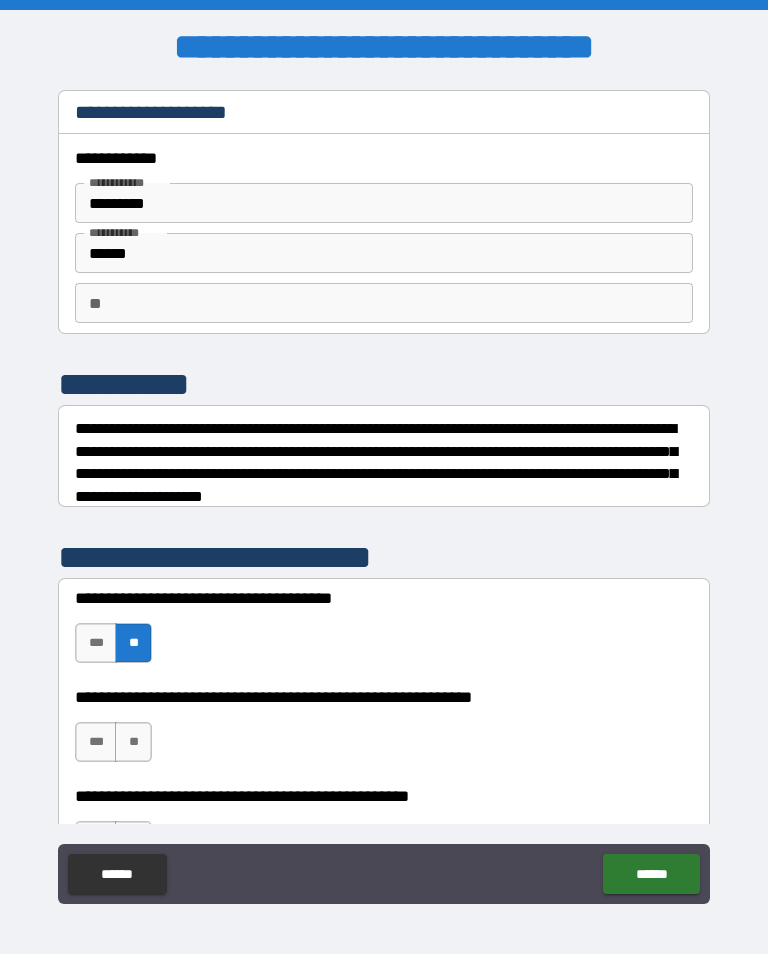 click on "***" at bounding box center (96, 742) 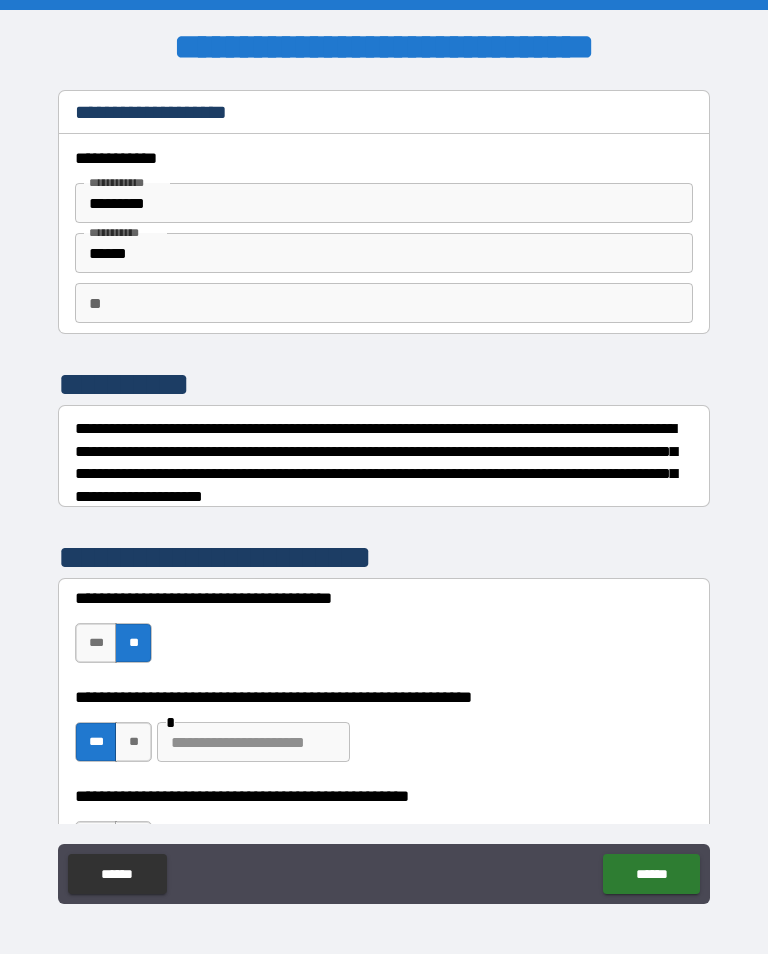 click on "[FIRST] [LAST] [PHONE] [EMAIL] [ADDRESS] [CITY] [STATE] [POSTAL_CODE] [COUNTRY] [CREDIT_CARD] [EXPIRY_DATE] [CVV] [NAME] [ADDRESS] [CITY] [STATE] [POSTAL_CODE] [COUNTRY] [PHONE] [EMAIL] [NAME] [ADDRESS] [CITY] [STATE] [POSTAL_CODE] [COUNTRY] [PHONE] [EMAIL] [NAME] [ADDRESS] [CITY] [STATE] [POSTAL_CODE] [COUNTRY] [PHONE] [EMAIL] [NAME] [ADDRESS] [CITY] [STATE] [POSTAL_CODE] [COUNTRY] [PHONE] [EMAIL]" at bounding box center [384, 495] 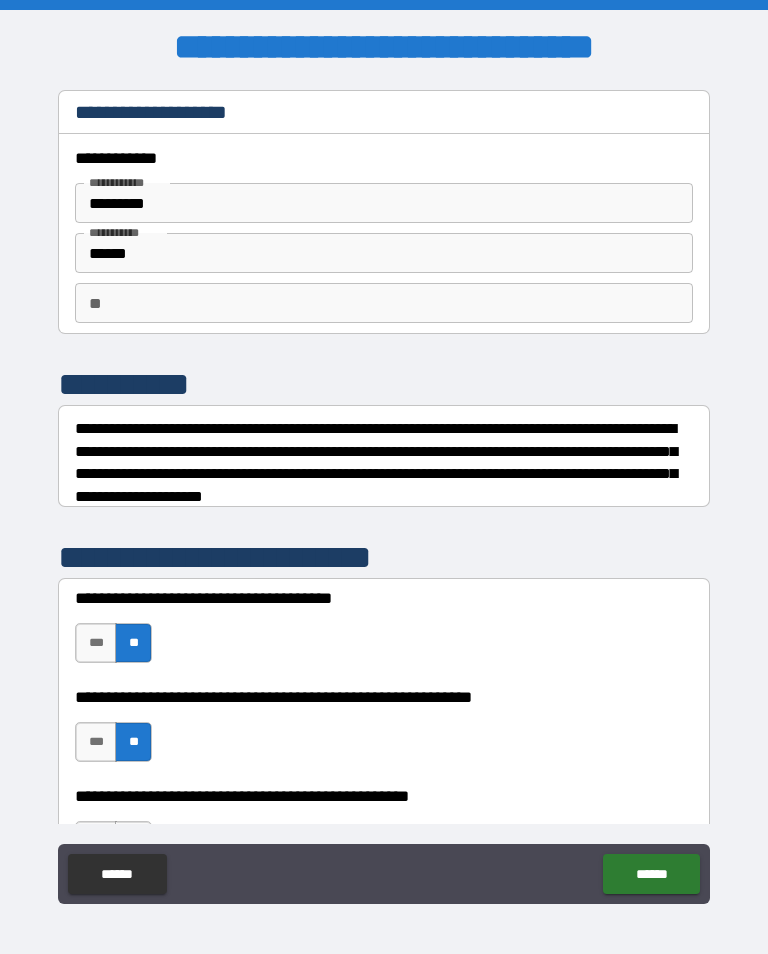 click on "******" at bounding box center [651, 874] 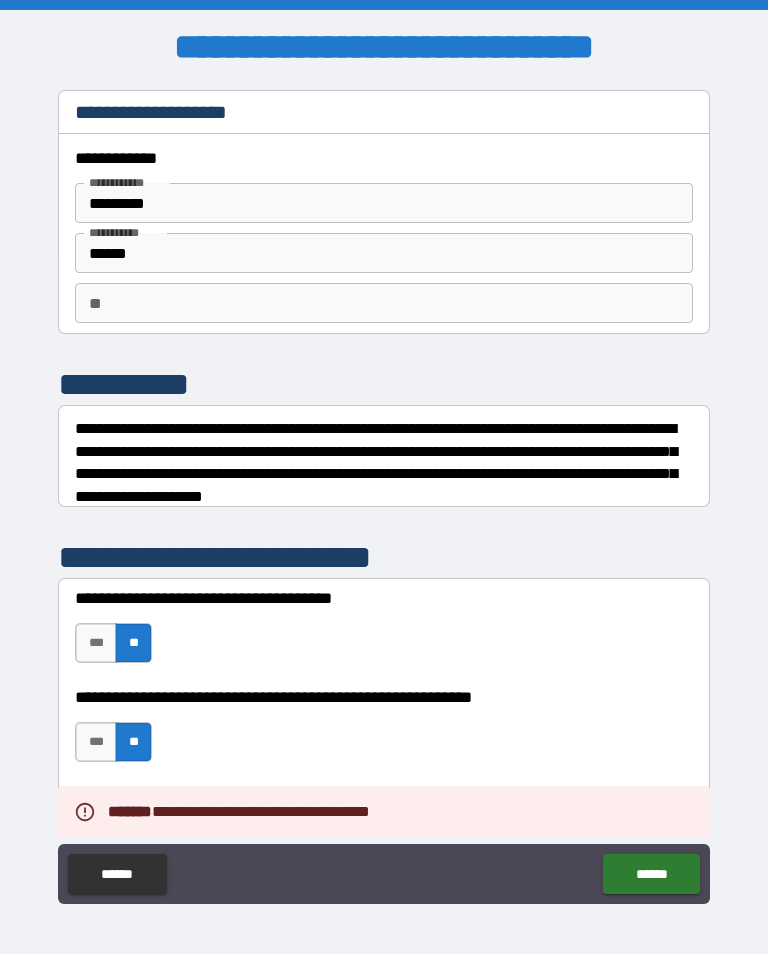 click on "******" at bounding box center [651, 874] 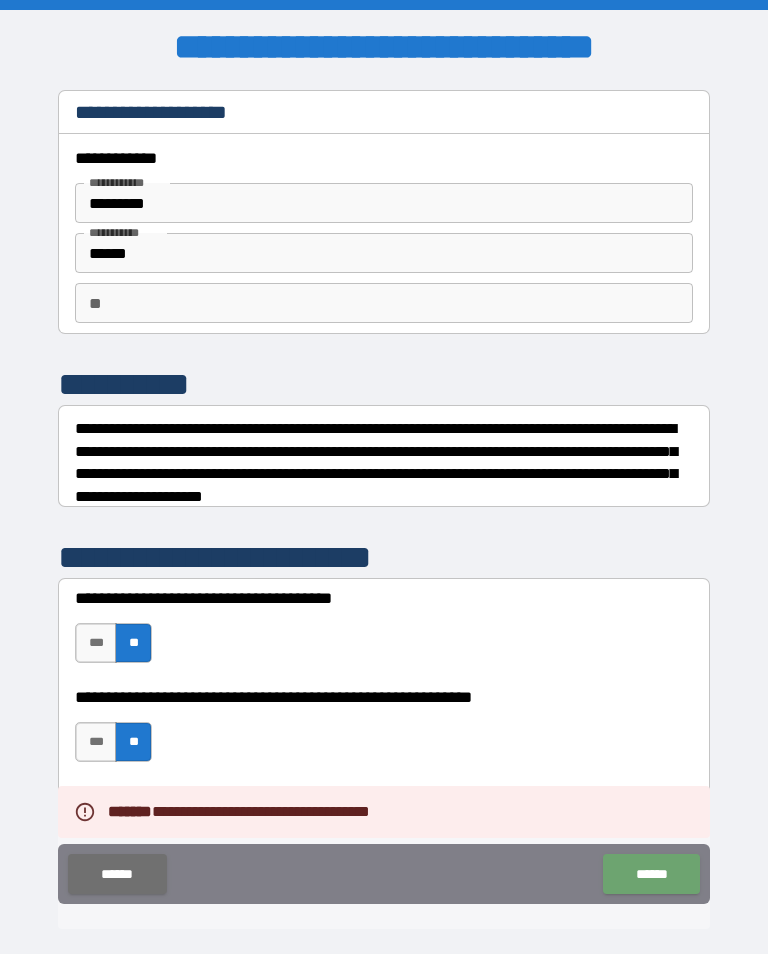 click on "******" at bounding box center [651, 874] 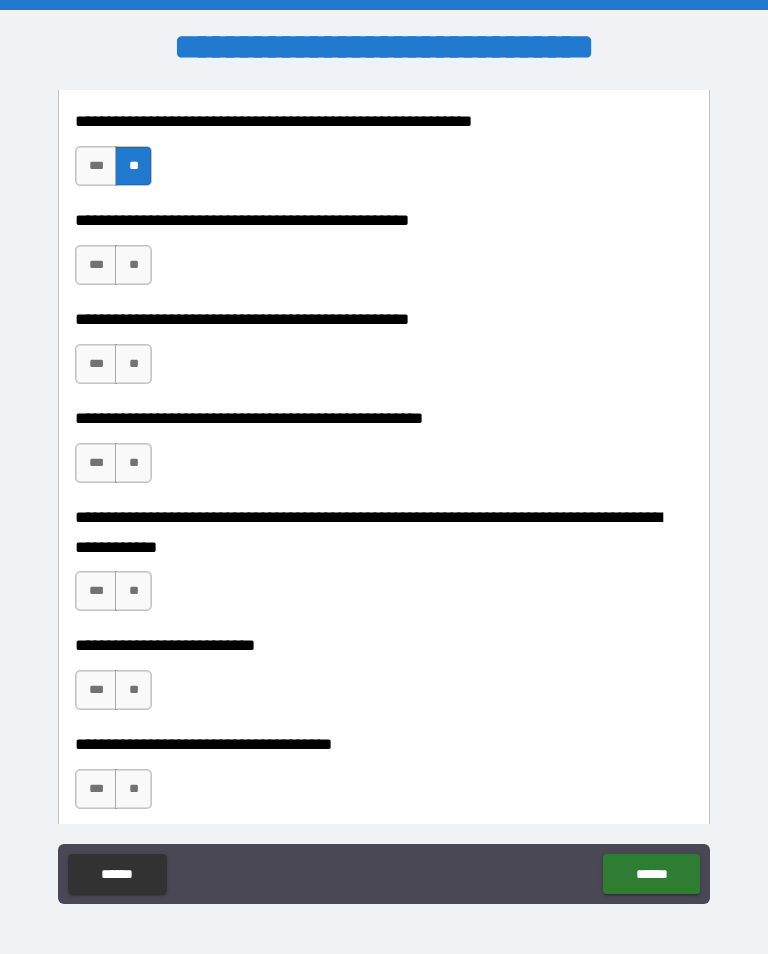 scroll, scrollTop: 574, scrollLeft: 0, axis: vertical 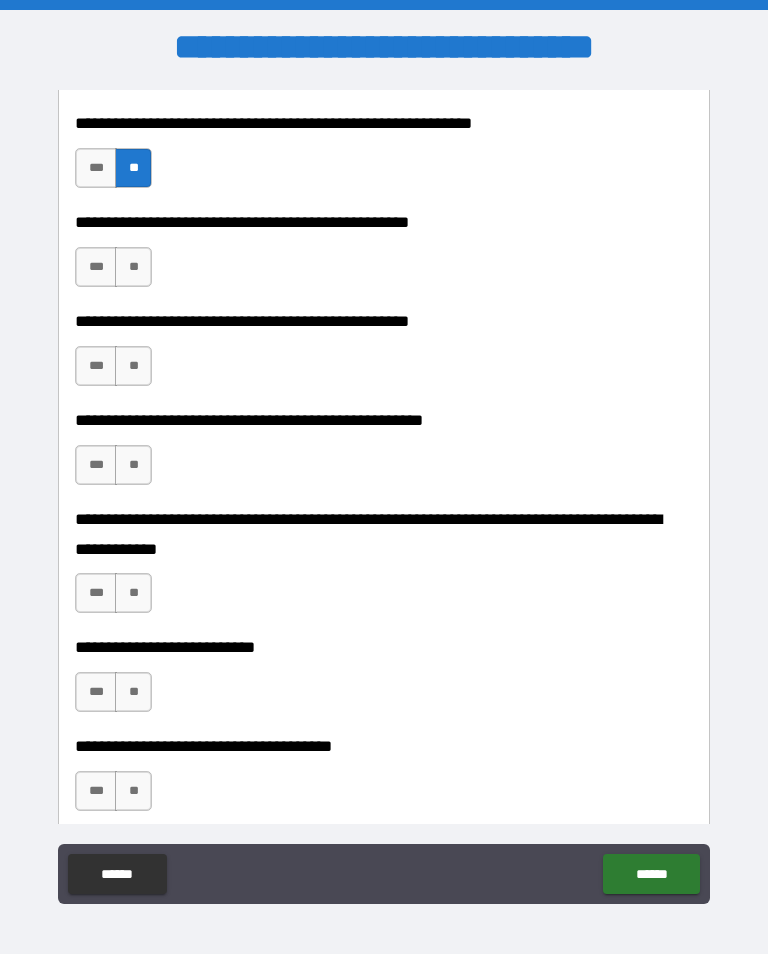 click on "**" at bounding box center [133, 267] 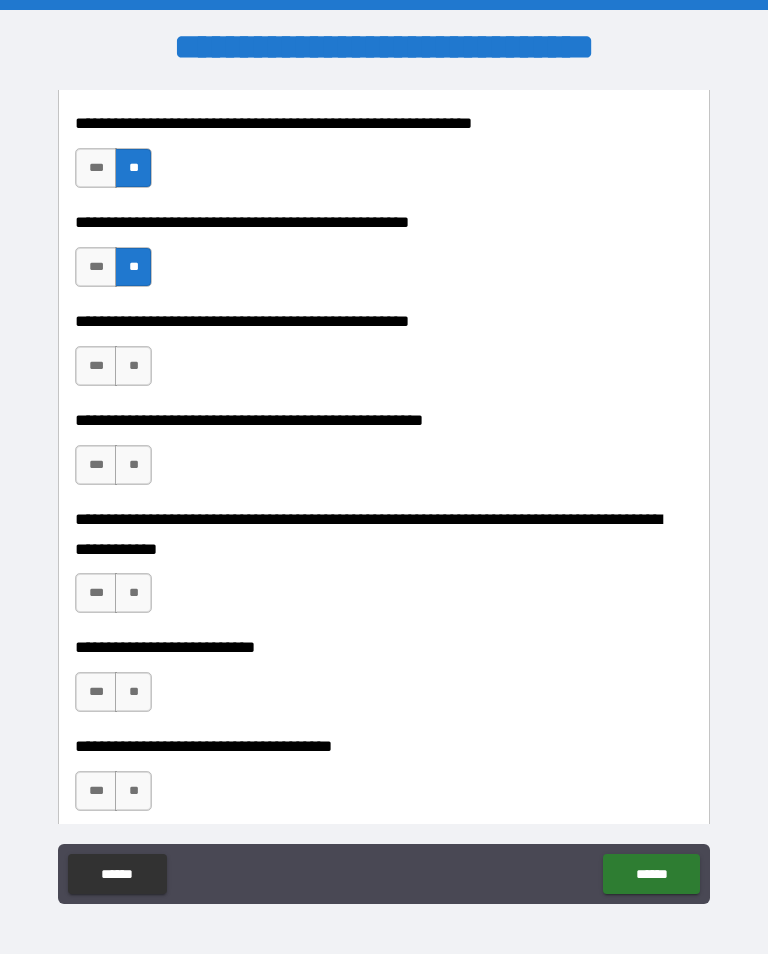 click on "***" at bounding box center [96, 366] 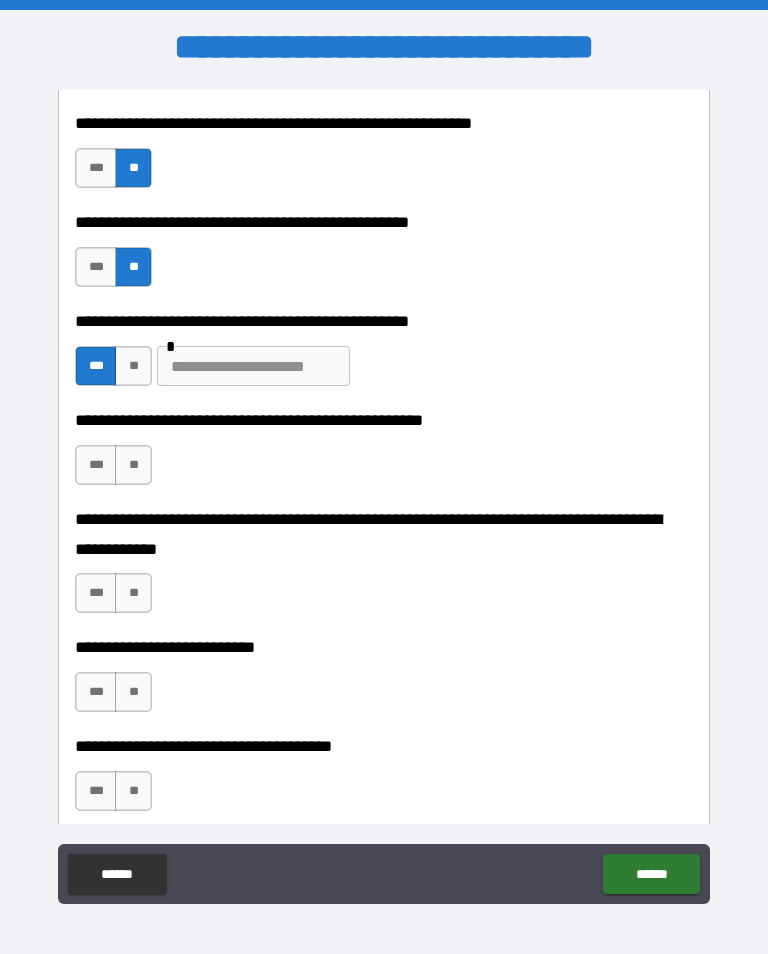 click at bounding box center (253, 366) 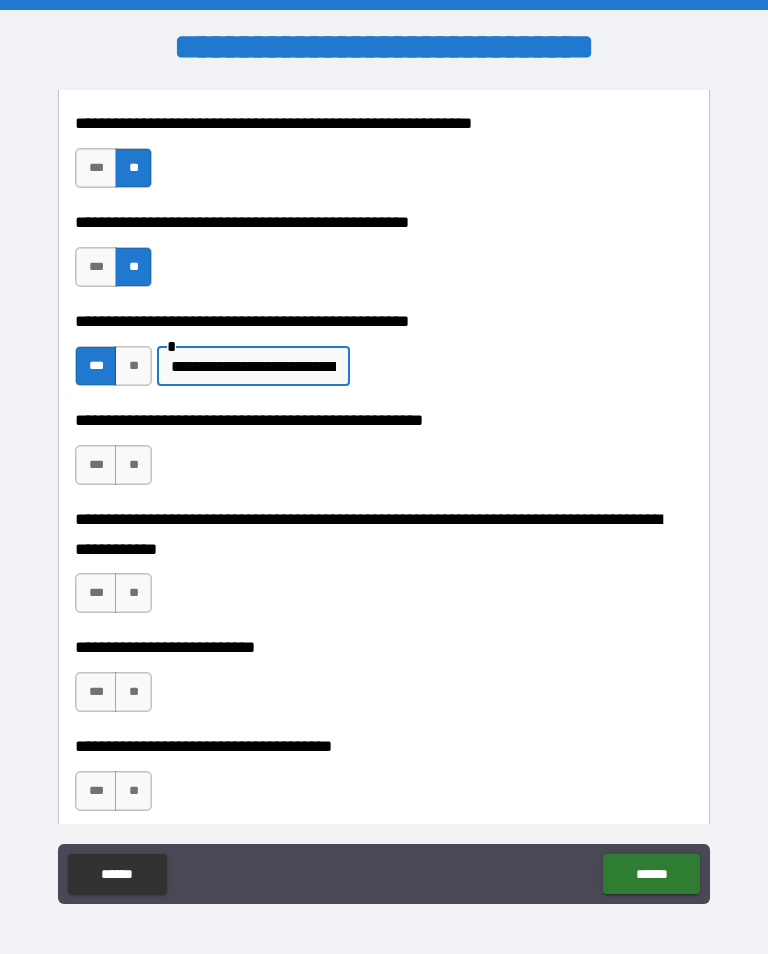 type on "**********" 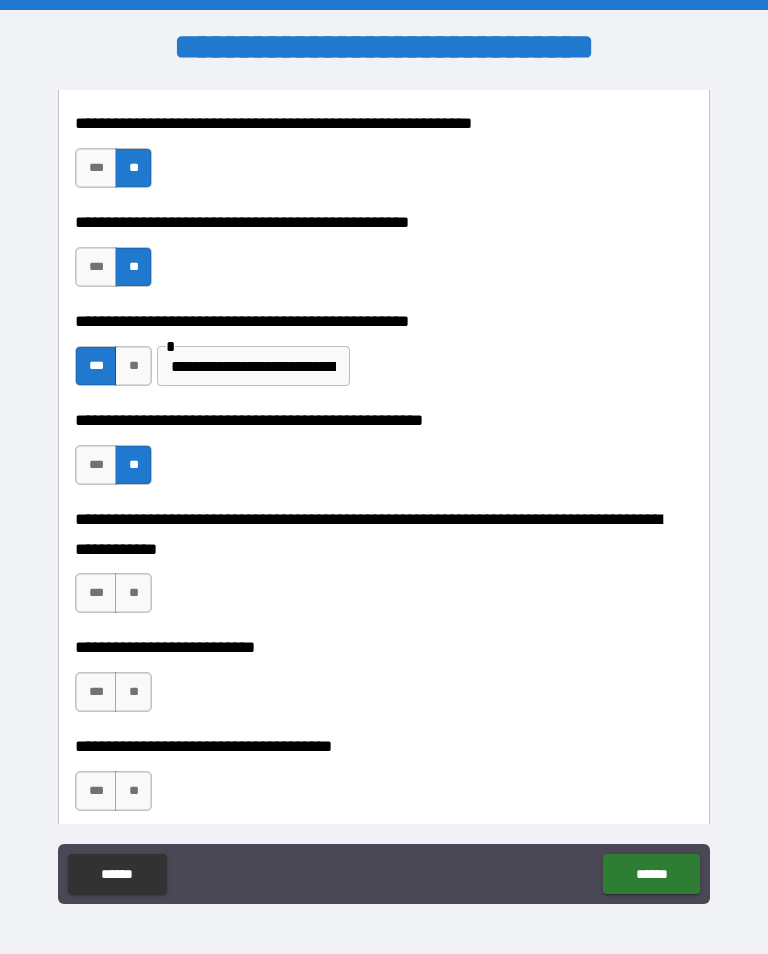 click on "**" at bounding box center (133, 593) 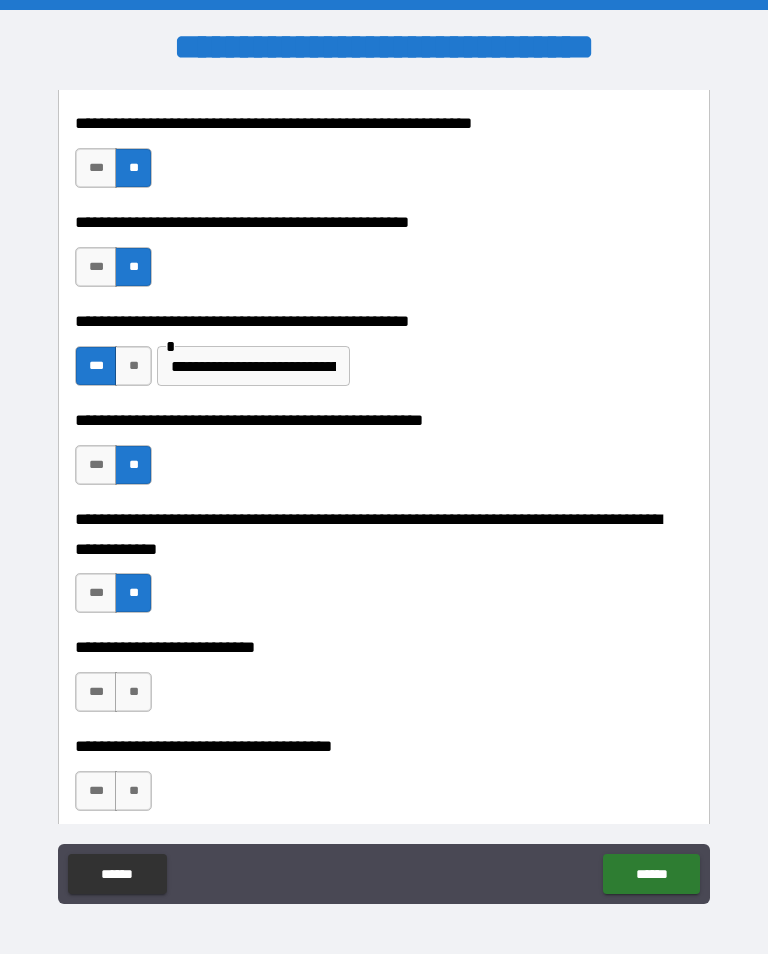 click on "**" at bounding box center (133, 692) 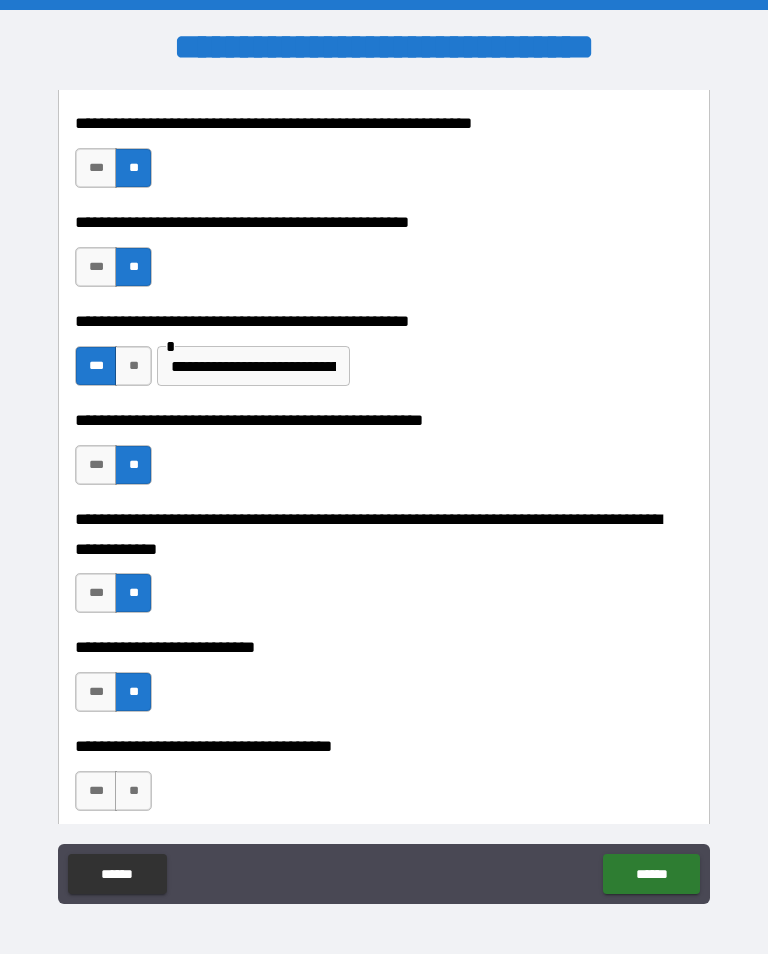 click on "**" at bounding box center [133, 791] 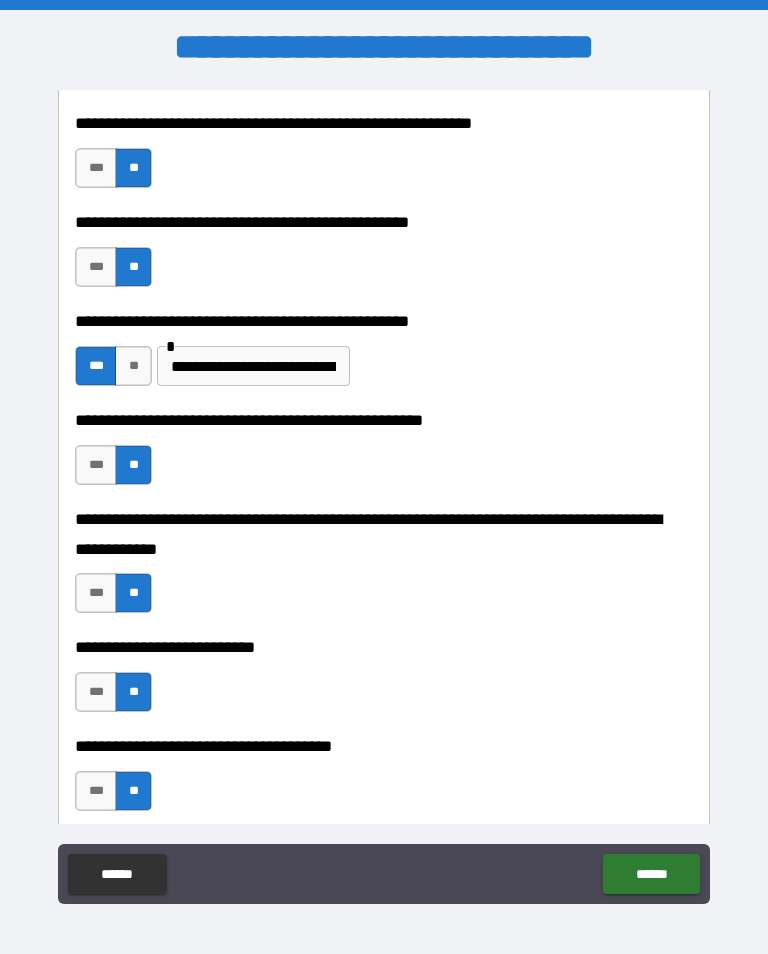 click on "******" at bounding box center (651, 874) 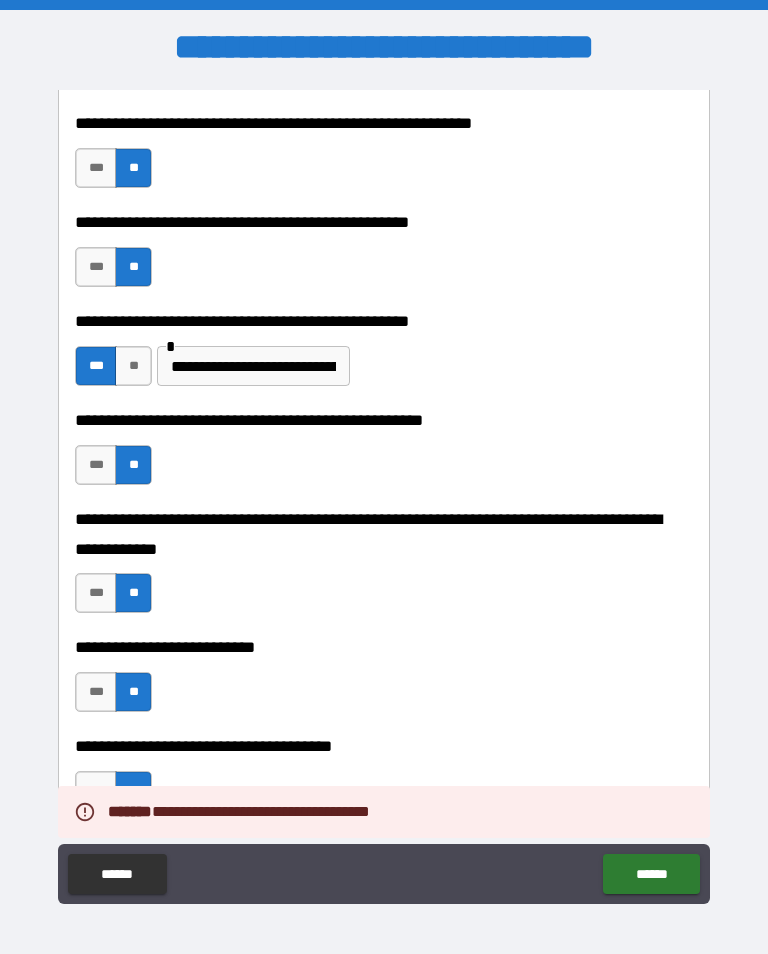 click on "******" at bounding box center (651, 874) 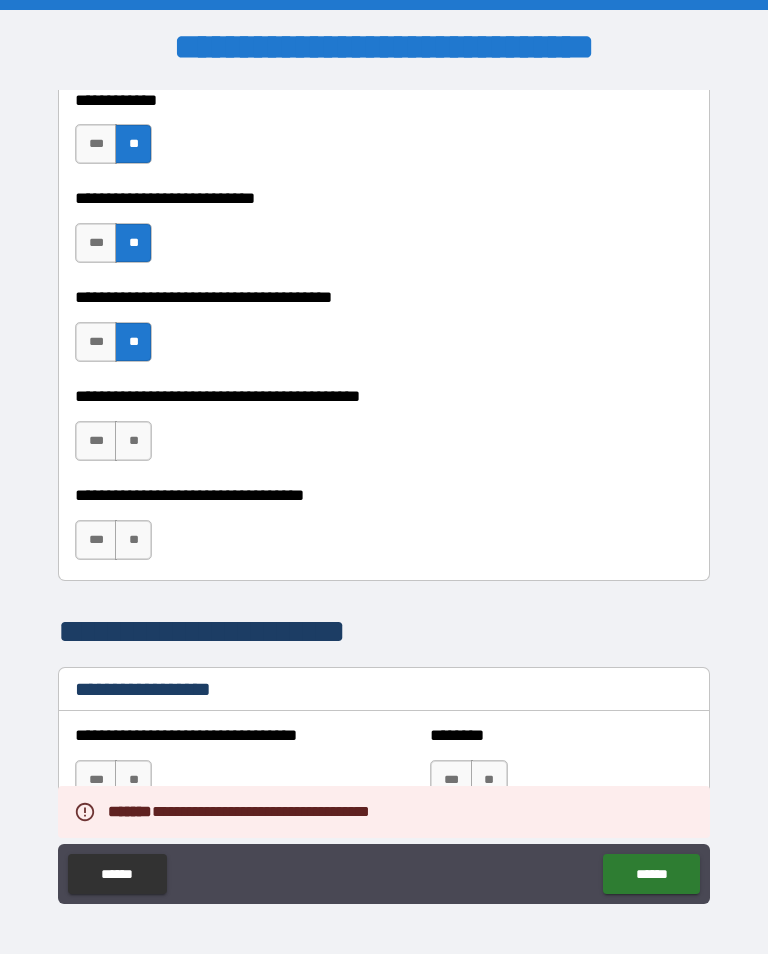 scroll, scrollTop: 1024, scrollLeft: 0, axis: vertical 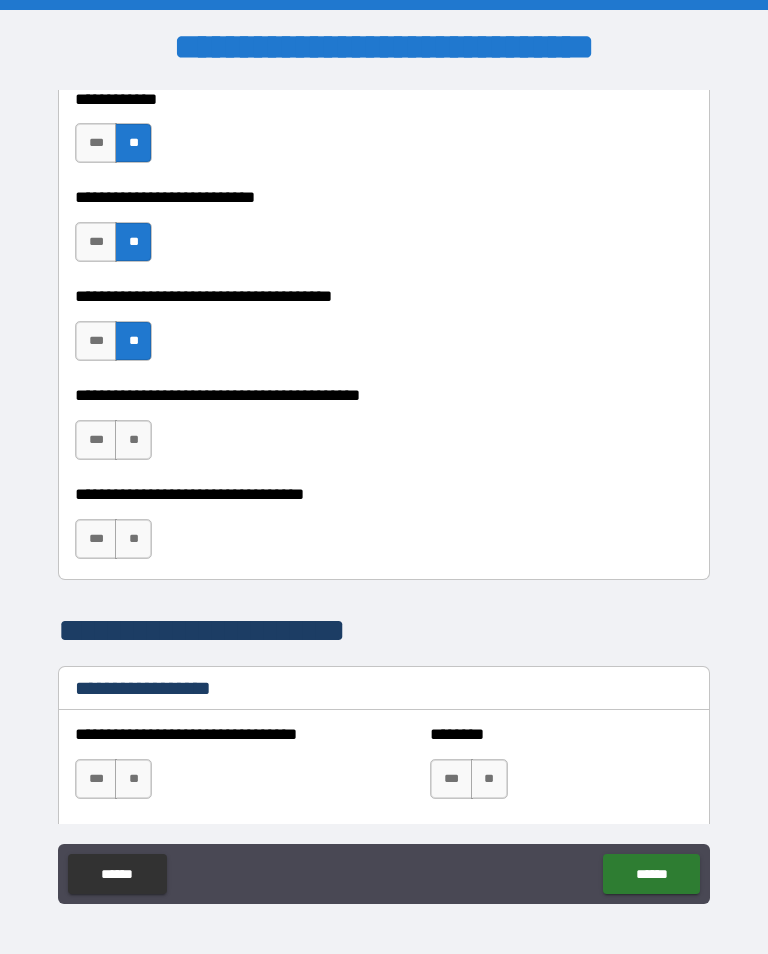 click on "**" at bounding box center (133, 440) 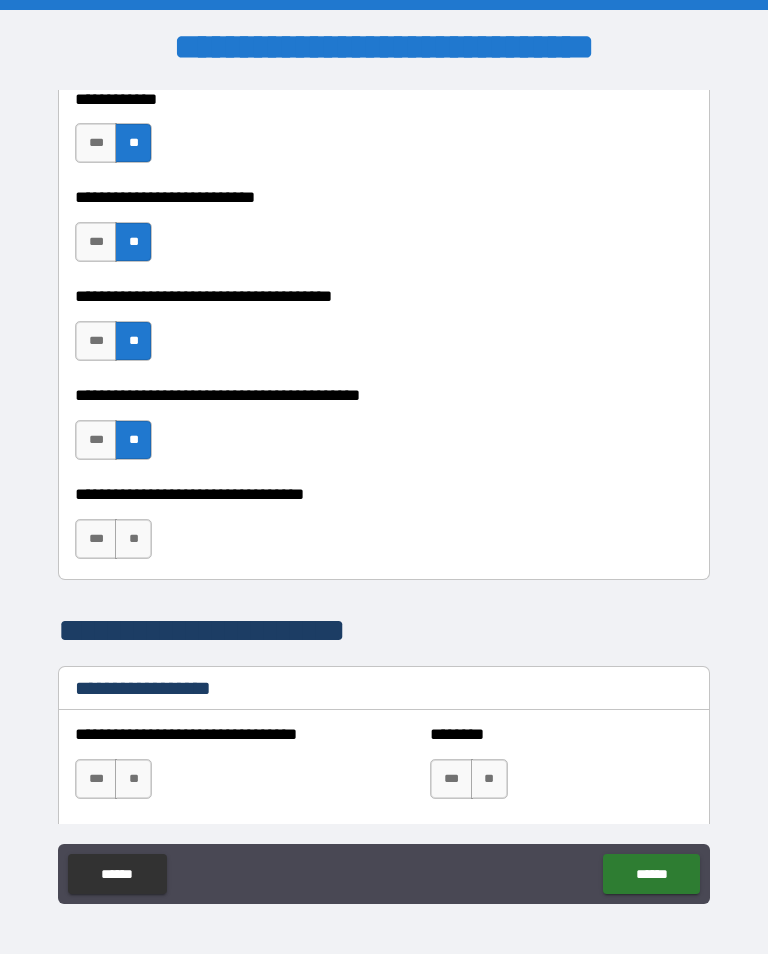 click on "**" at bounding box center (133, 539) 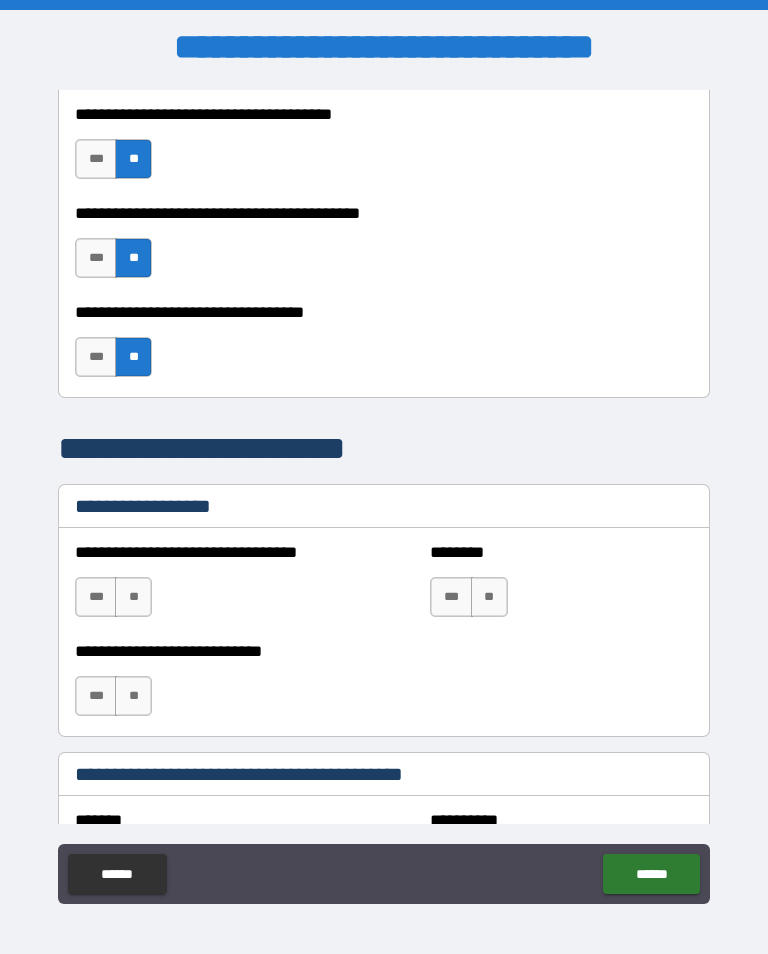scroll, scrollTop: 1219, scrollLeft: 0, axis: vertical 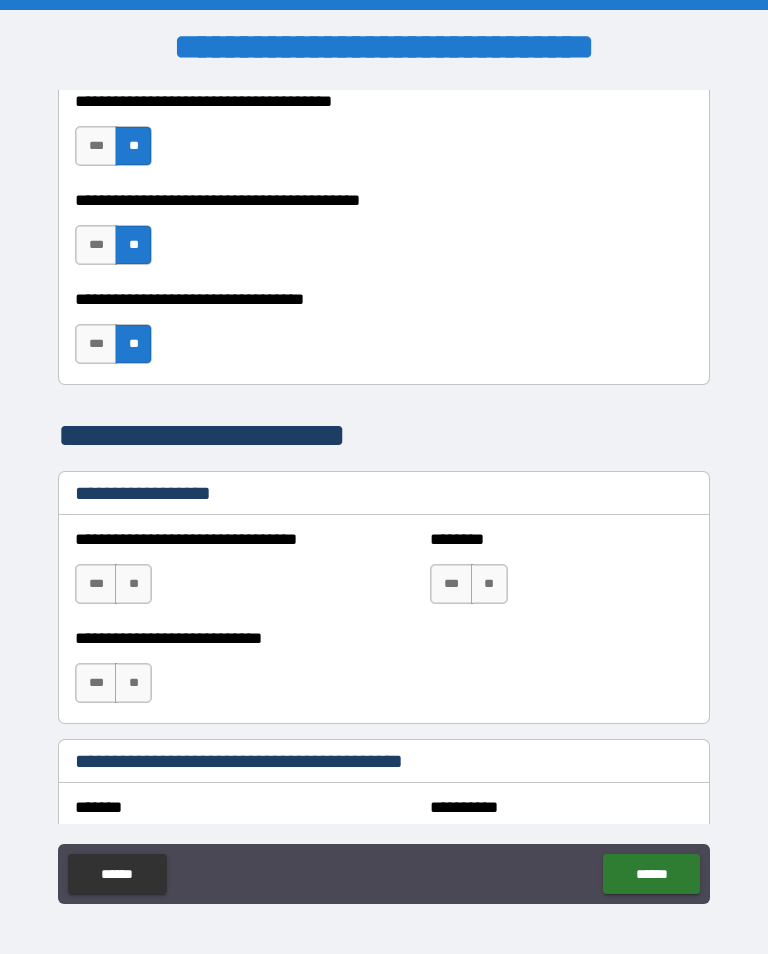 click on "**" at bounding box center [133, 584] 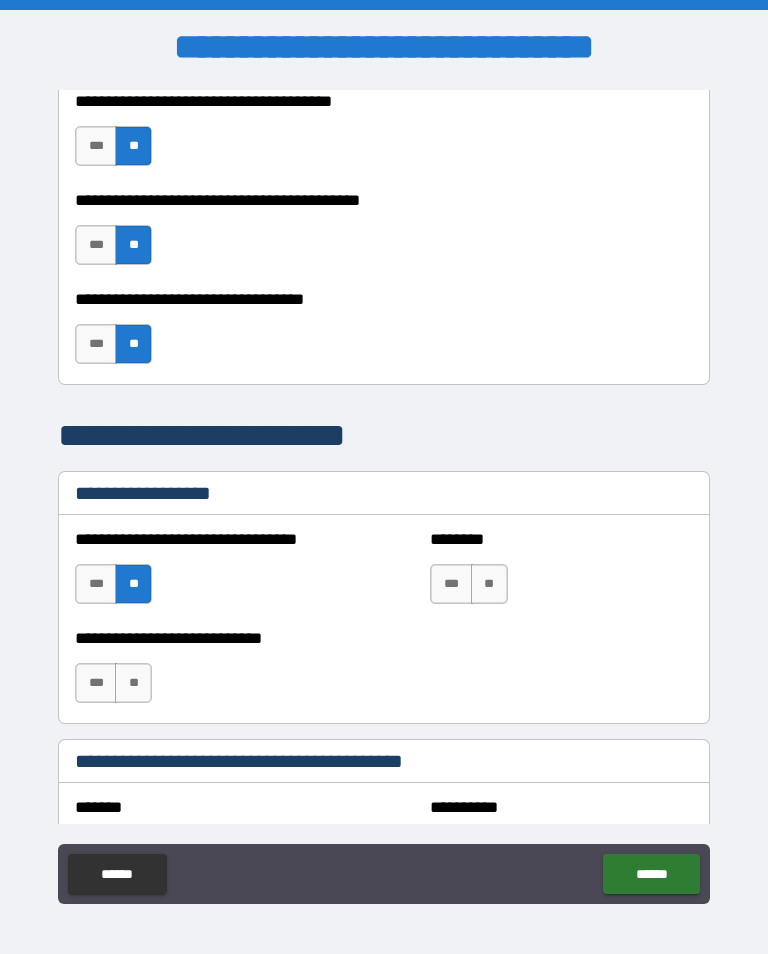 click on "**" at bounding box center [489, 584] 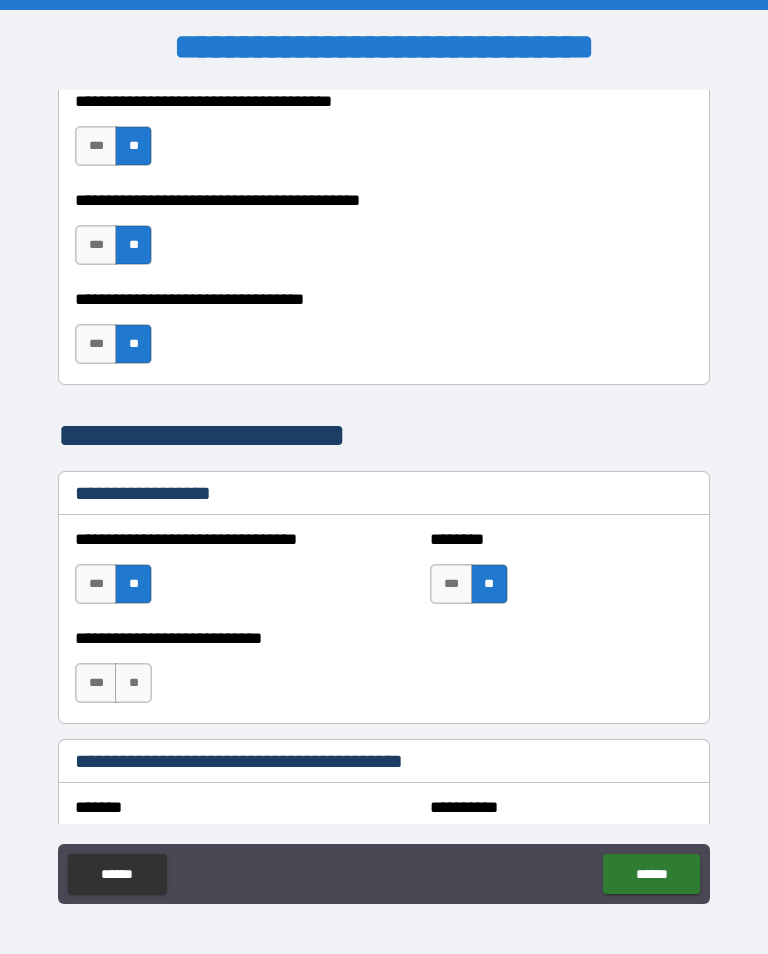click on "**" at bounding box center (133, 683) 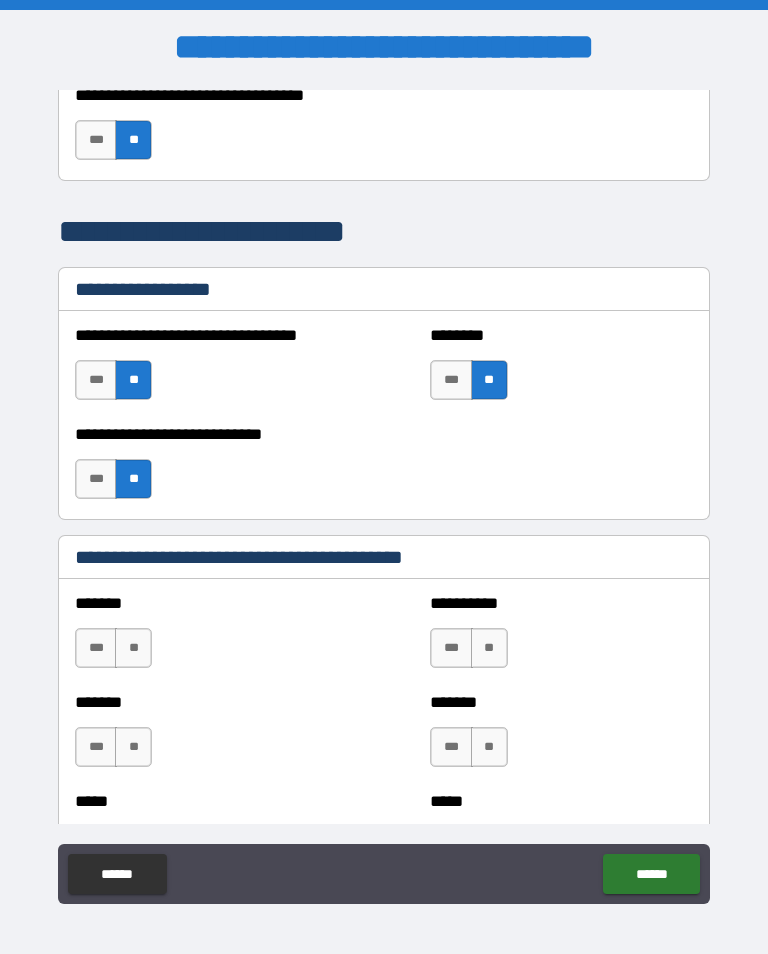 scroll, scrollTop: 1430, scrollLeft: 0, axis: vertical 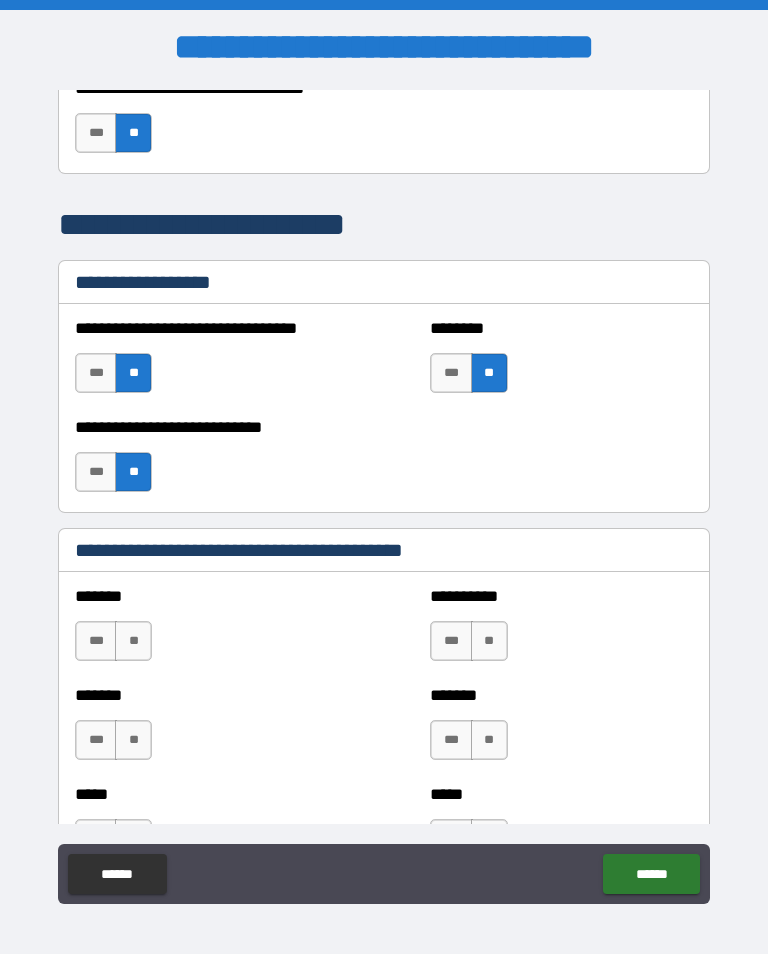 click on "**" at bounding box center (133, 641) 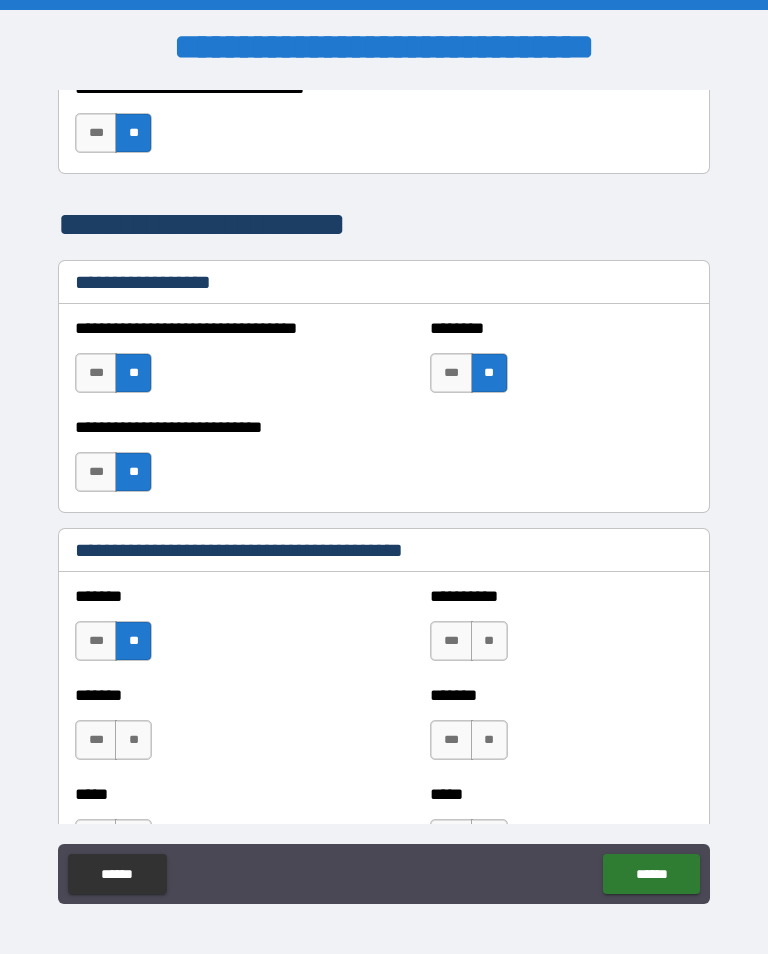 click on "**" at bounding box center (489, 641) 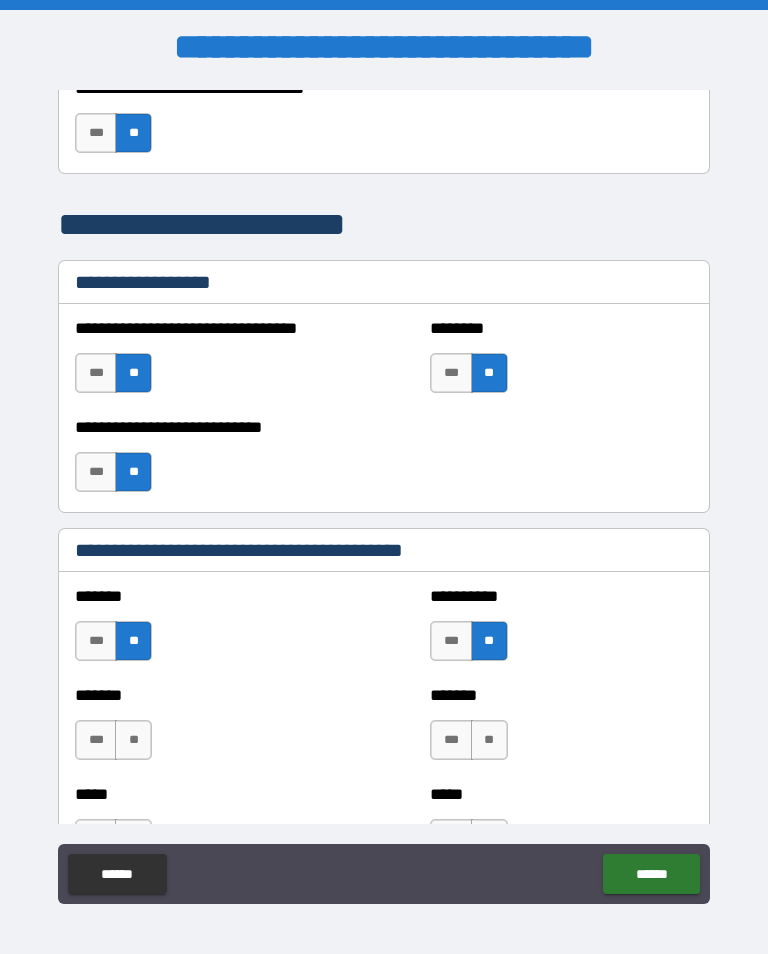 click on "**" at bounding box center (133, 740) 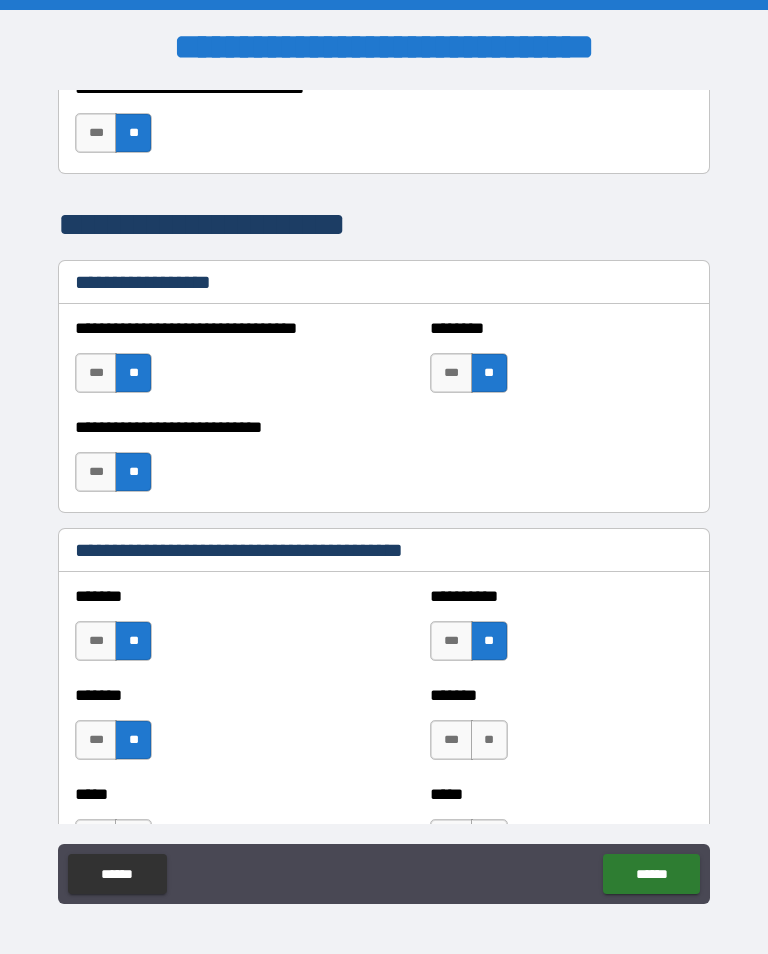 click on "**" at bounding box center (489, 740) 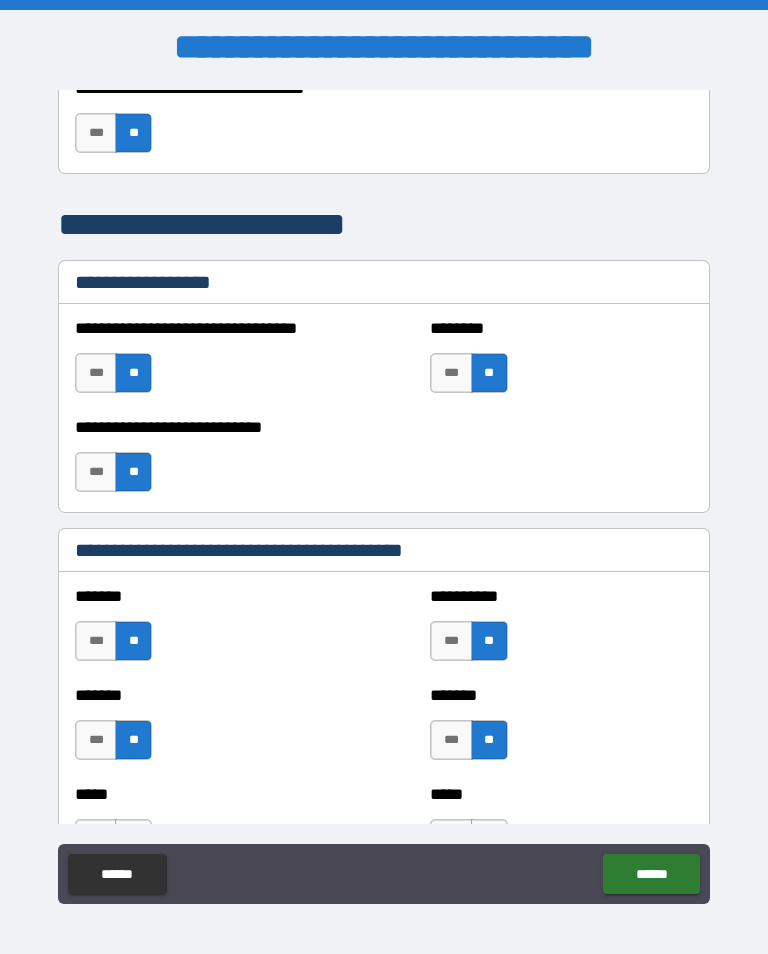 click on "******" at bounding box center [651, 874] 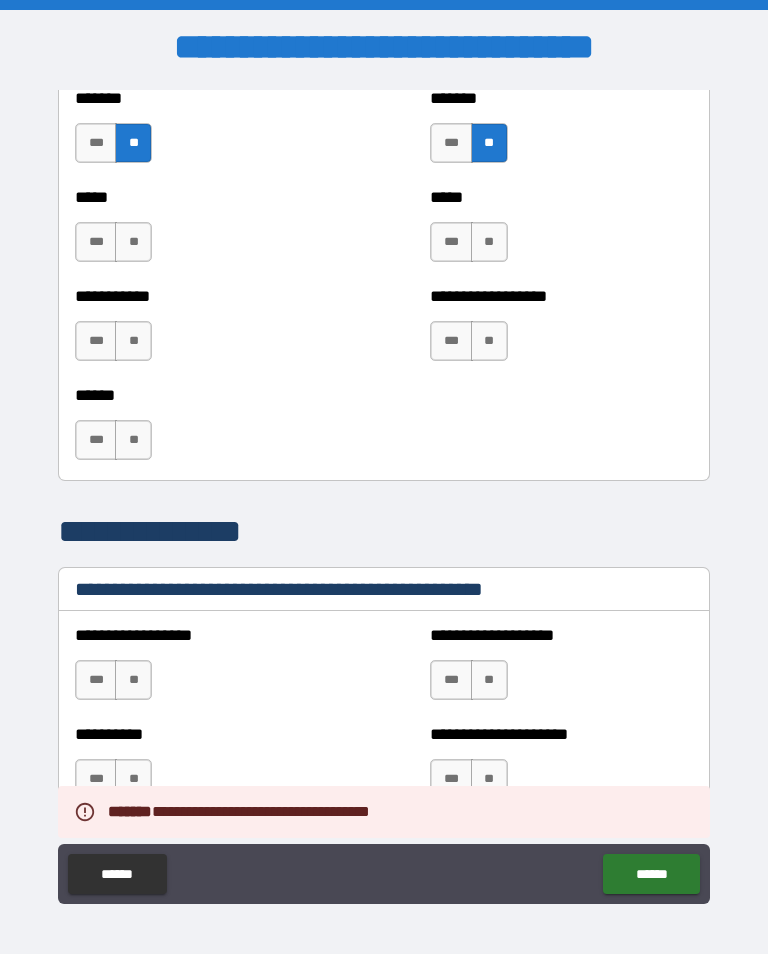 scroll, scrollTop: 2028, scrollLeft: 0, axis: vertical 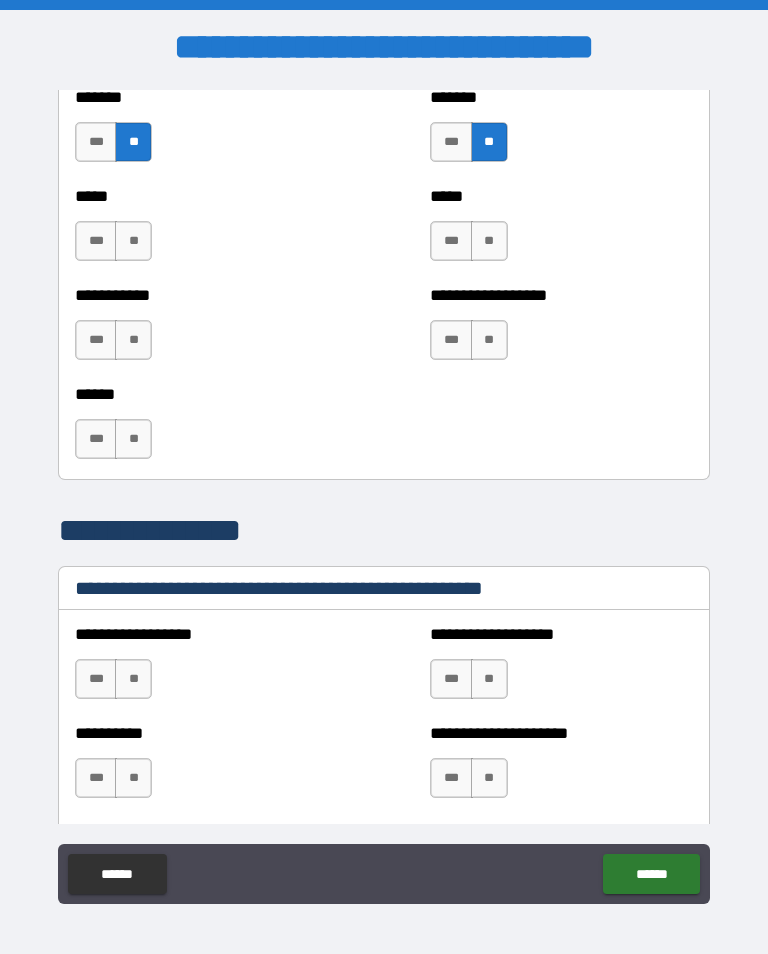 click on "**" at bounding box center (133, 241) 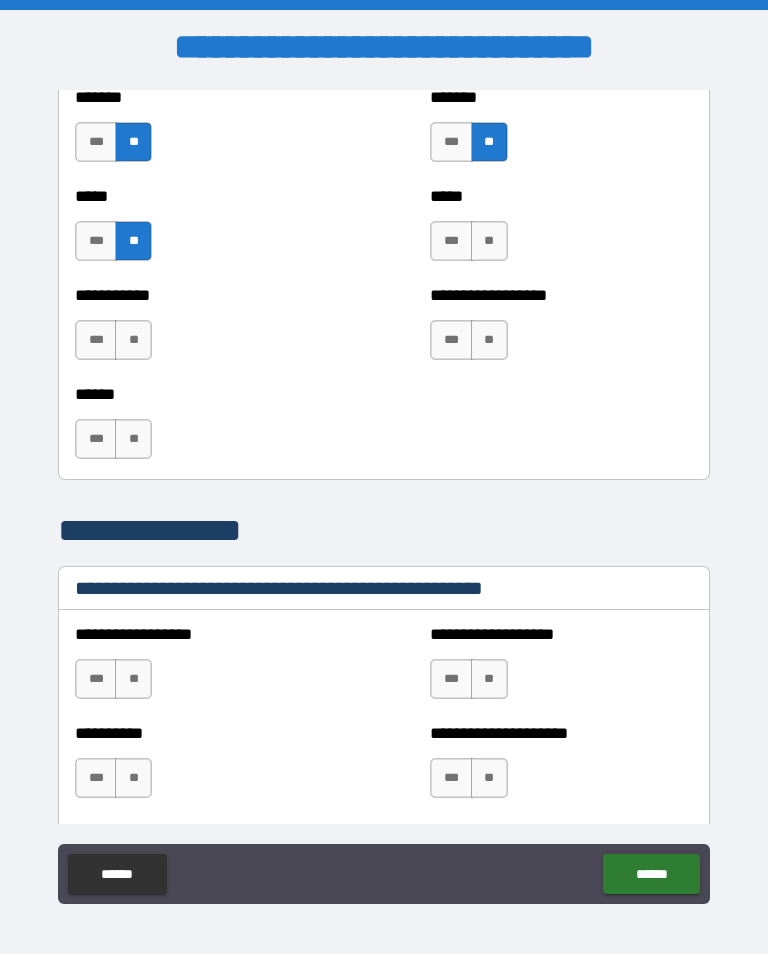 click on "**" at bounding box center [489, 241] 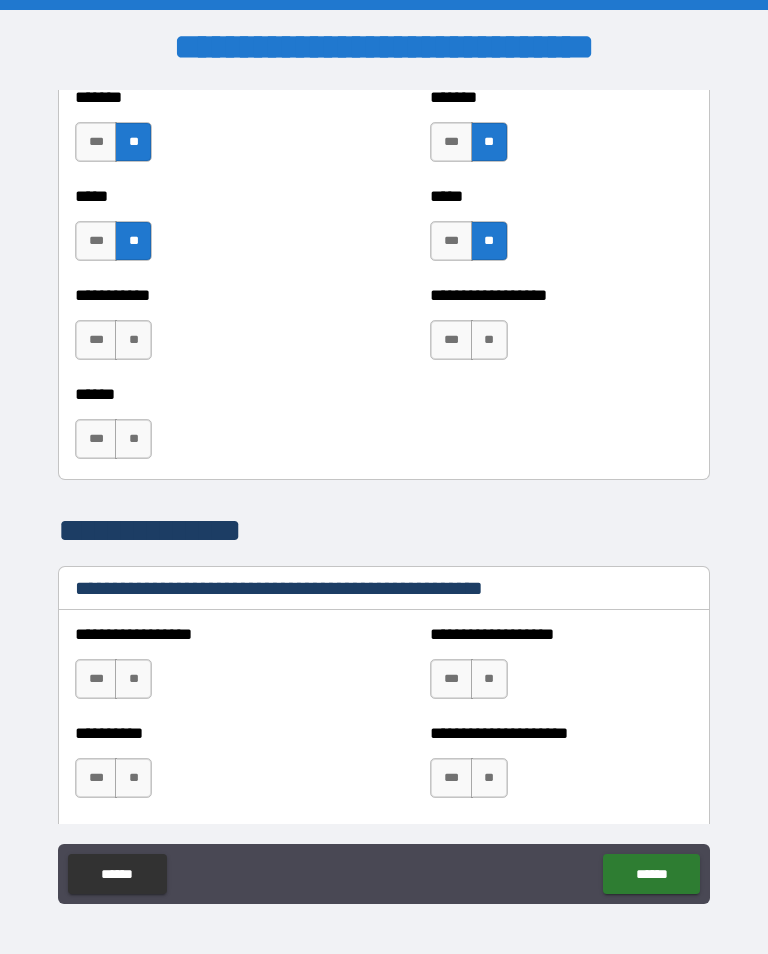 click on "**" at bounding box center (133, 340) 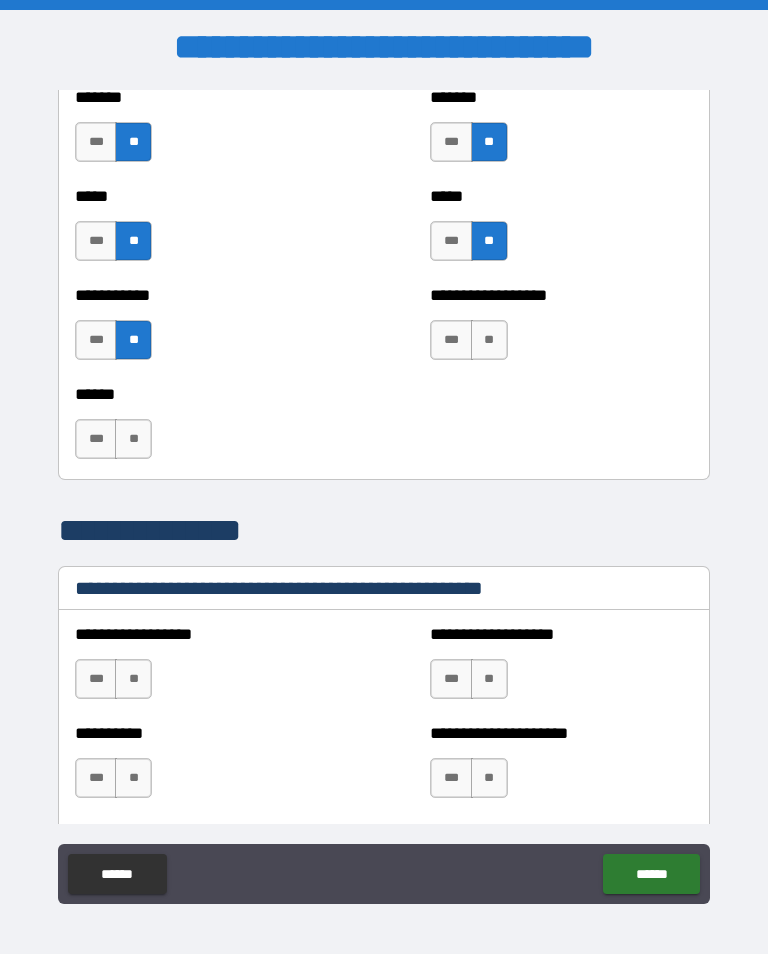 click on "**" at bounding box center [489, 340] 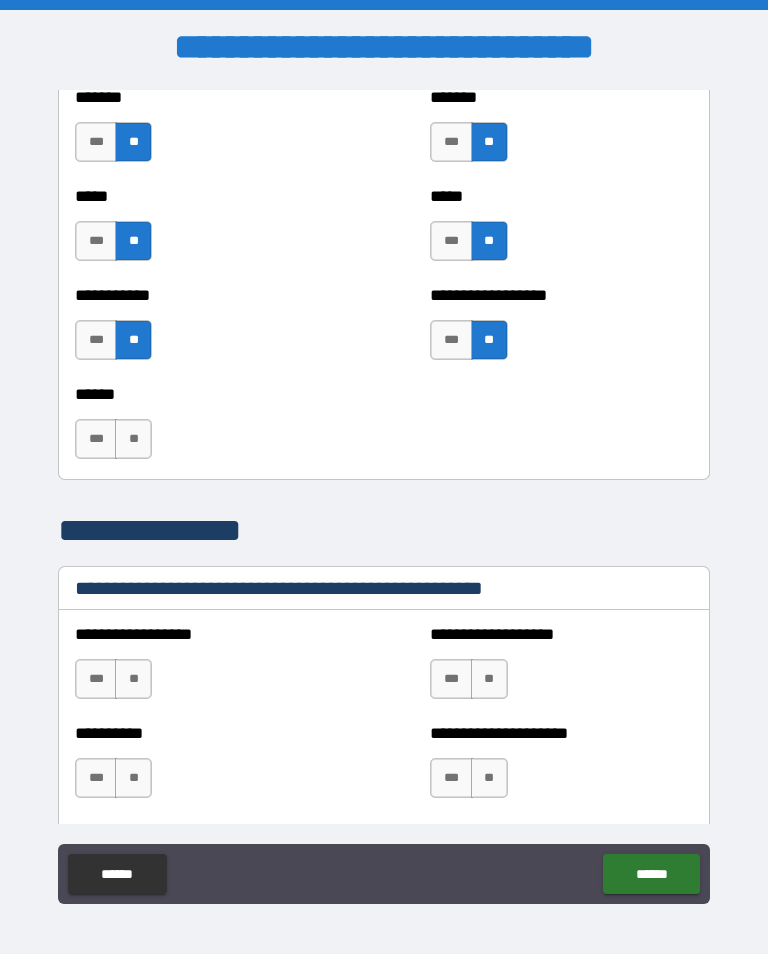 click on "**" at bounding box center (133, 439) 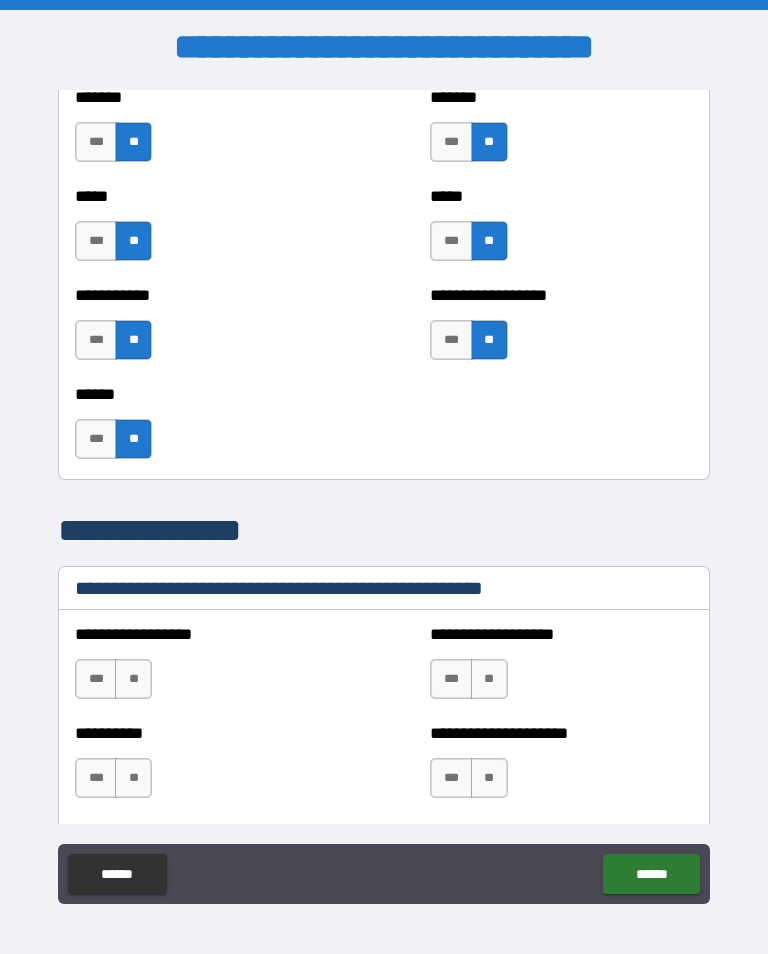 click on "**" at bounding box center [133, 679] 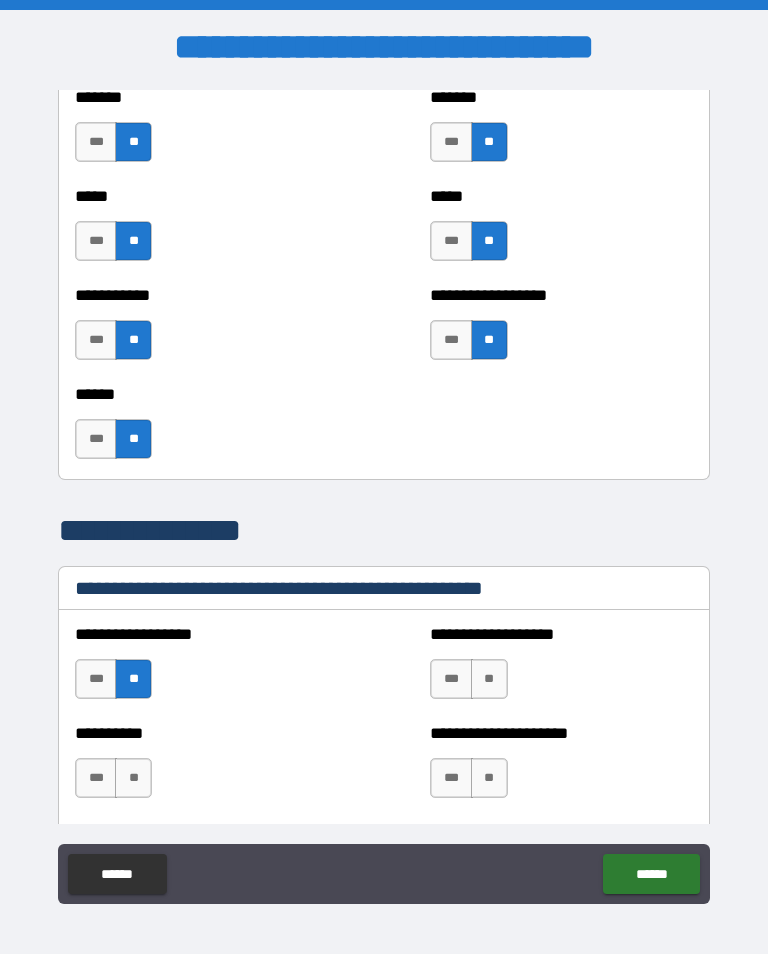 click on "**" at bounding box center (489, 679) 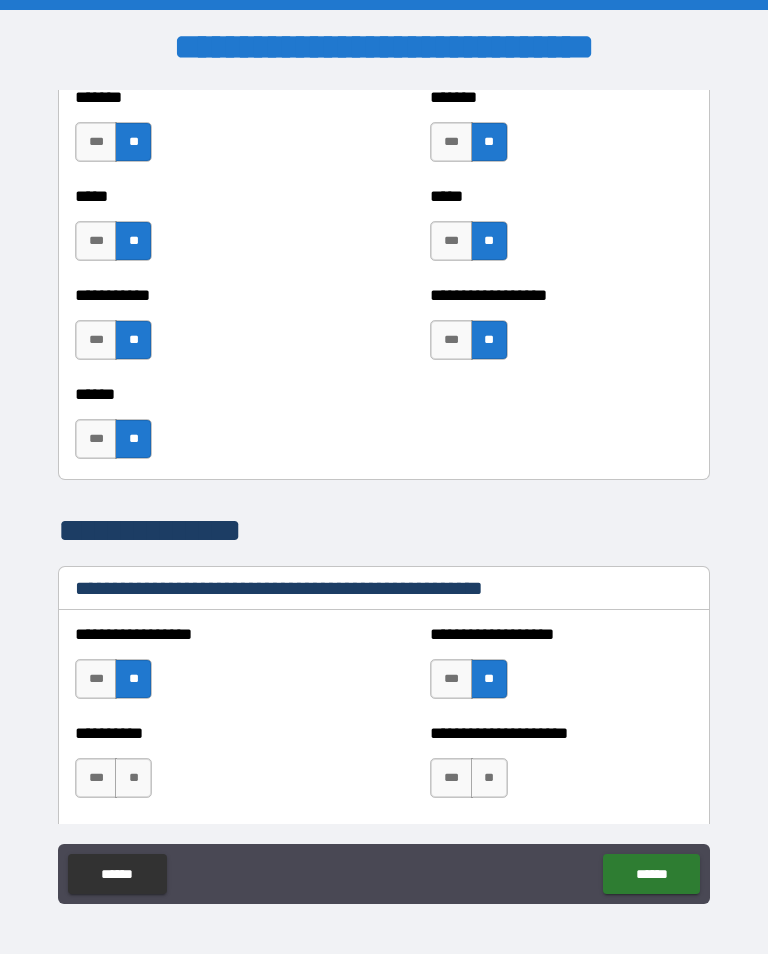 click on "**" at bounding box center [133, 778] 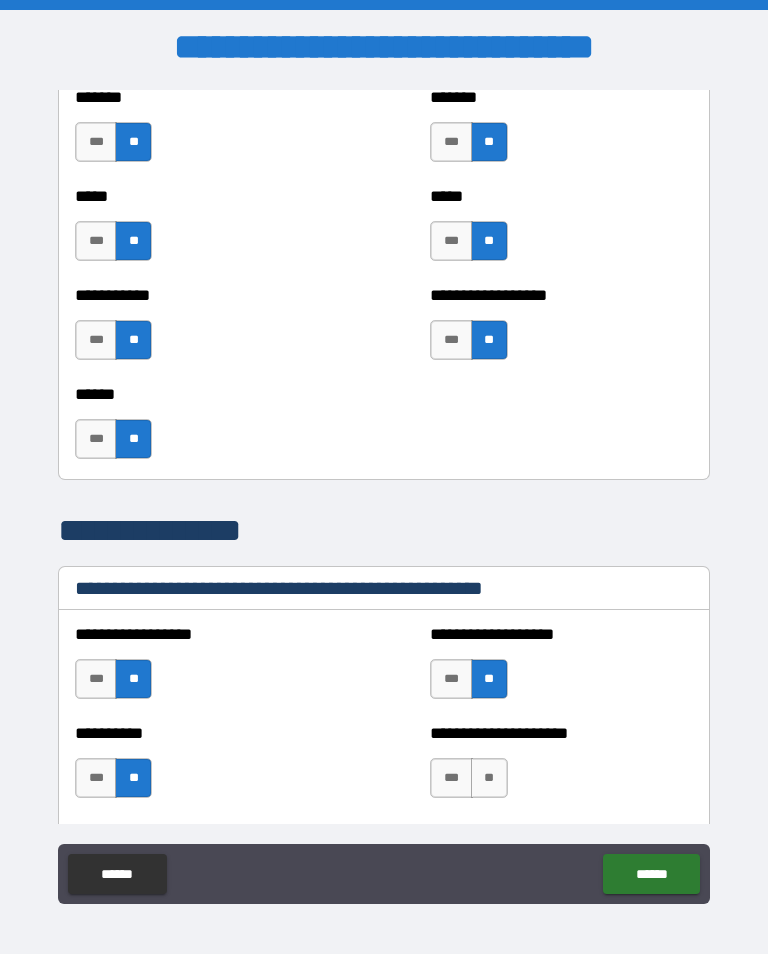click on "**" at bounding box center [489, 778] 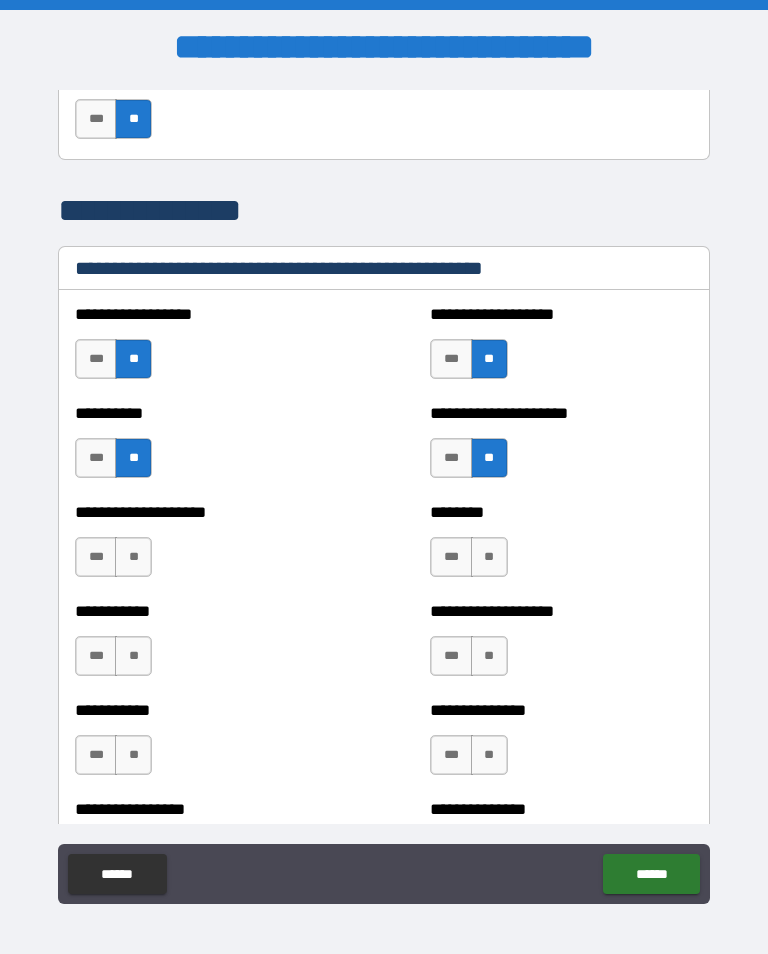 scroll, scrollTop: 2375, scrollLeft: 0, axis: vertical 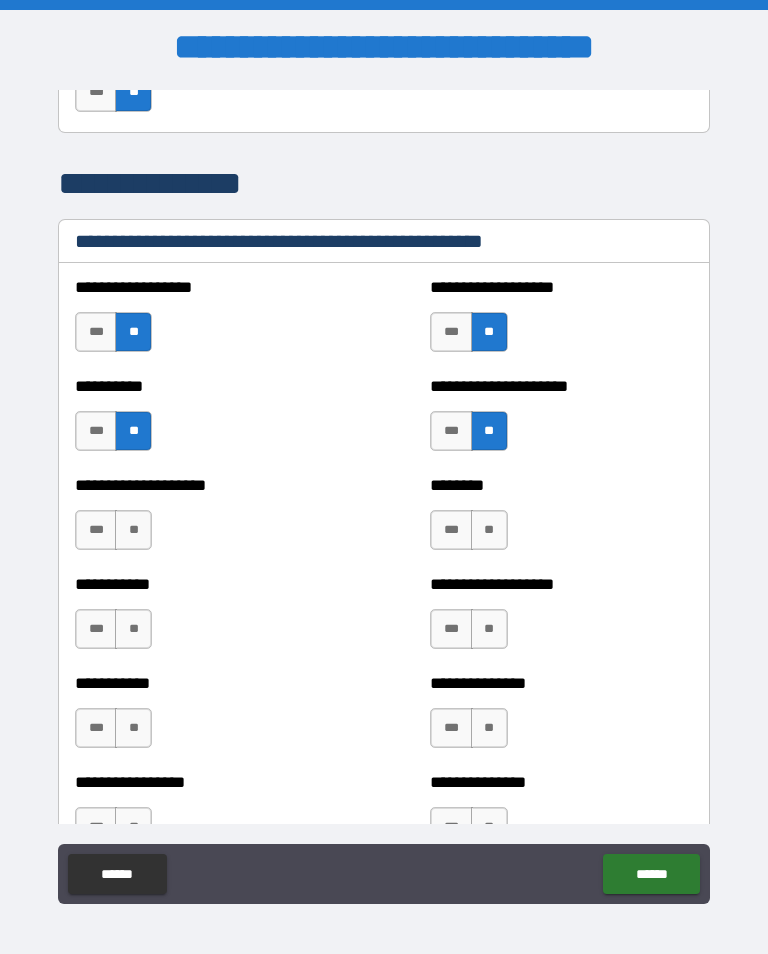 click on "**" at bounding box center (133, 530) 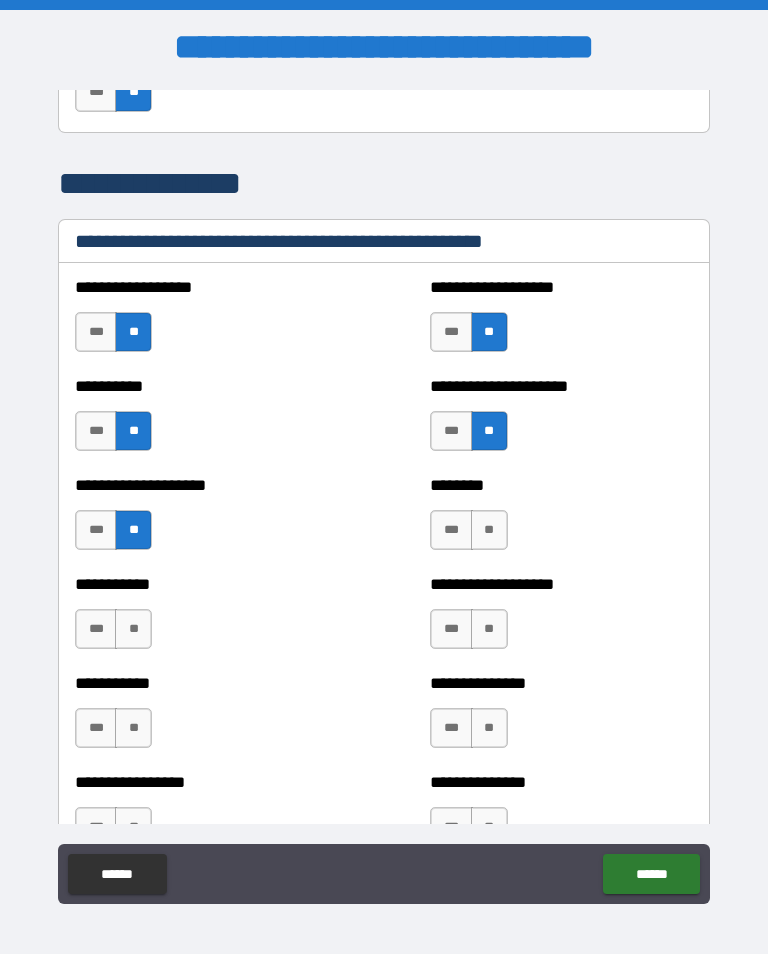 click on "**" at bounding box center [489, 530] 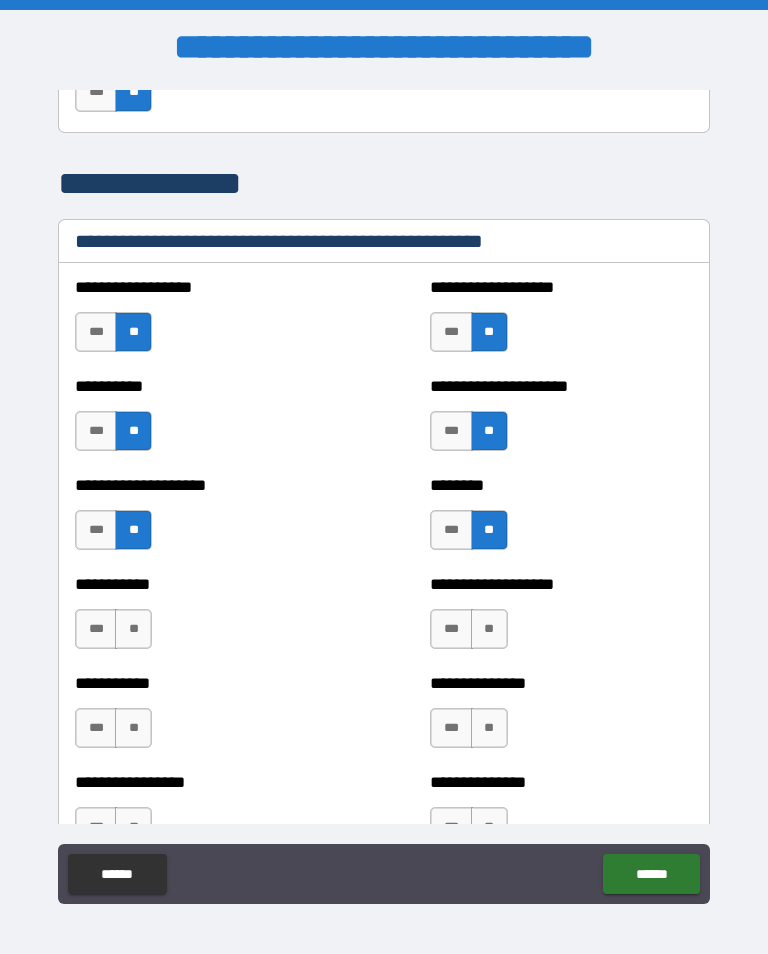 click on "**" at bounding box center (133, 629) 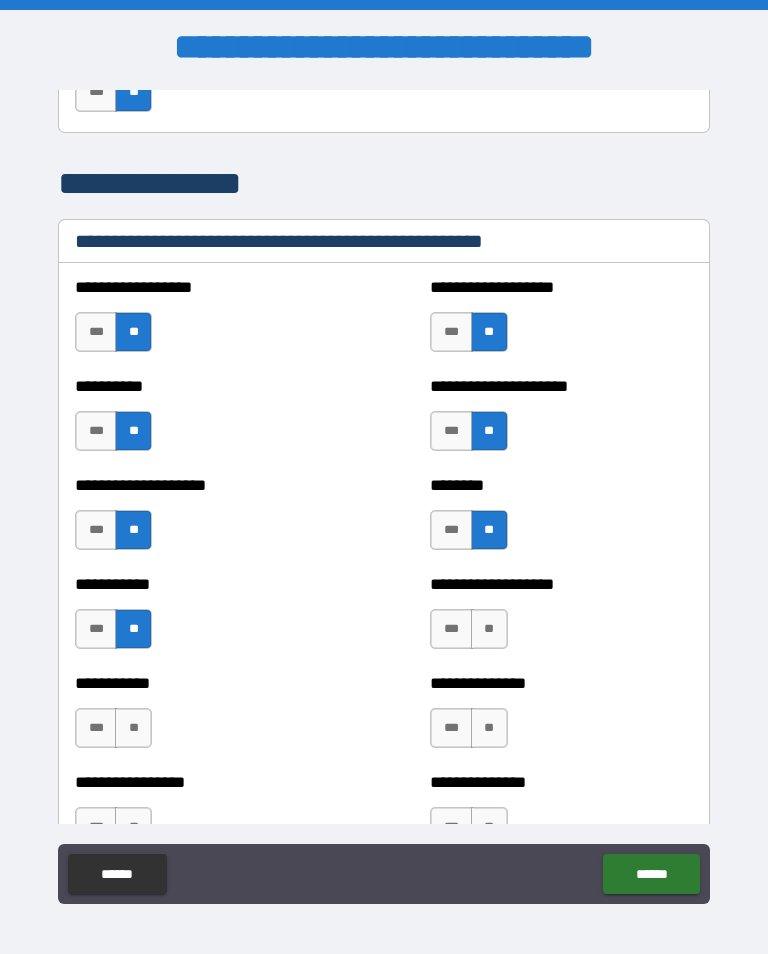 click on "**" at bounding box center (489, 629) 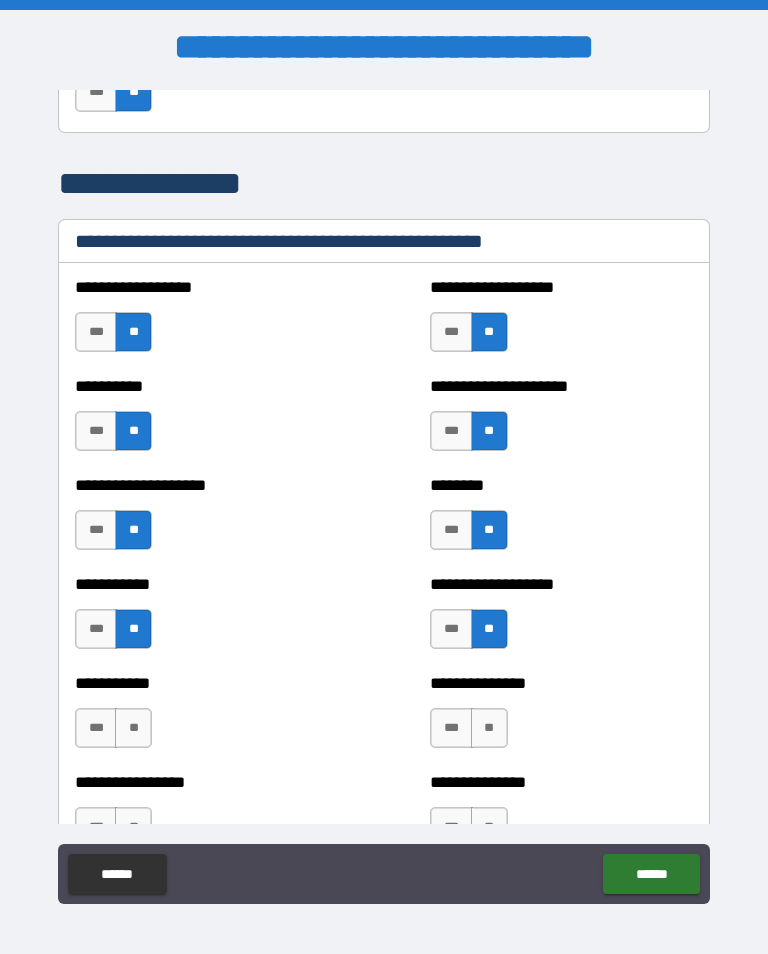 click on "**" at bounding box center (133, 728) 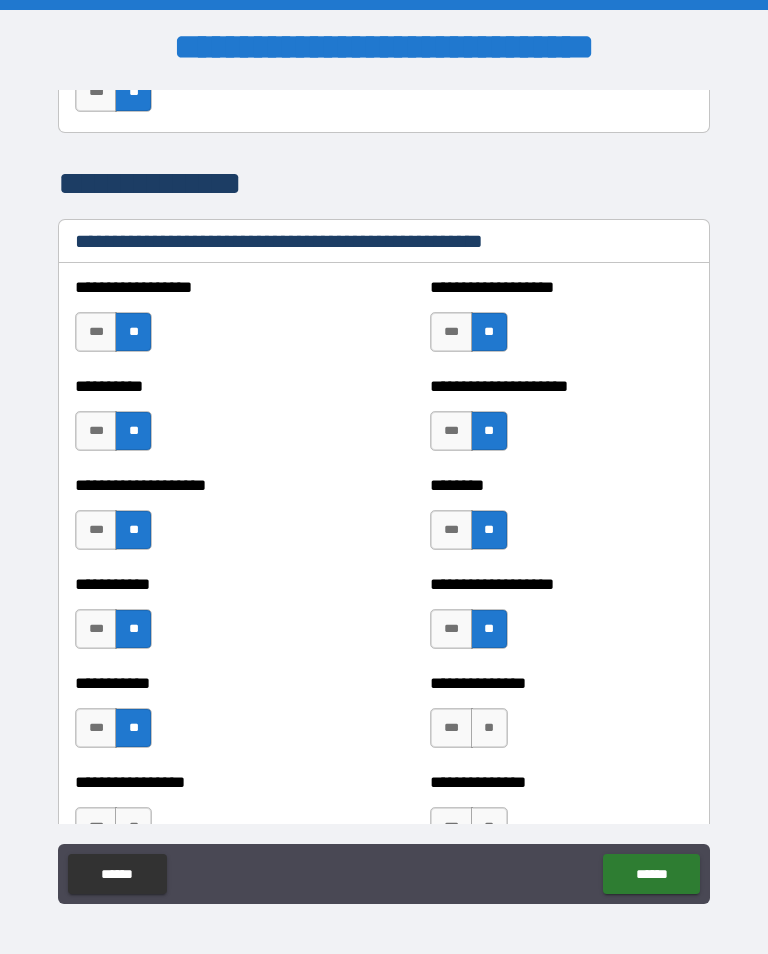 click on "**" at bounding box center [489, 728] 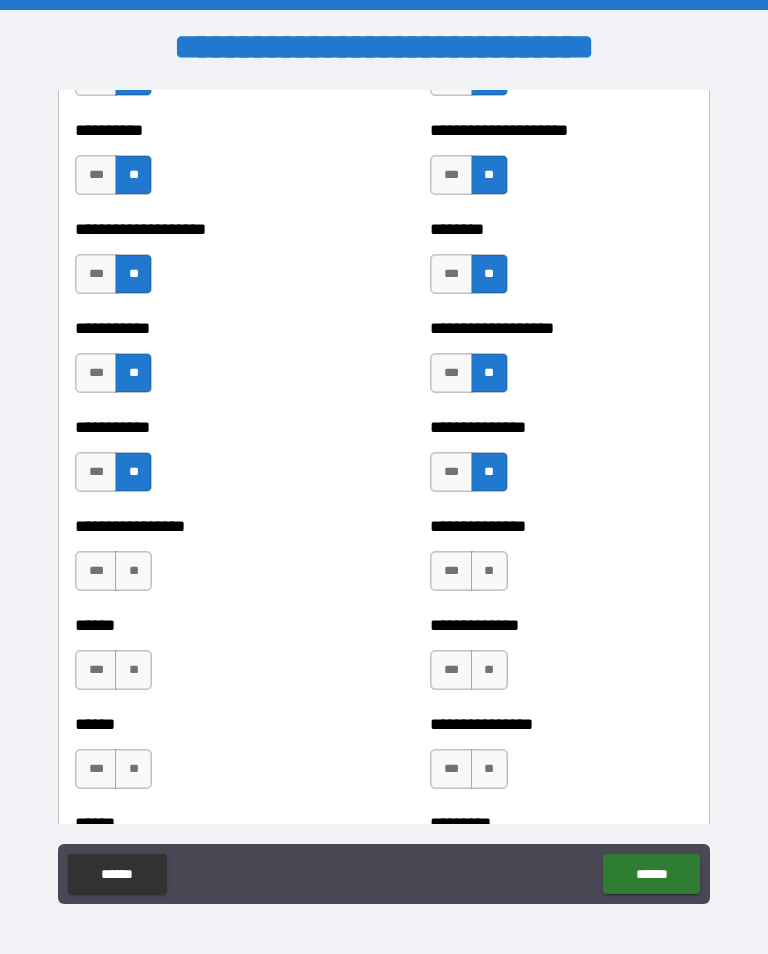 scroll, scrollTop: 2632, scrollLeft: 0, axis: vertical 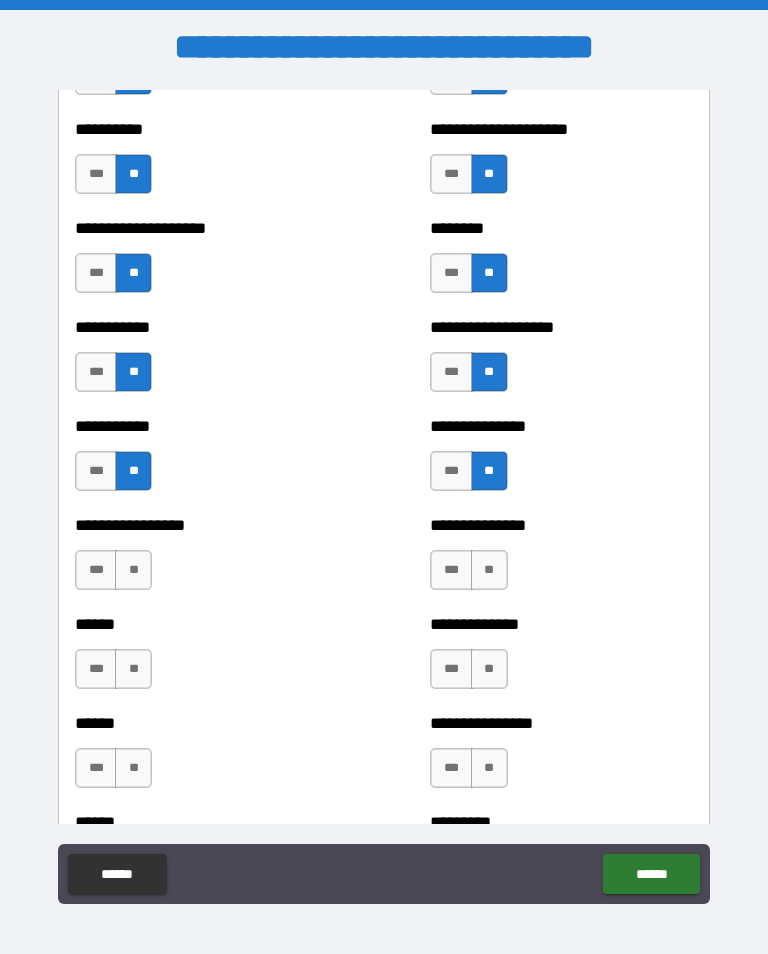 click on "**" at bounding box center [133, 570] 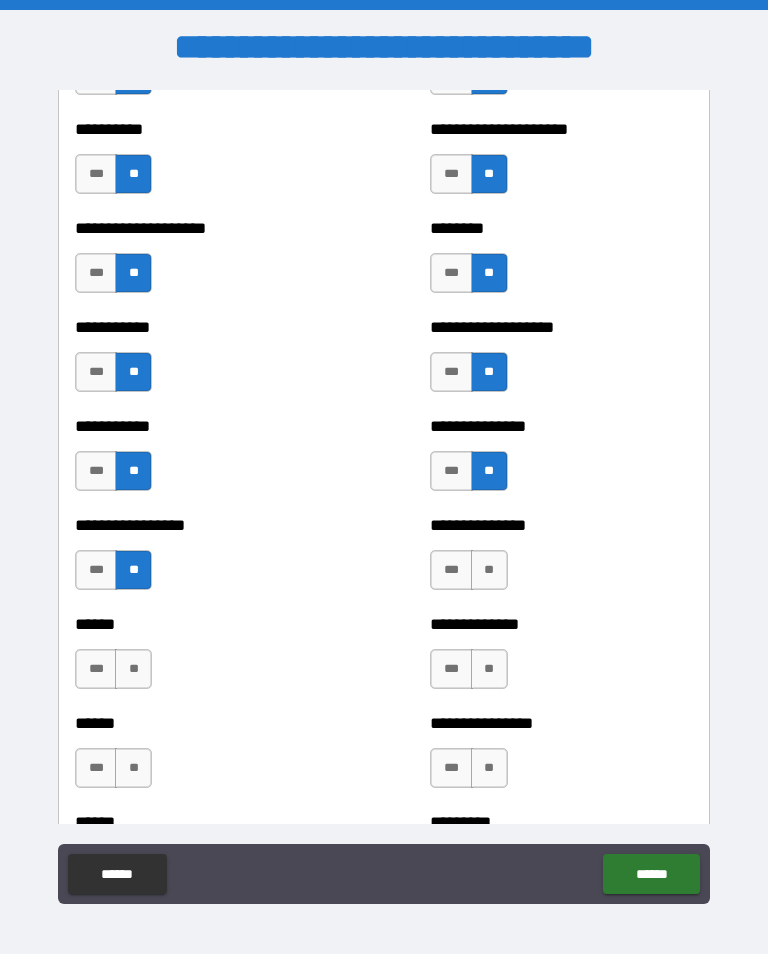 click on "**" at bounding box center (489, 570) 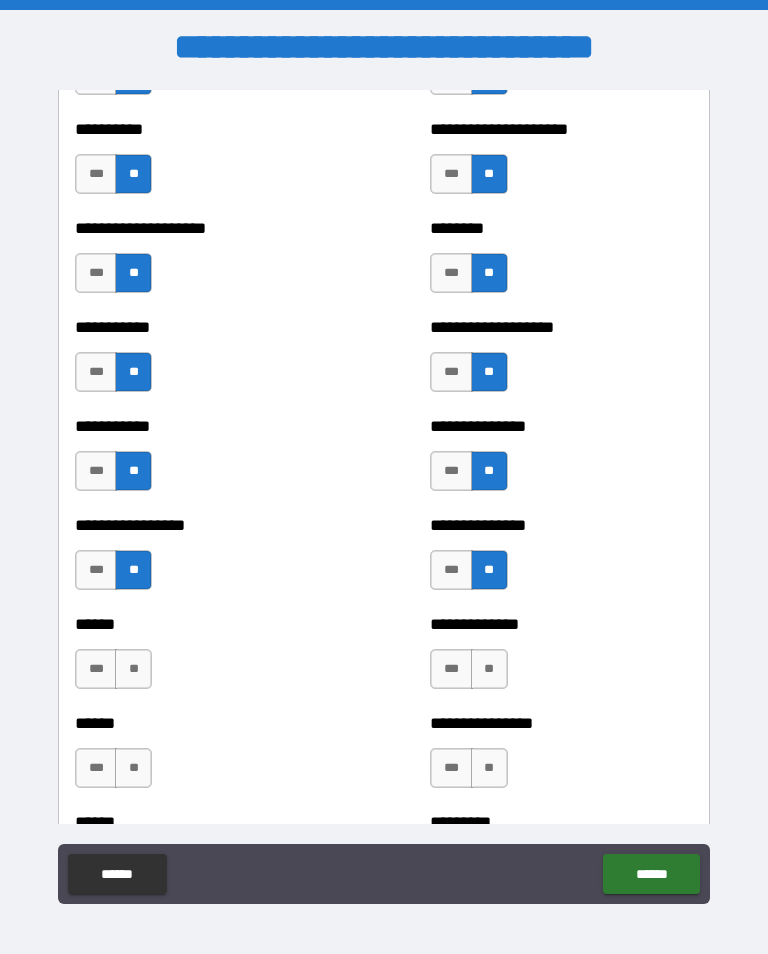 click on "**" at bounding box center (133, 669) 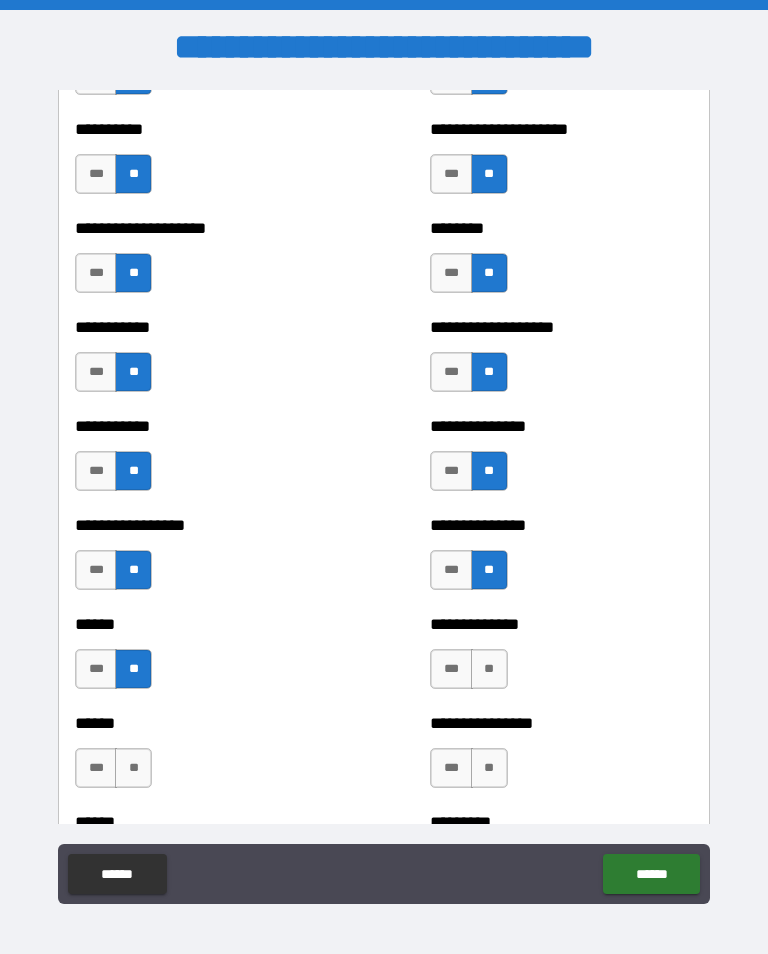 click on "**" at bounding box center [489, 669] 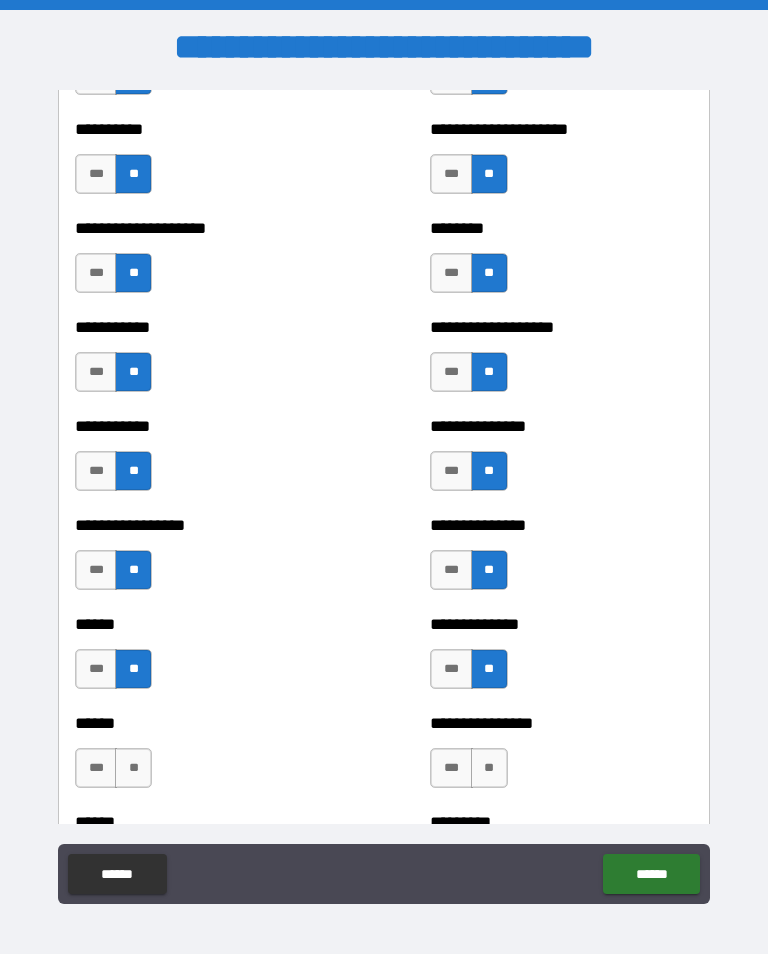 click on "**" at bounding box center (133, 768) 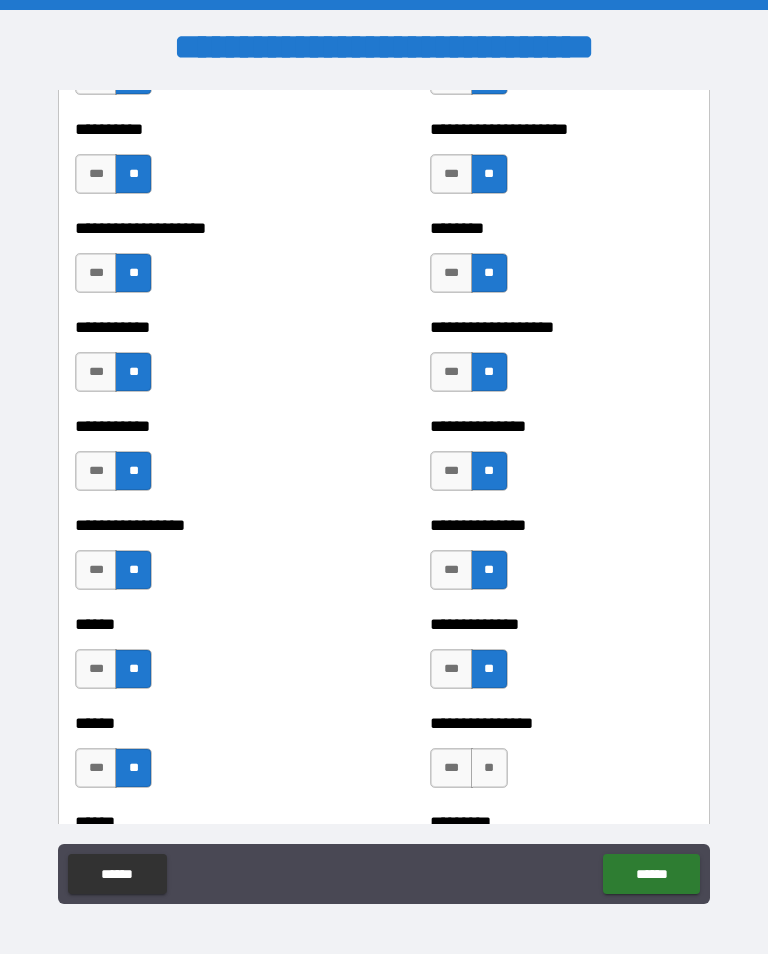 click on "**********" at bounding box center (561, 758) 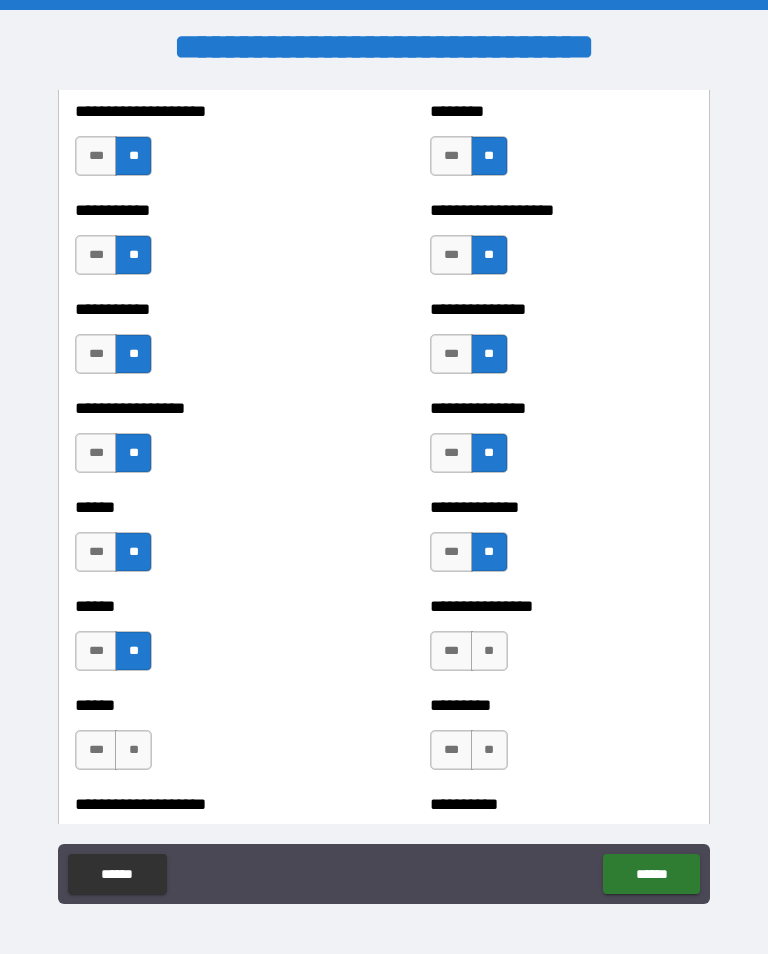 scroll, scrollTop: 2756, scrollLeft: 0, axis: vertical 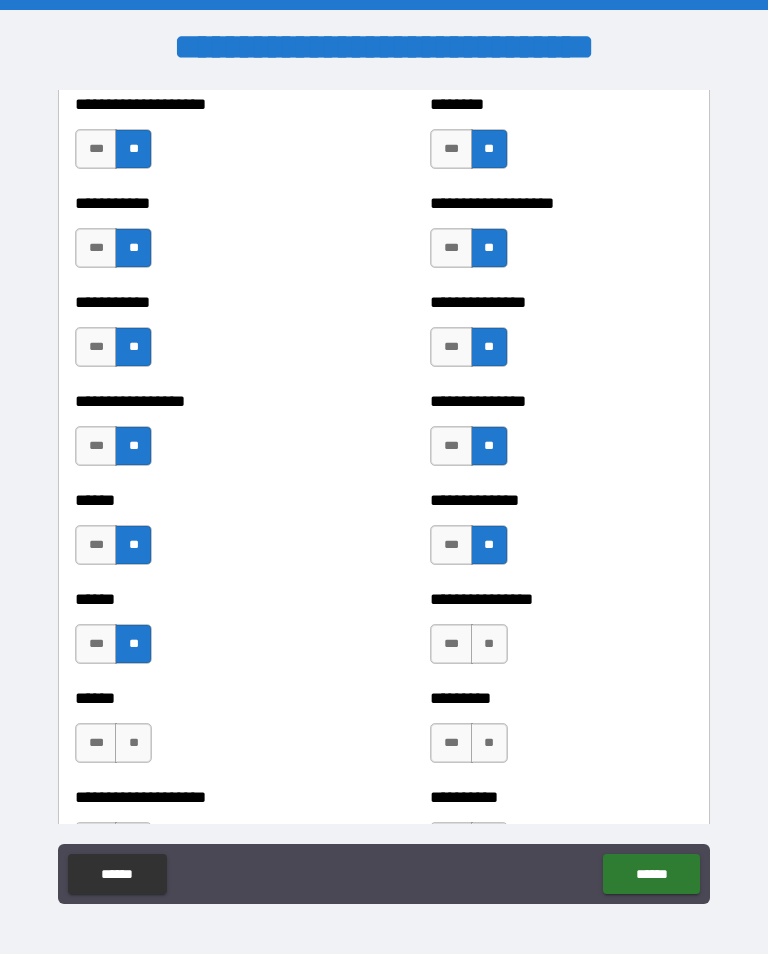 click on "**" at bounding box center (489, 644) 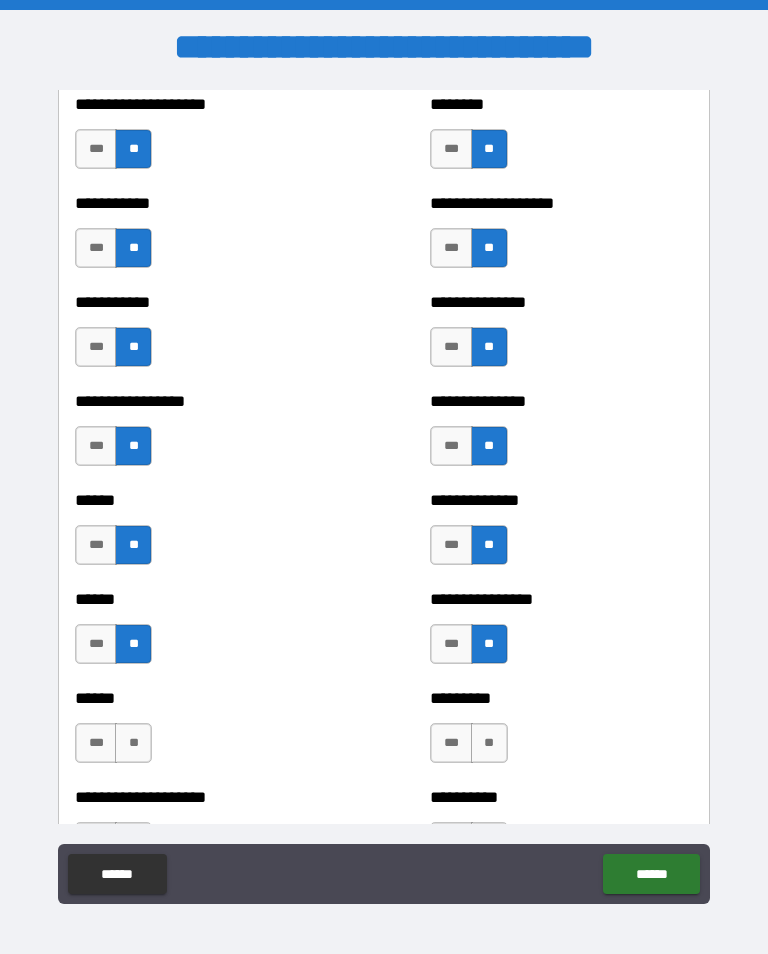 click on "**" at bounding box center [133, 743] 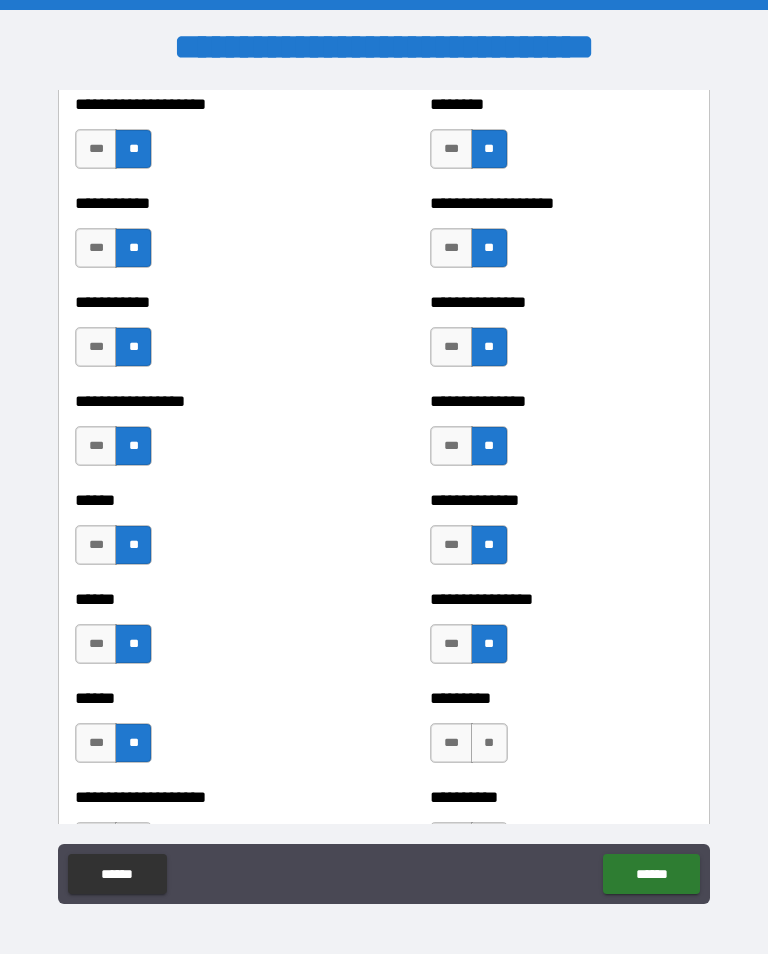 click on "**" at bounding box center (489, 743) 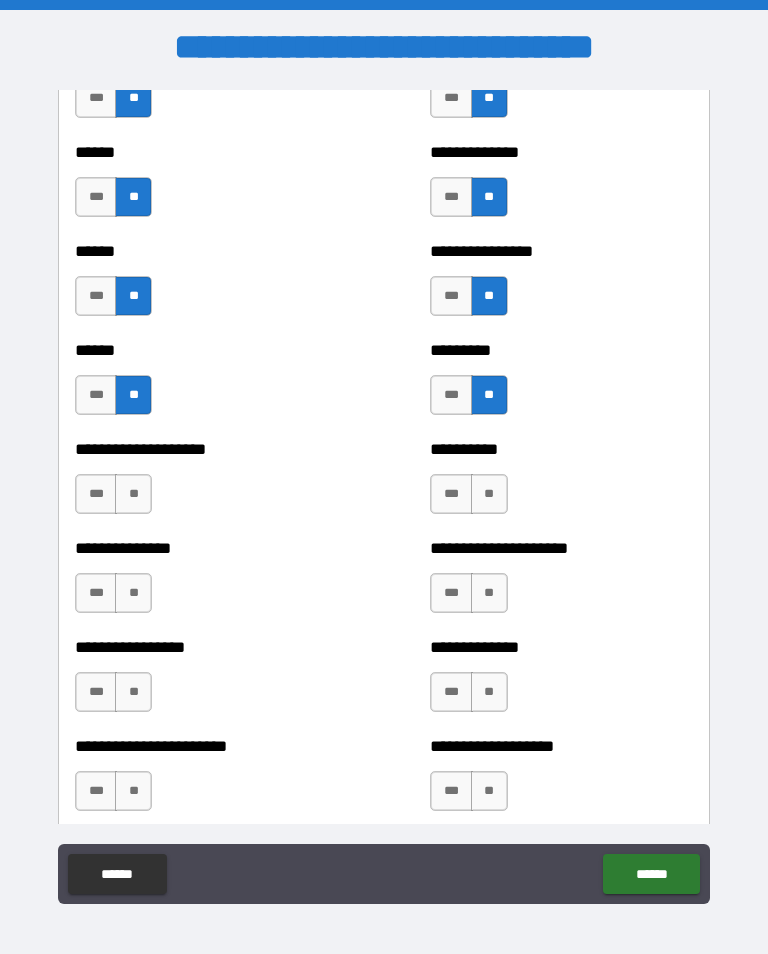 scroll, scrollTop: 3104, scrollLeft: 0, axis: vertical 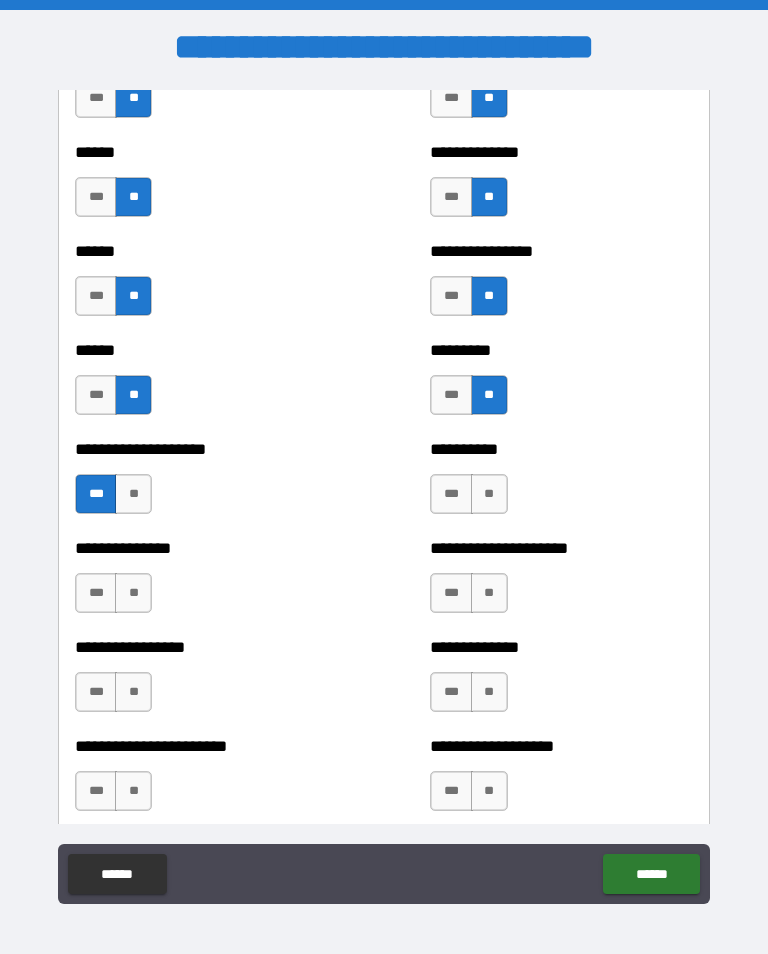 click on "**" at bounding box center (489, 494) 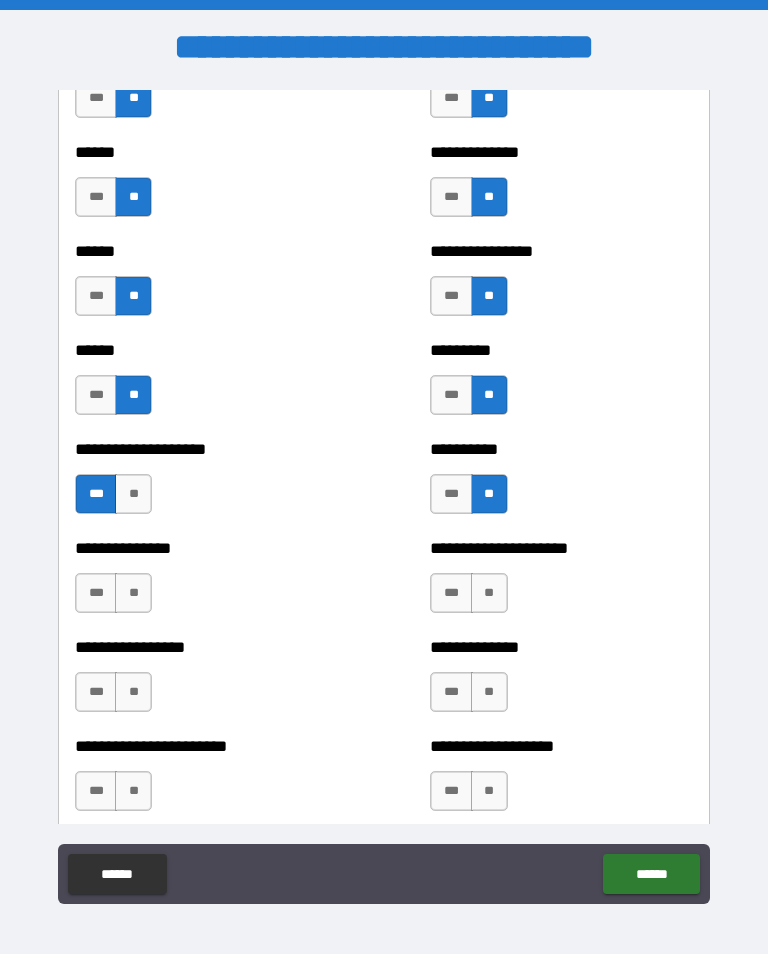 click on "**" at bounding box center (133, 593) 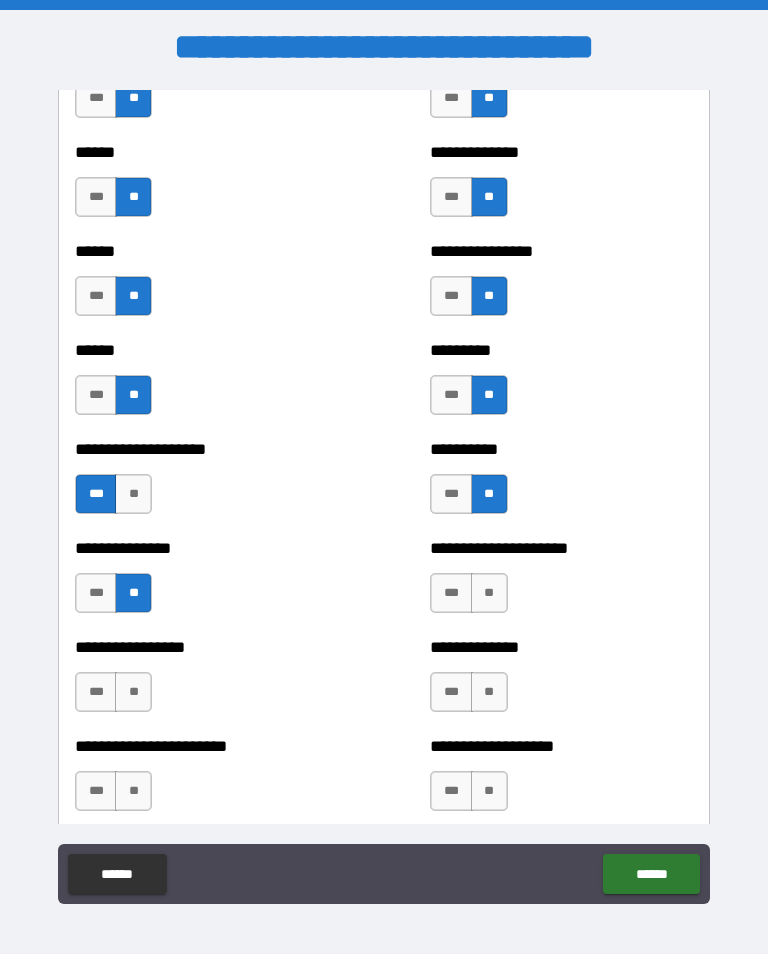 click on "**" at bounding box center (489, 593) 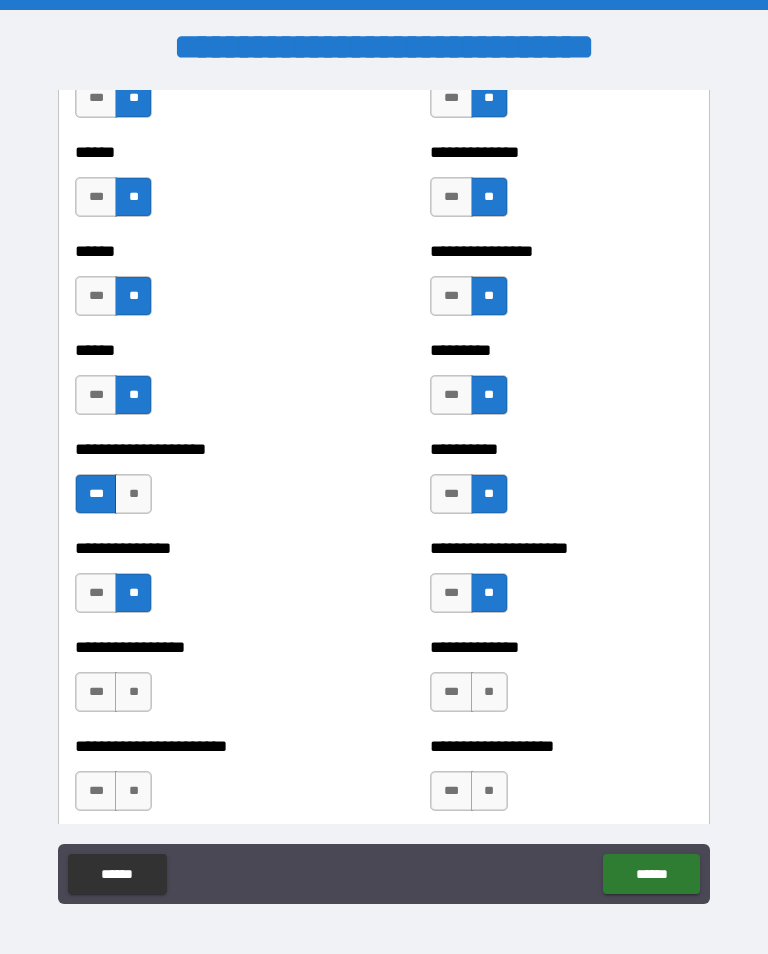 click on "**" at bounding box center [133, 692] 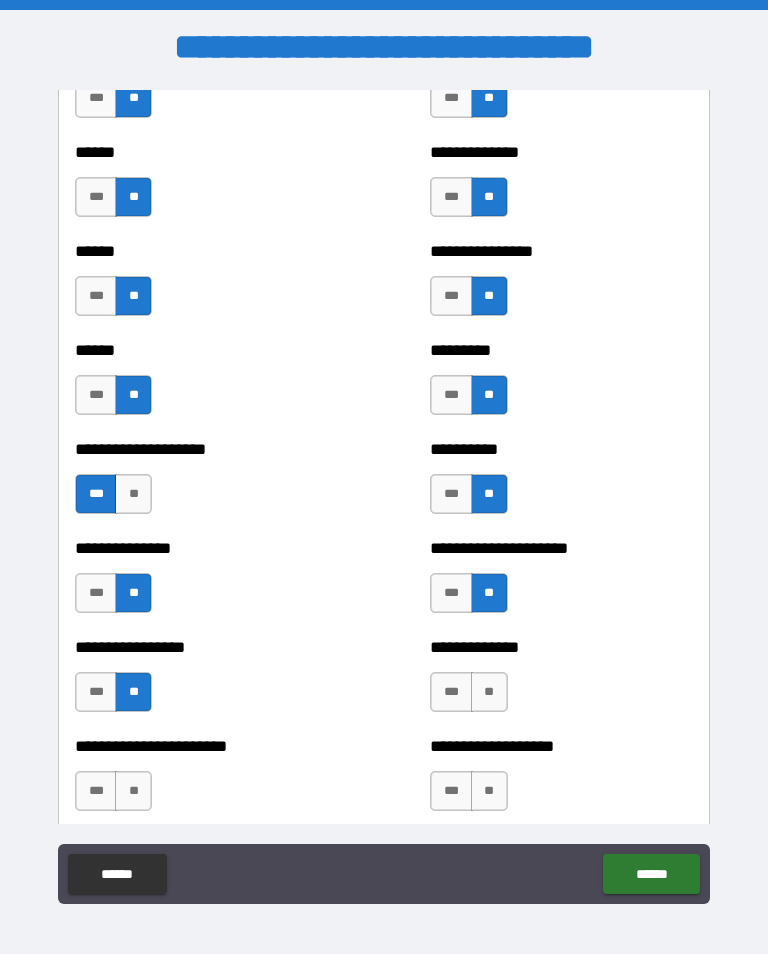 click on "***" at bounding box center [96, 692] 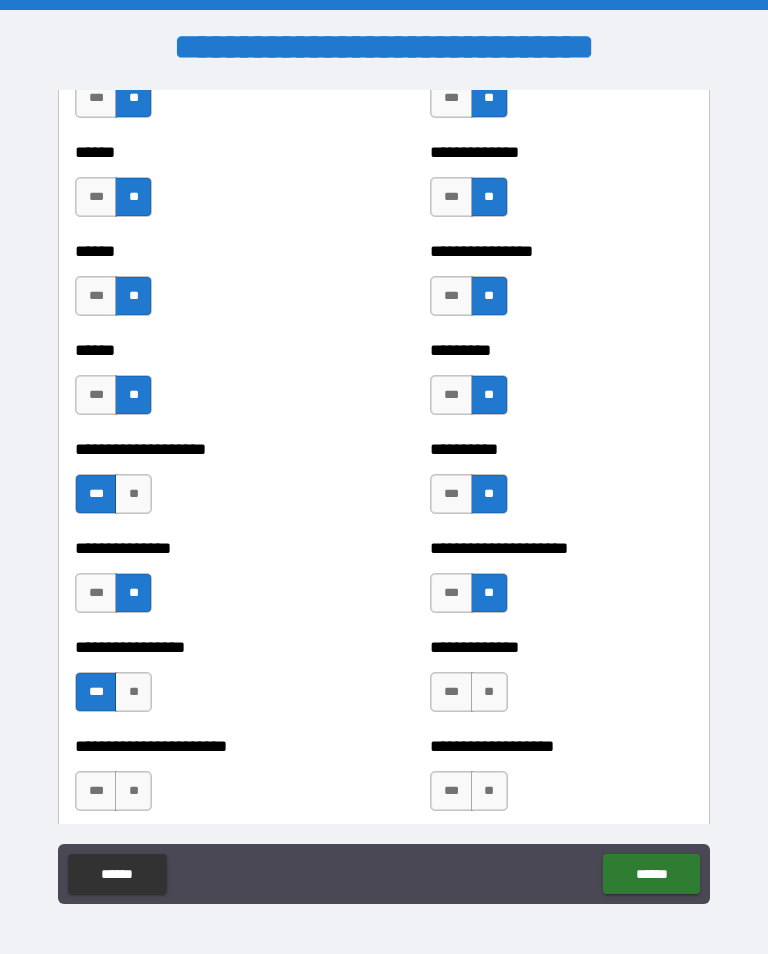 click on "**" at bounding box center [489, 692] 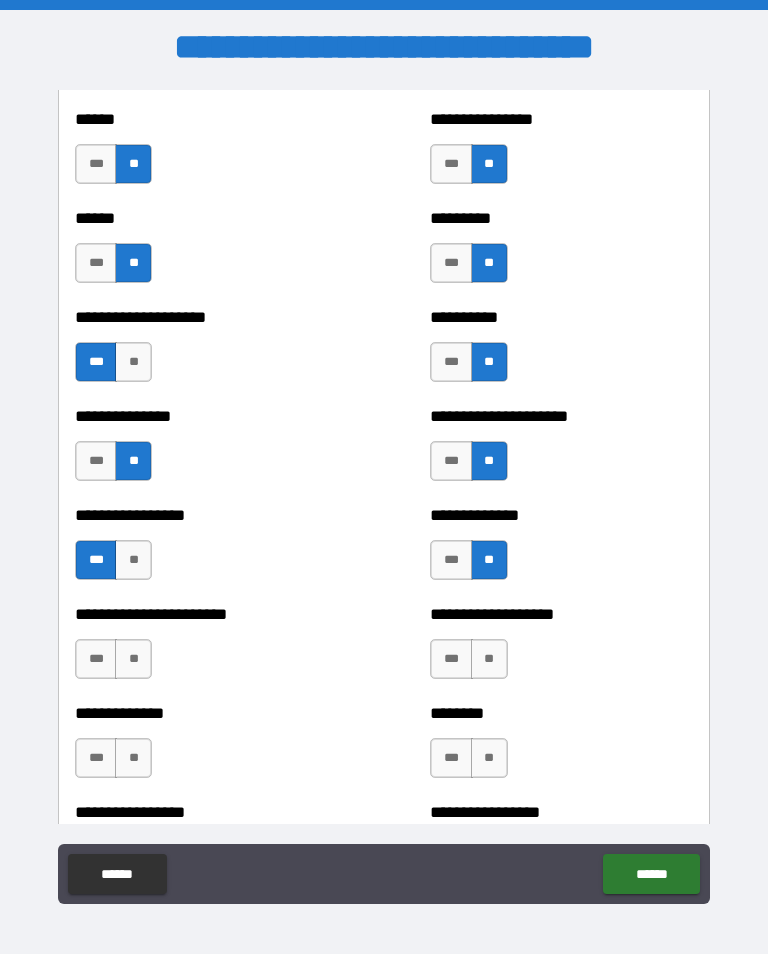 scroll, scrollTop: 3238, scrollLeft: 0, axis: vertical 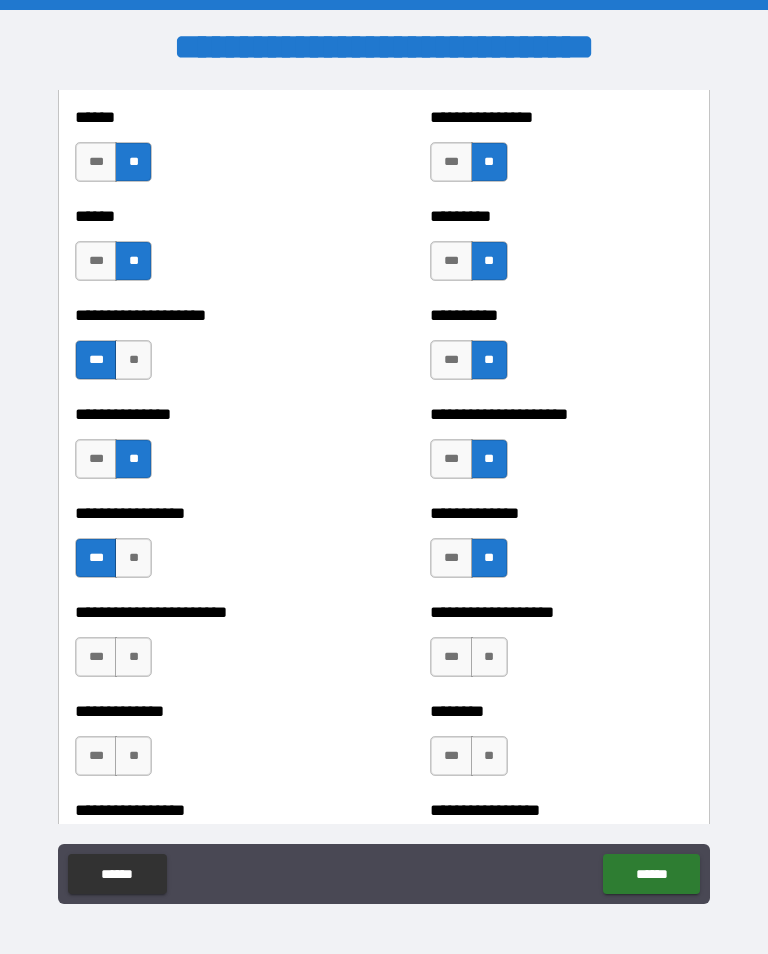 click on "**" at bounding box center (133, 657) 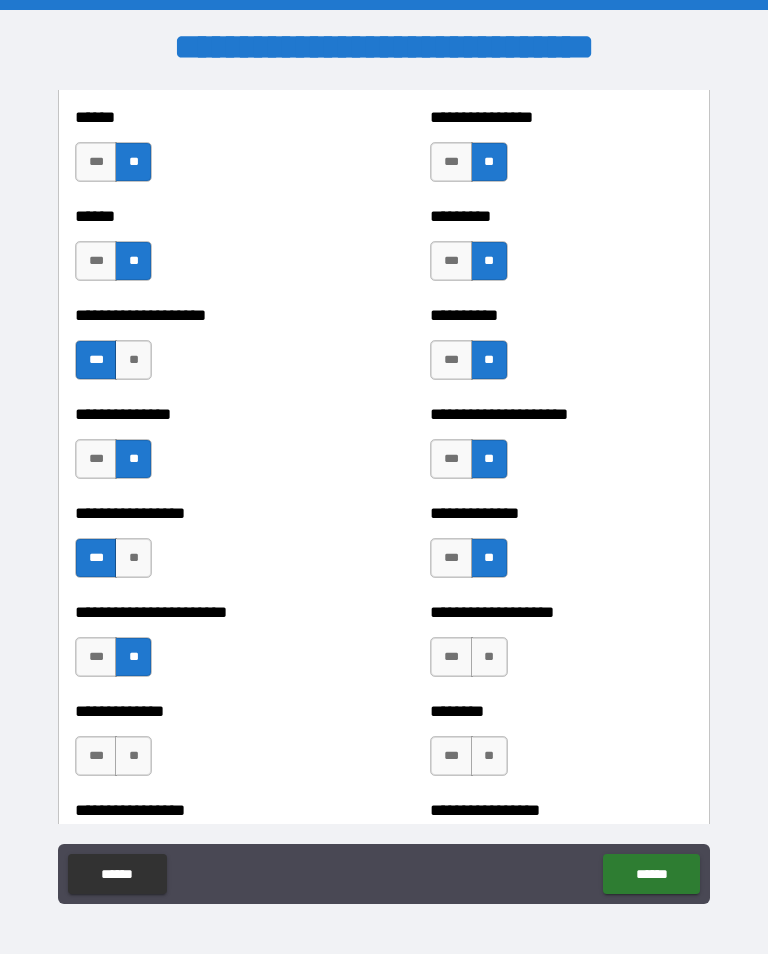 click on "**" at bounding box center (489, 657) 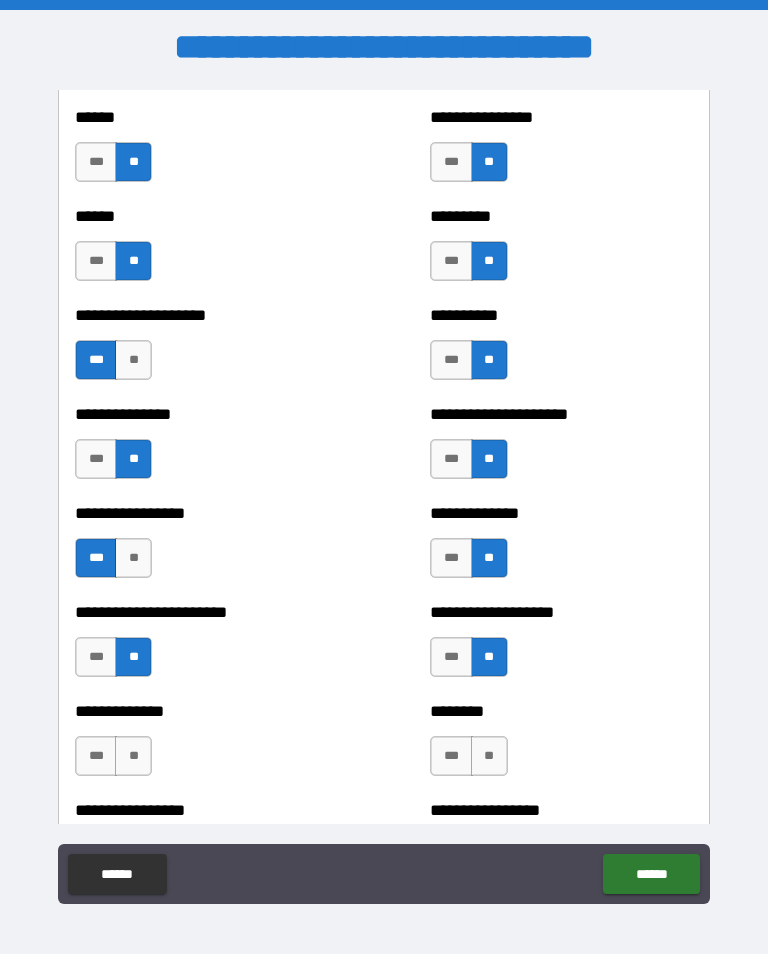 click on "**" at bounding box center (133, 756) 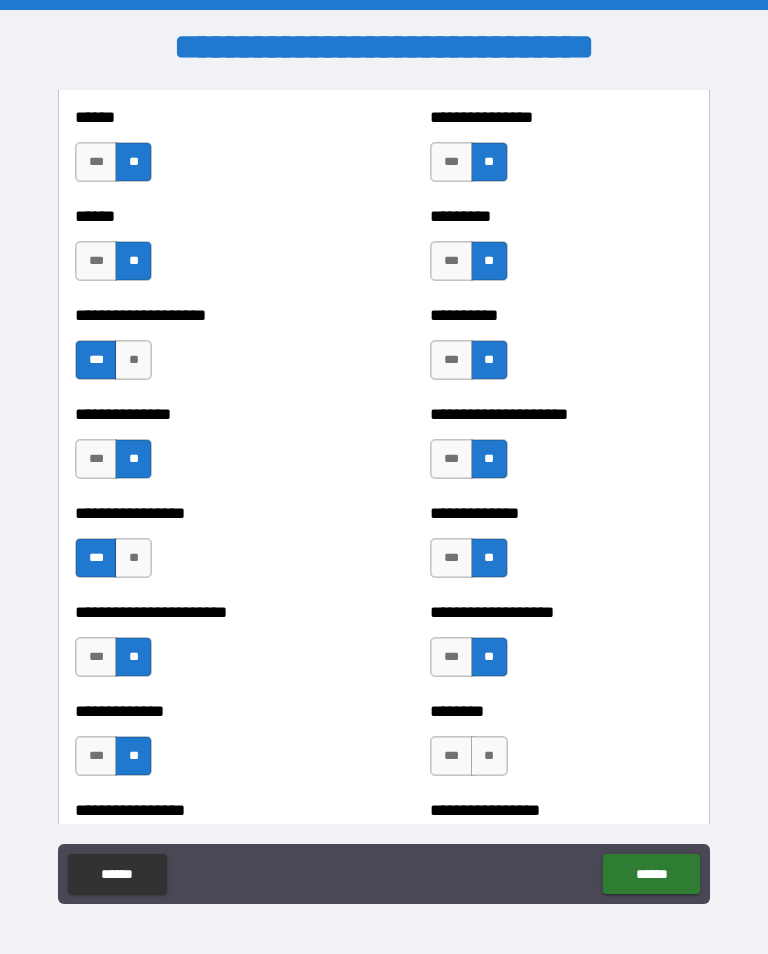 click on "**" at bounding box center (489, 756) 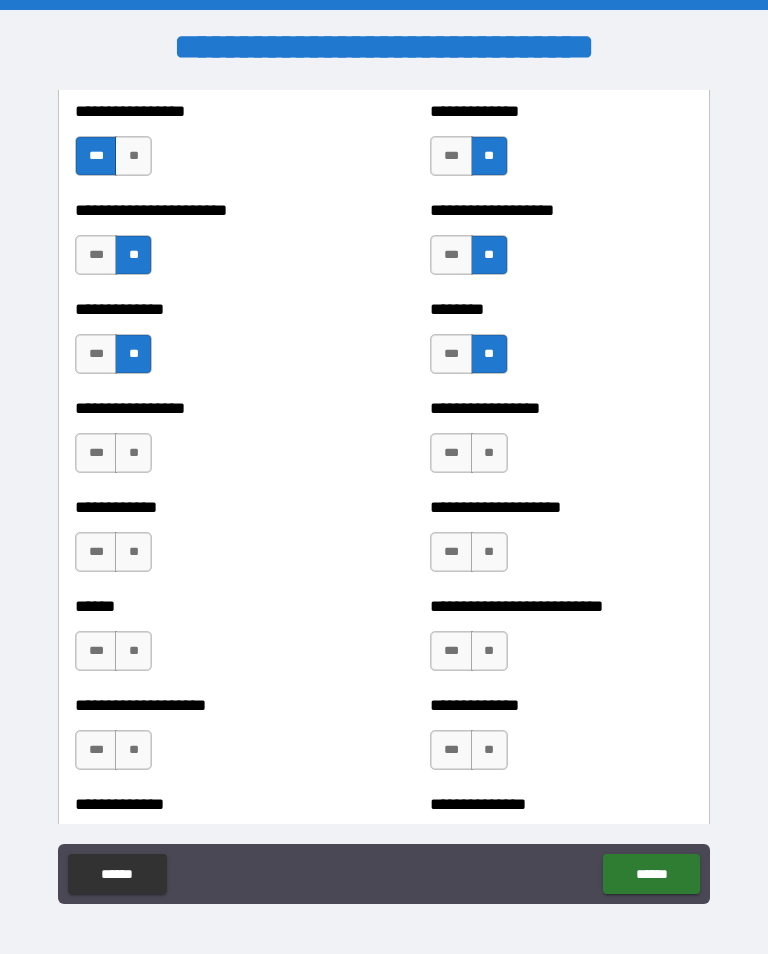 scroll, scrollTop: 3657, scrollLeft: 0, axis: vertical 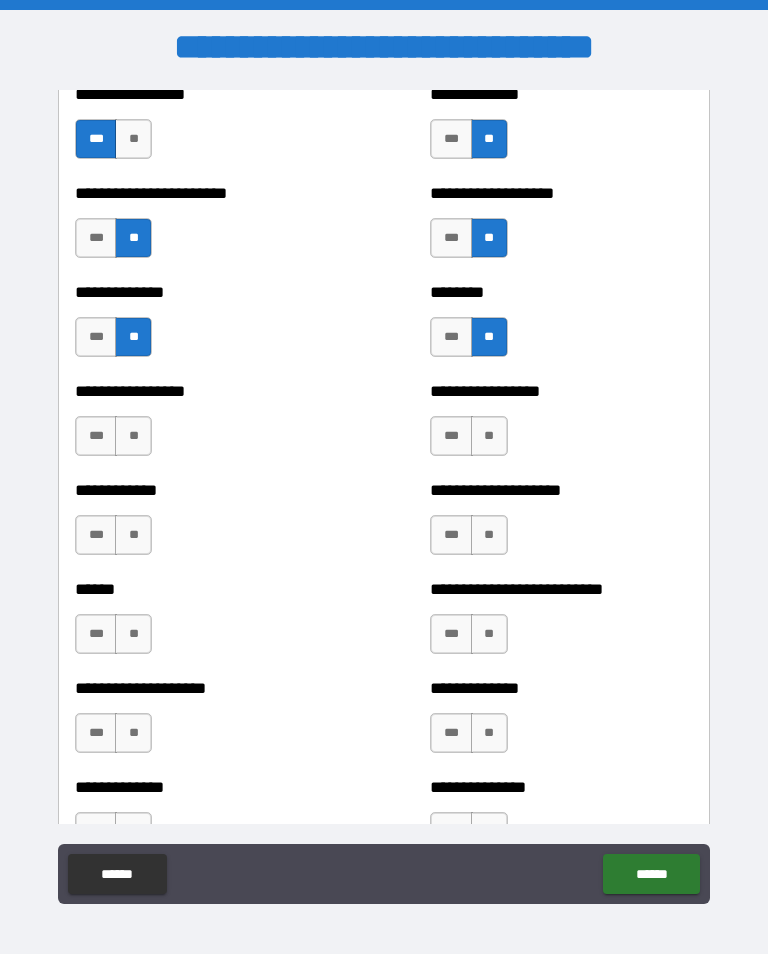 click on "**" at bounding box center [133, 436] 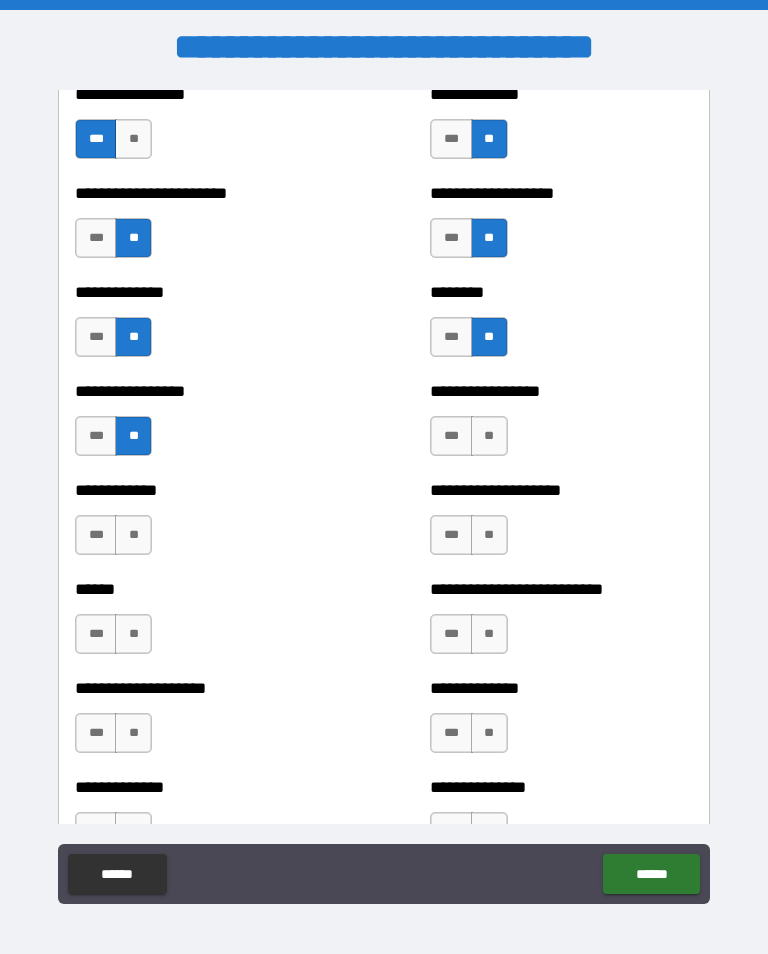click on "**" at bounding box center [489, 436] 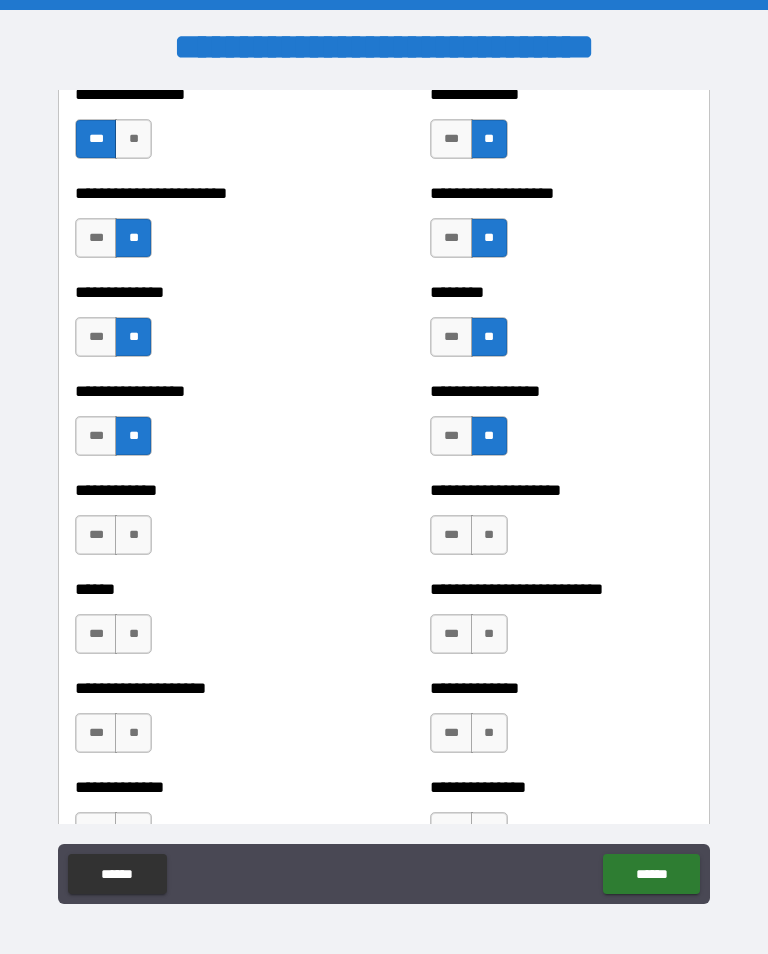 click on "**" at bounding box center [133, 535] 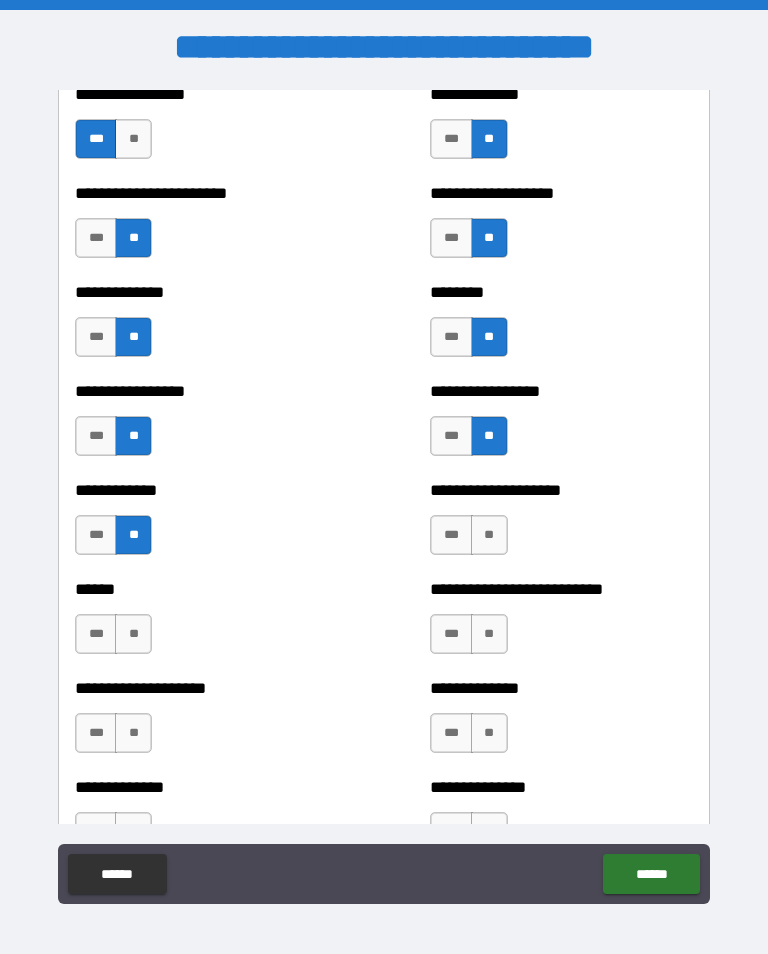 click on "**" at bounding box center (489, 535) 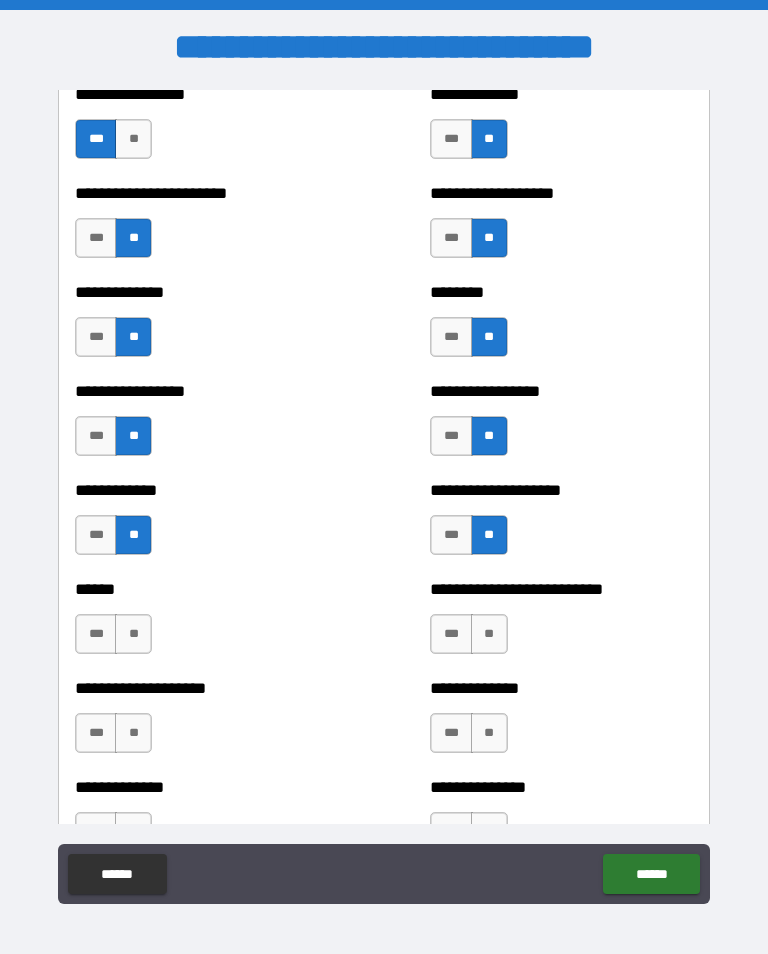 click on "**" at bounding box center [133, 634] 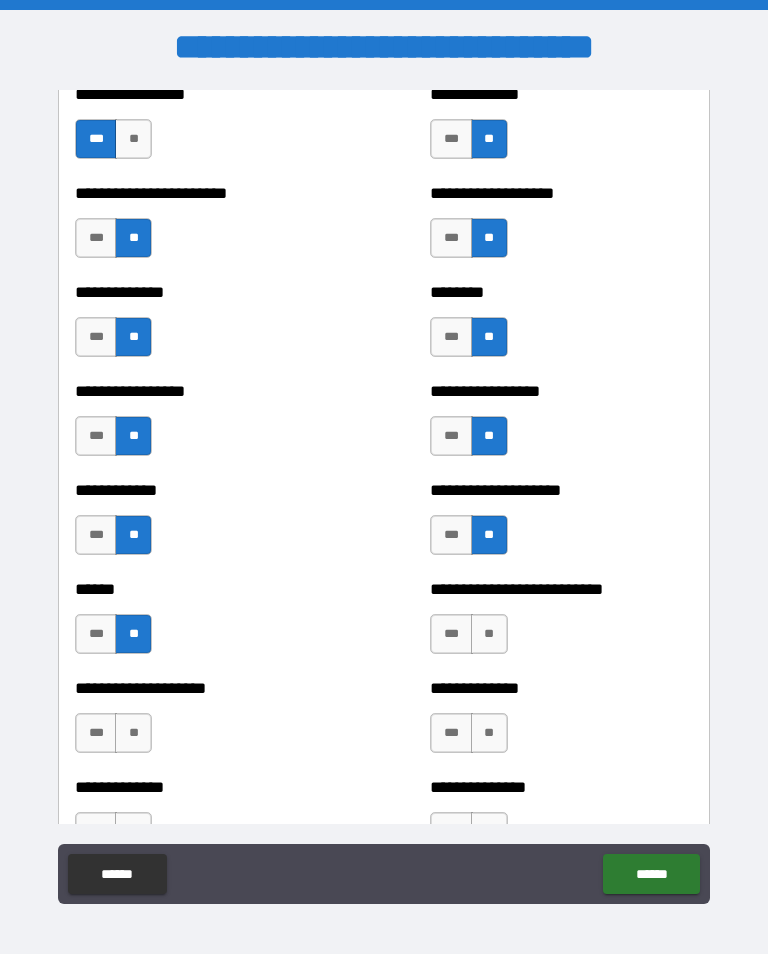 click on "**" at bounding box center (489, 634) 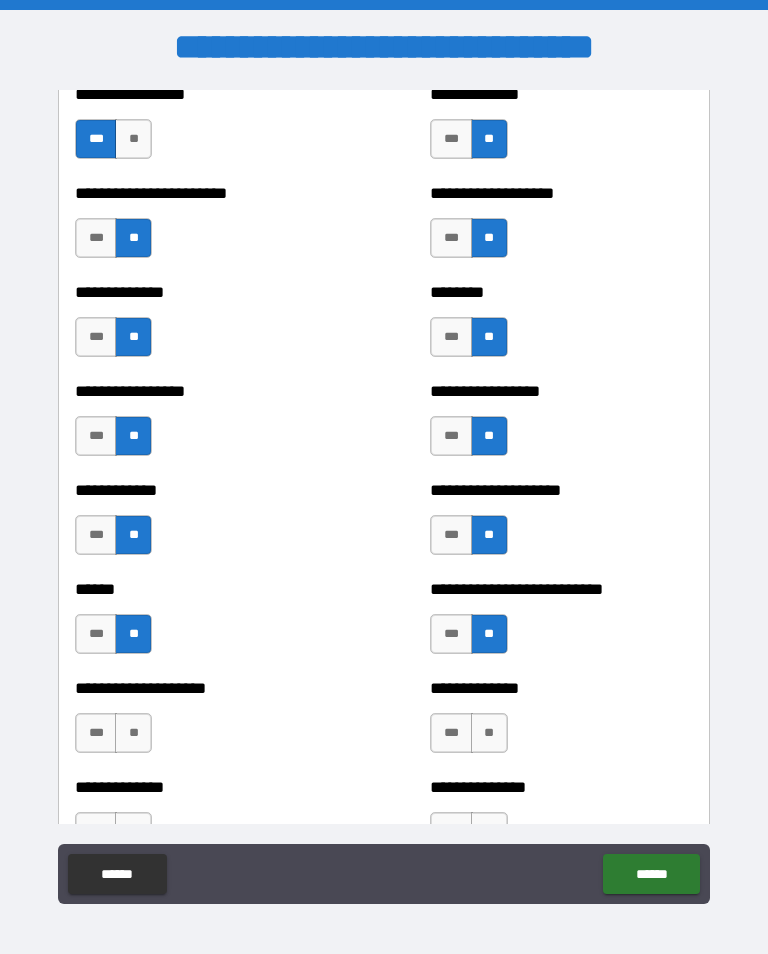 click on "**" at bounding box center [133, 733] 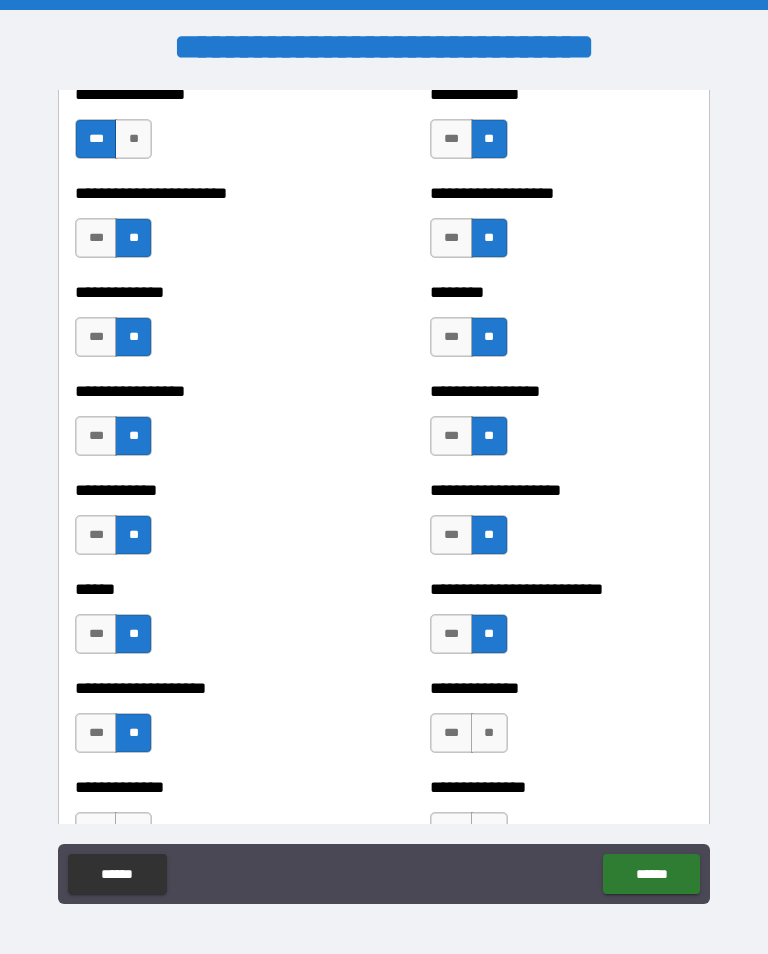 click on "**" at bounding box center [489, 733] 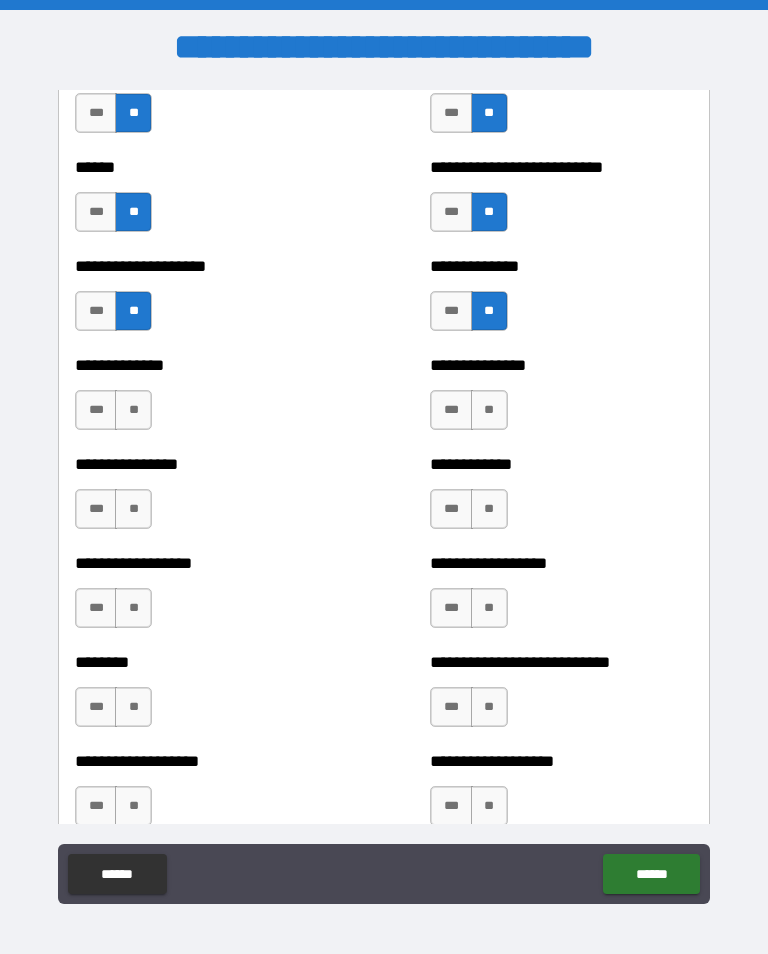 scroll, scrollTop: 4080, scrollLeft: 0, axis: vertical 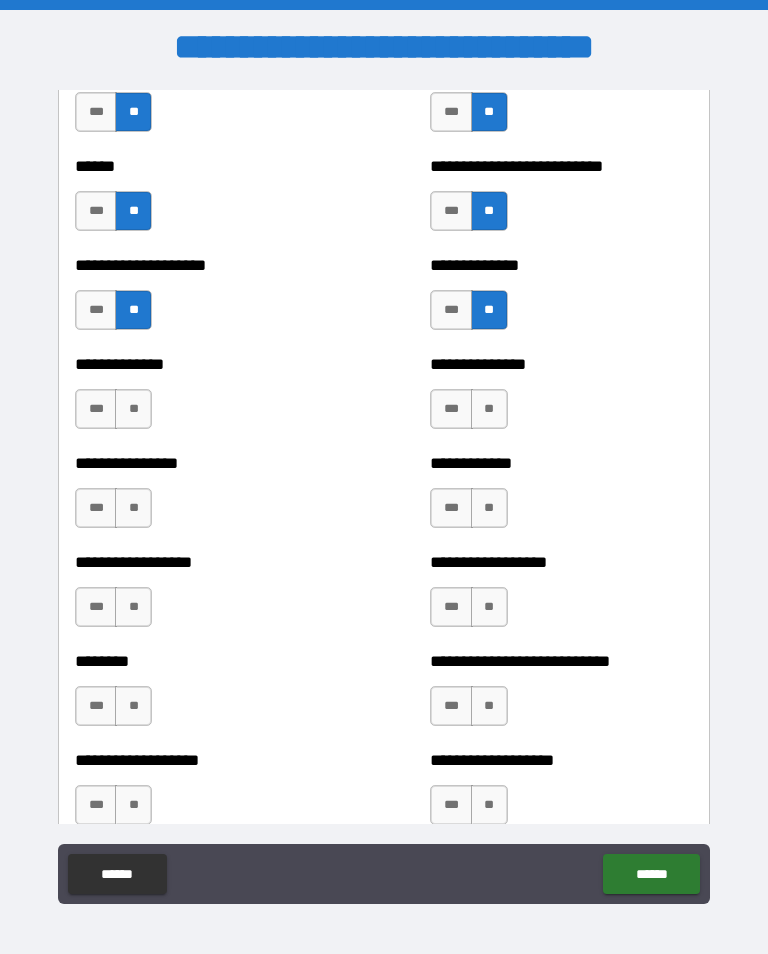 click on "***" at bounding box center (451, 310) 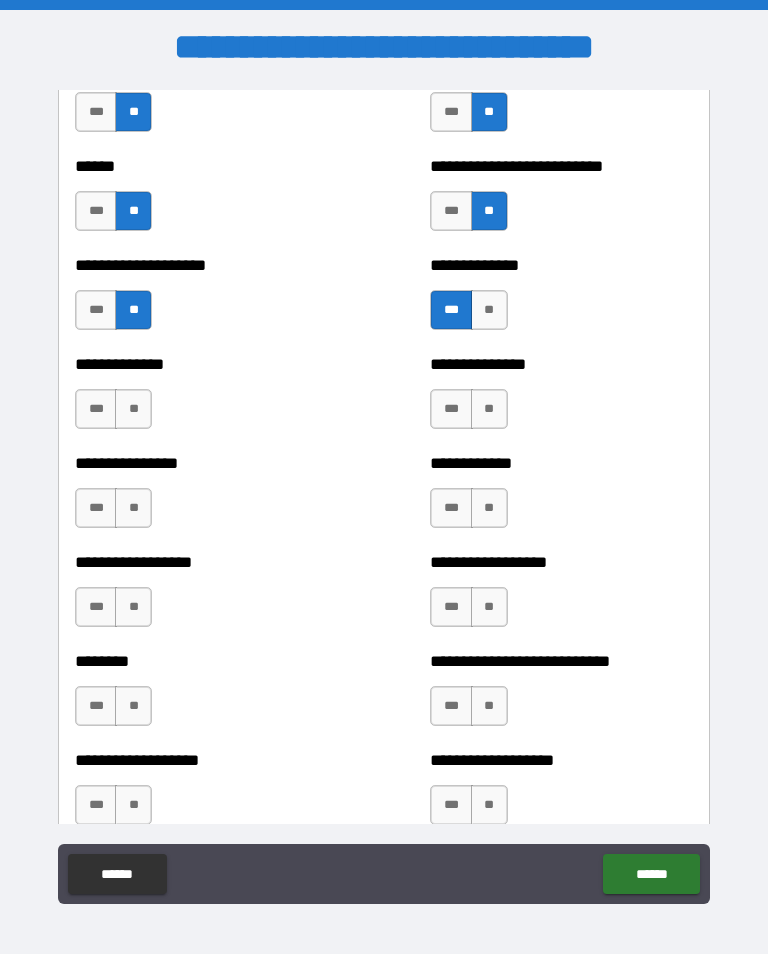 click on "**" at bounding box center [133, 409] 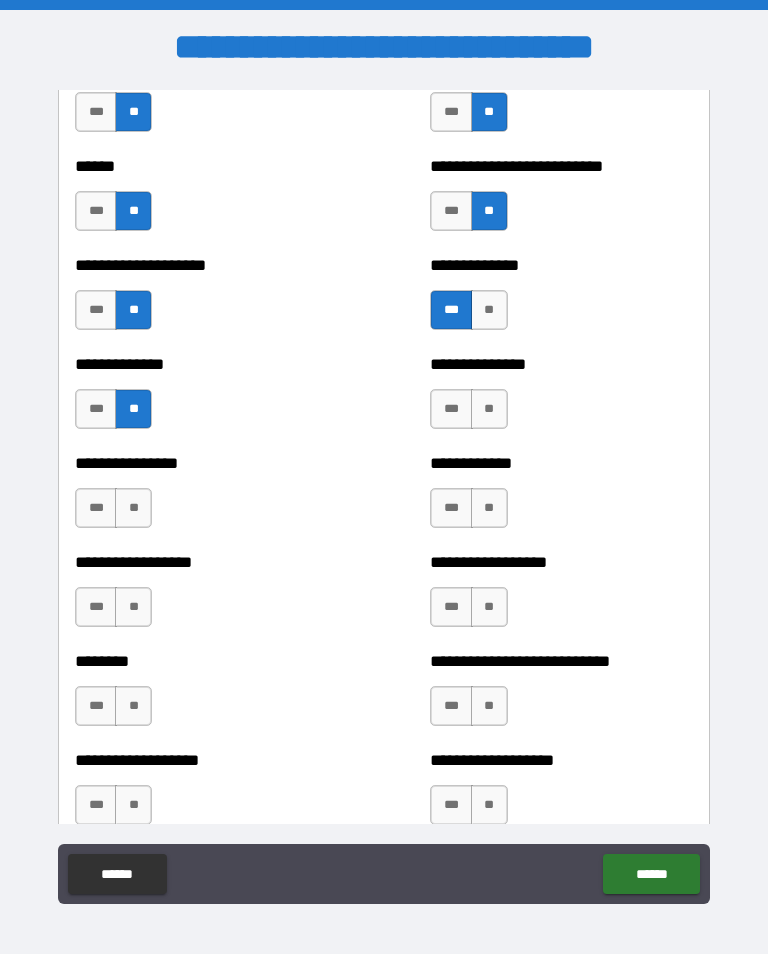 click on "**" at bounding box center (133, 508) 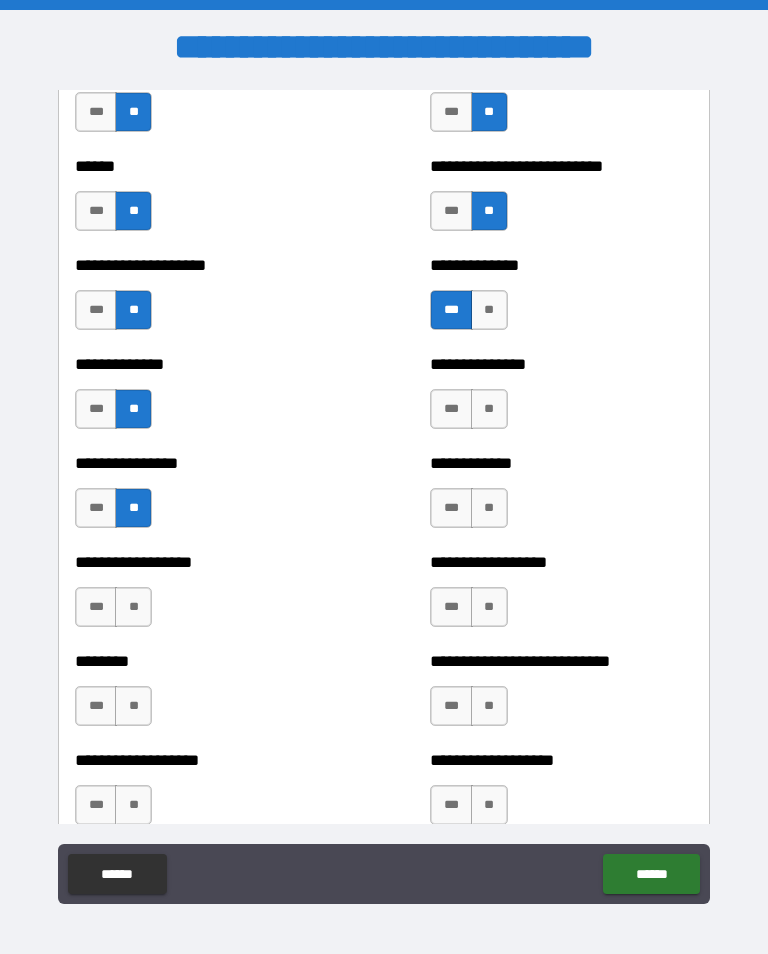 click on "**" at bounding box center (133, 607) 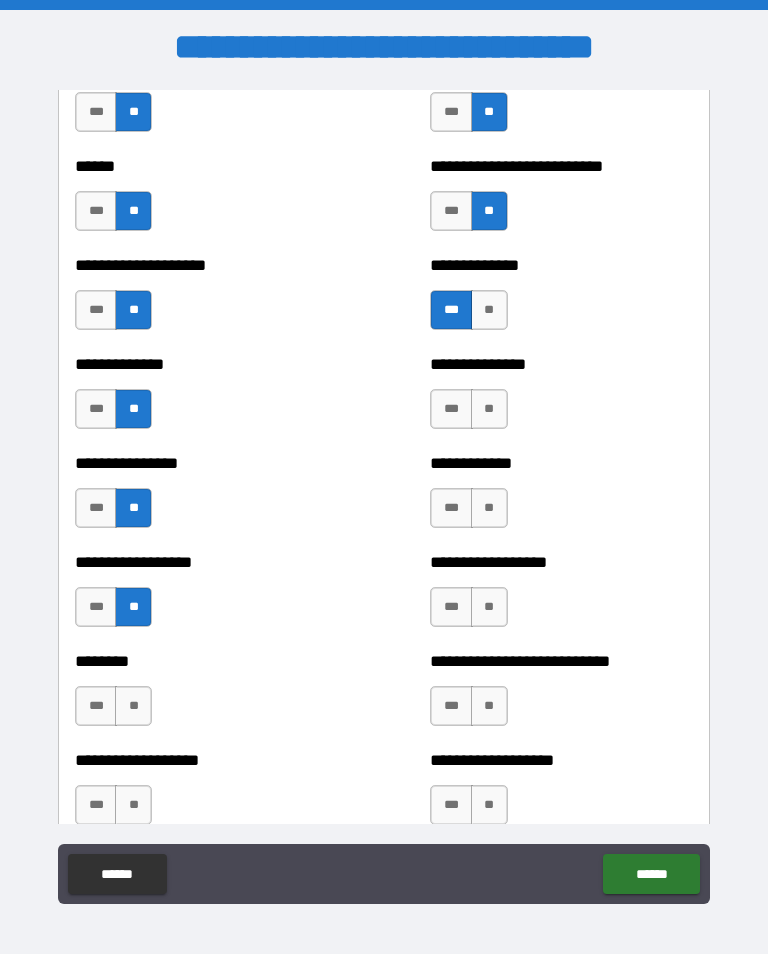 click on "**" at bounding box center [133, 706] 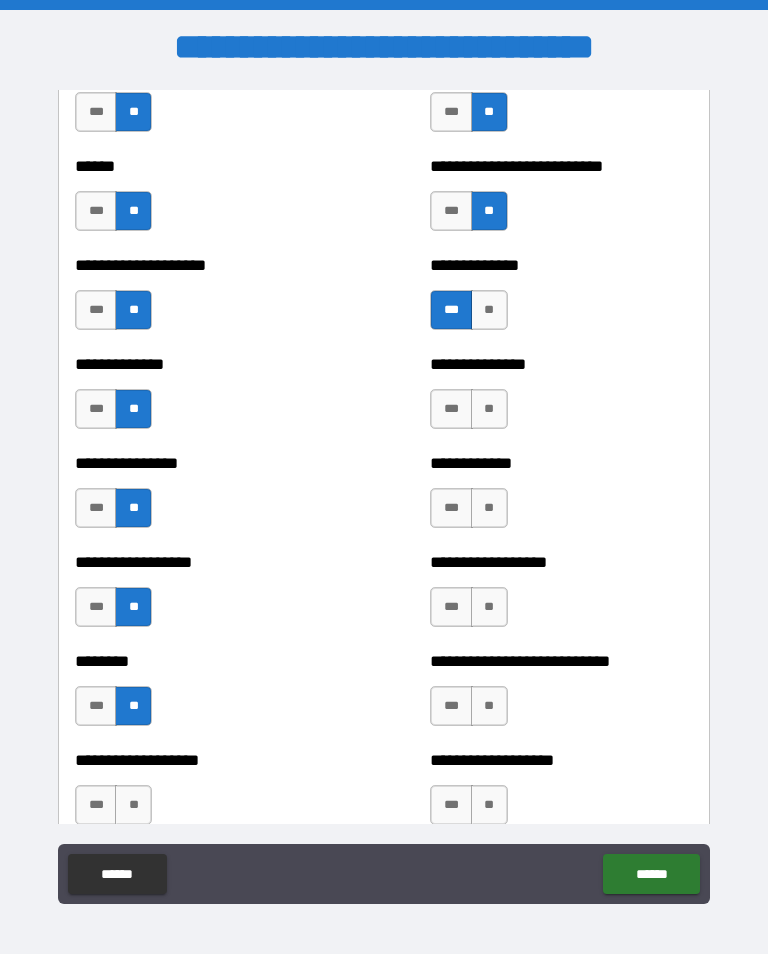 click on "**" at bounding box center [489, 409] 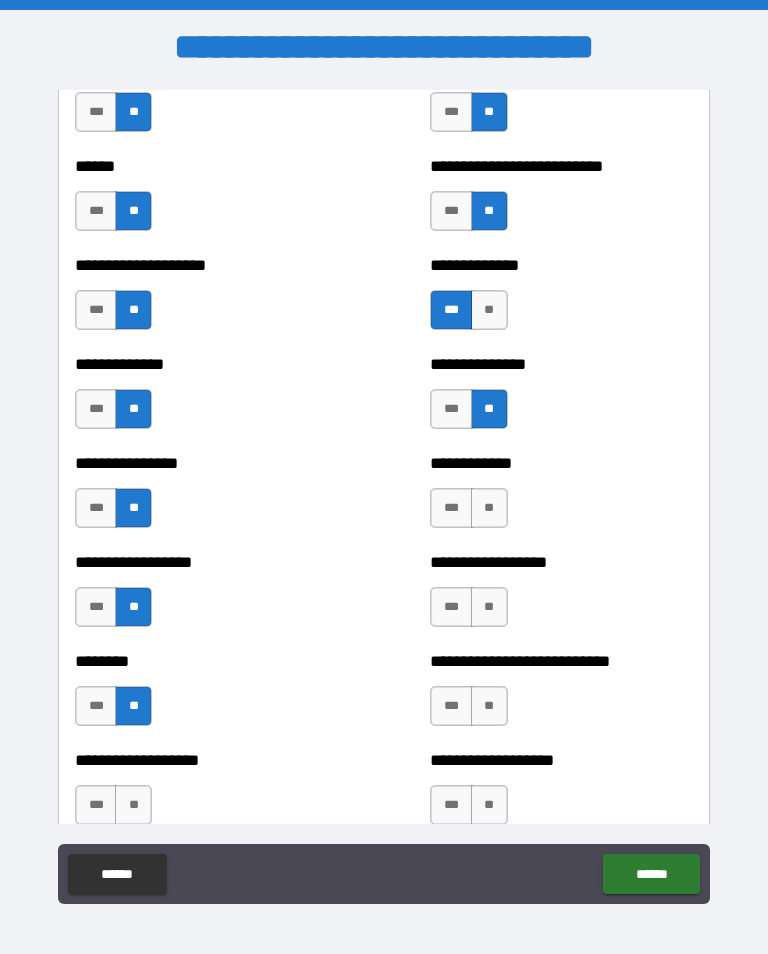 click on "**" at bounding box center (489, 508) 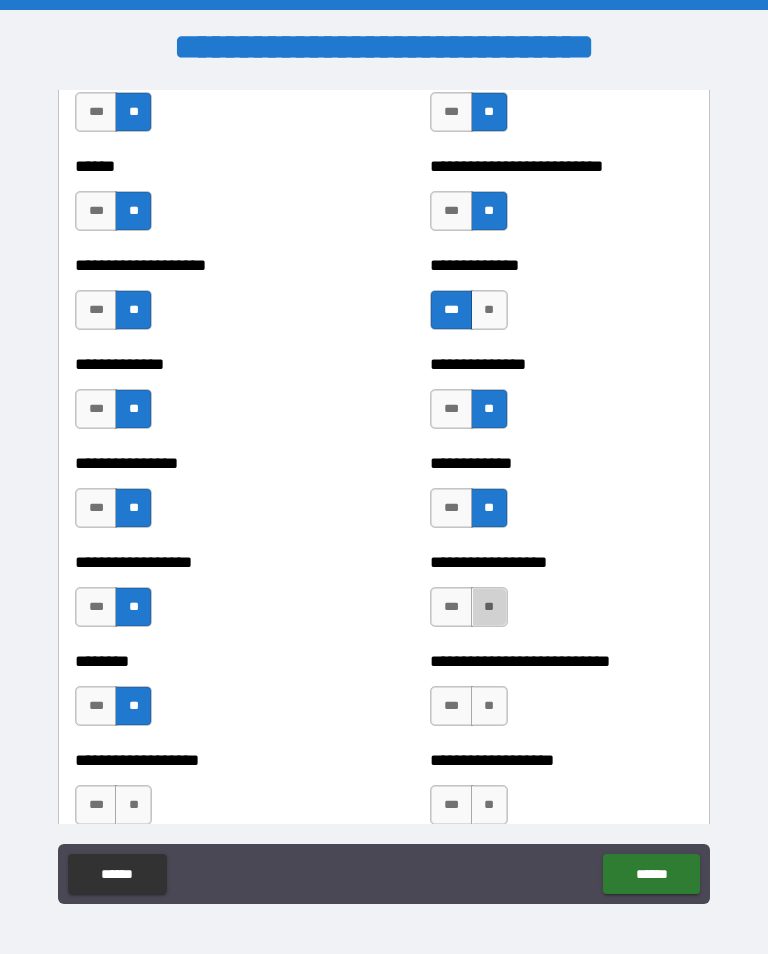 click on "**" at bounding box center (489, 607) 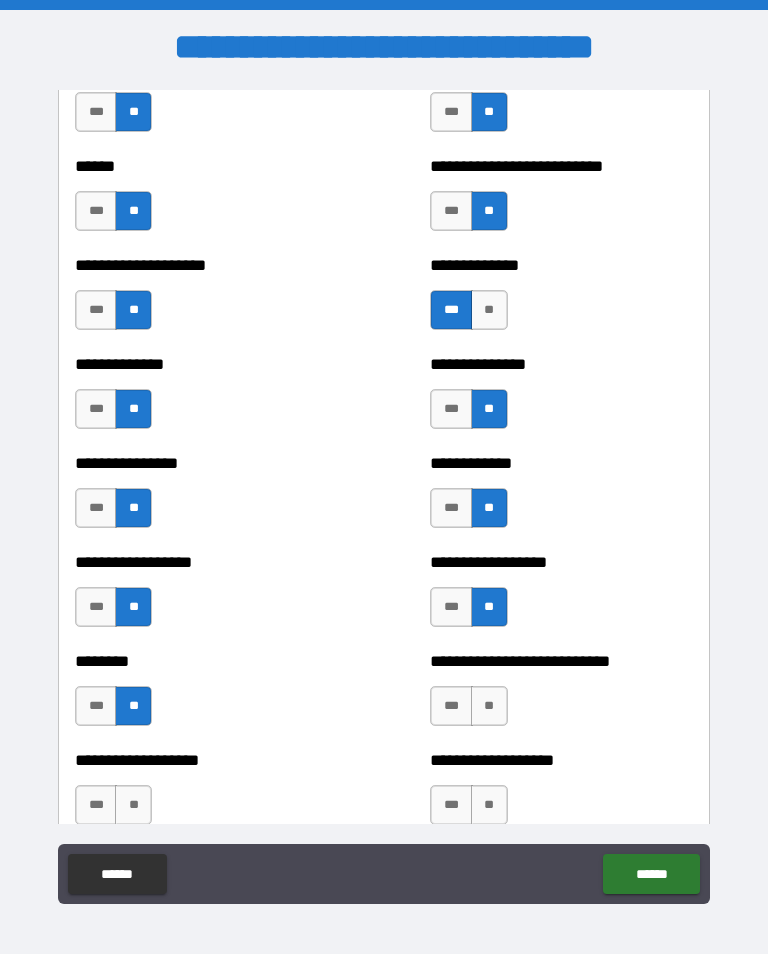 click on "**" at bounding box center (489, 706) 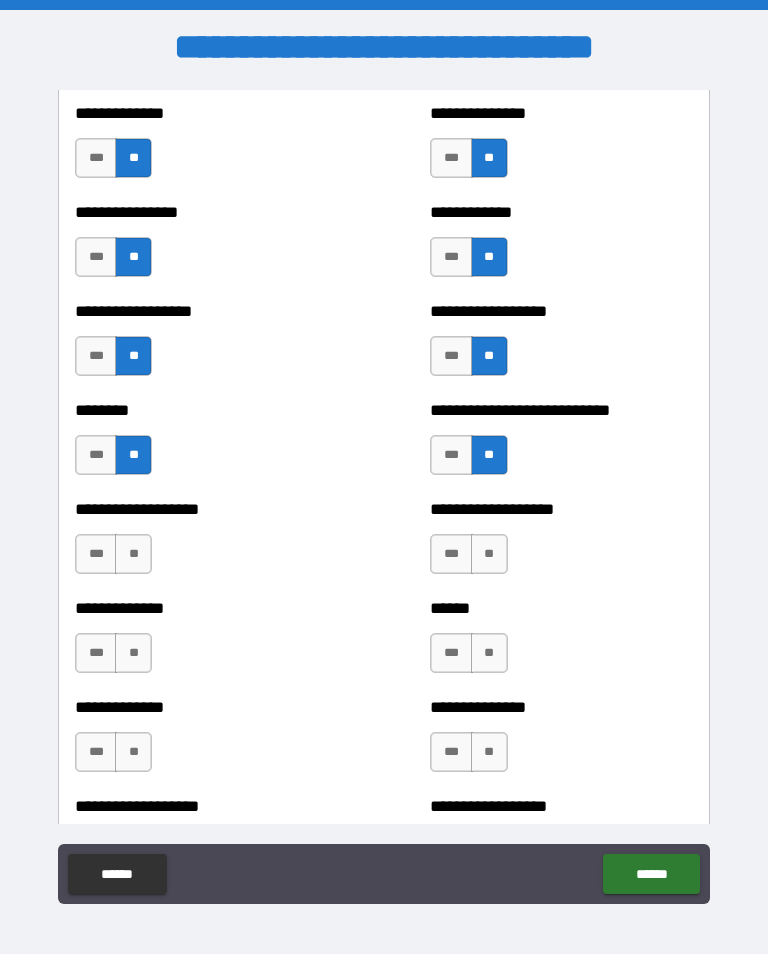 scroll, scrollTop: 4344, scrollLeft: 0, axis: vertical 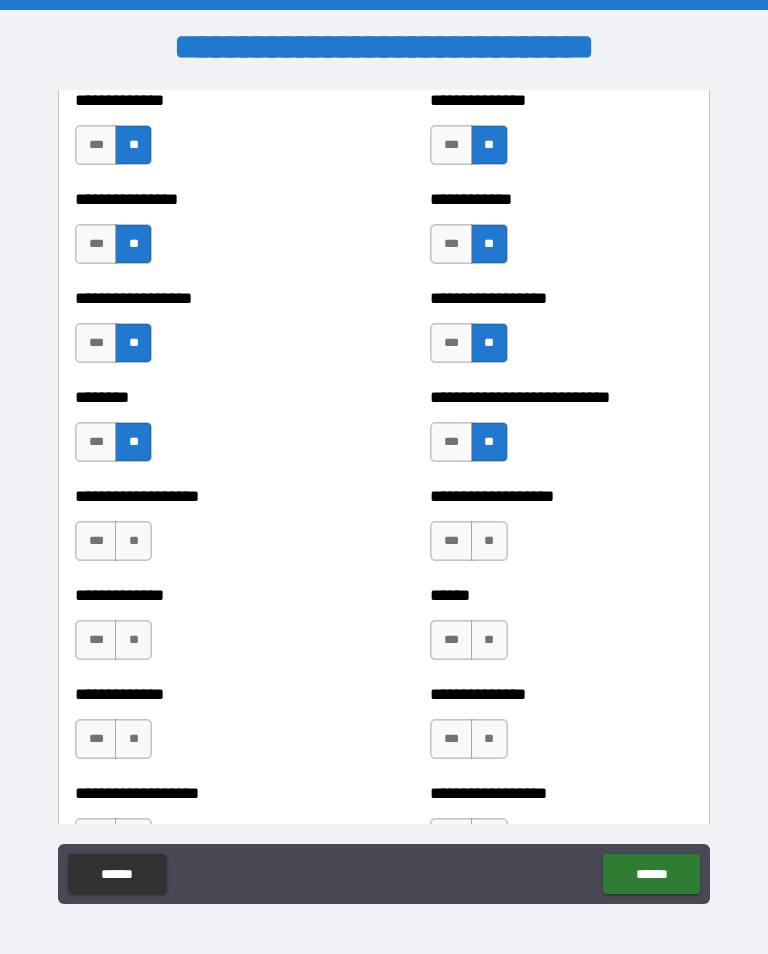 click on "**" at bounding box center (489, 541) 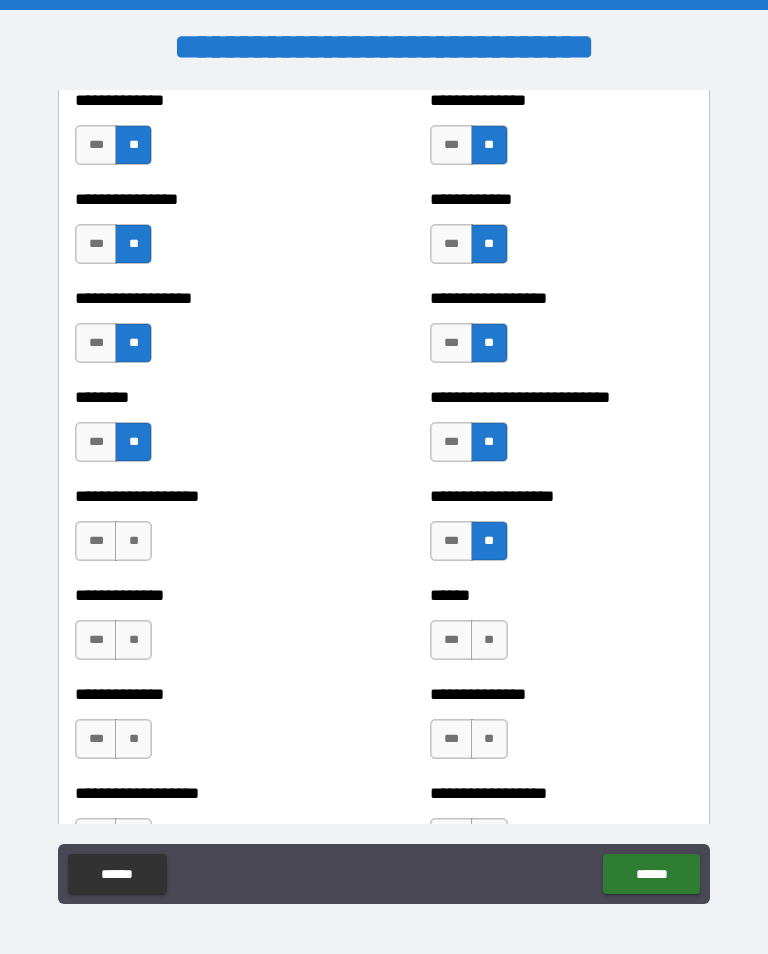 click on "**" at bounding box center (133, 541) 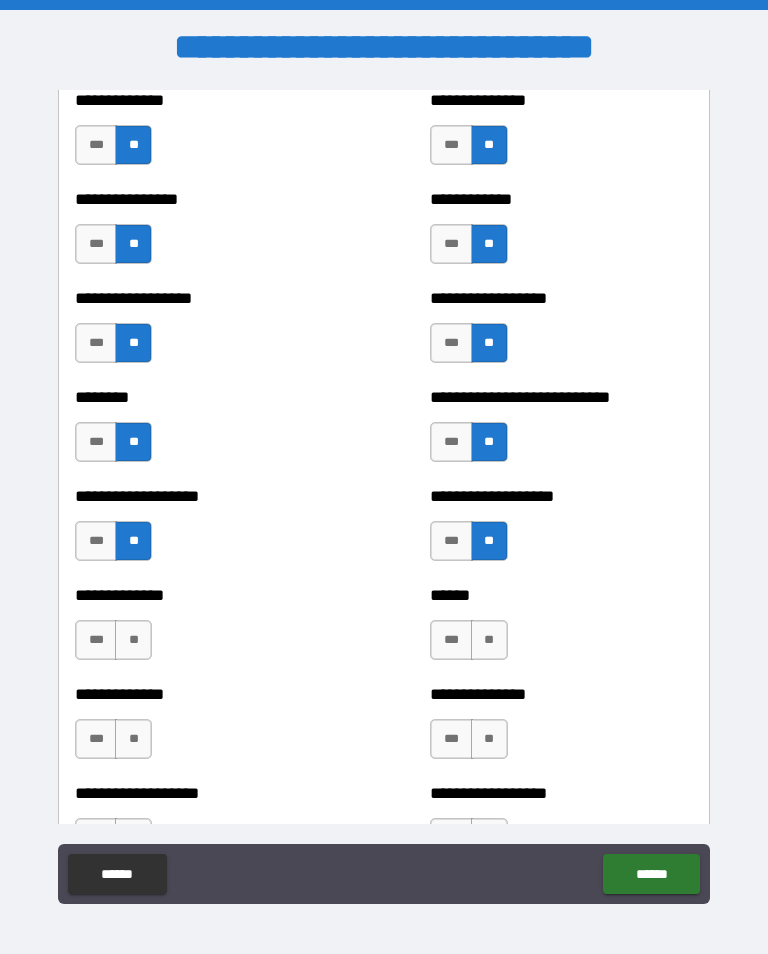 click on "**" at bounding box center [133, 640] 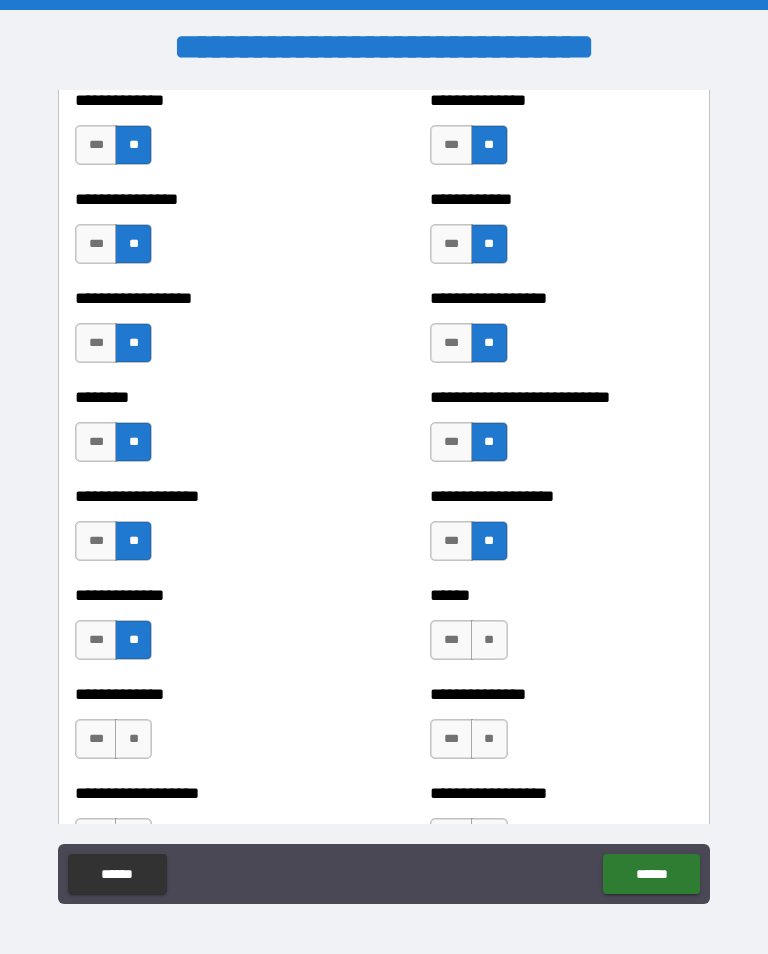 click on "**" at bounding box center [133, 739] 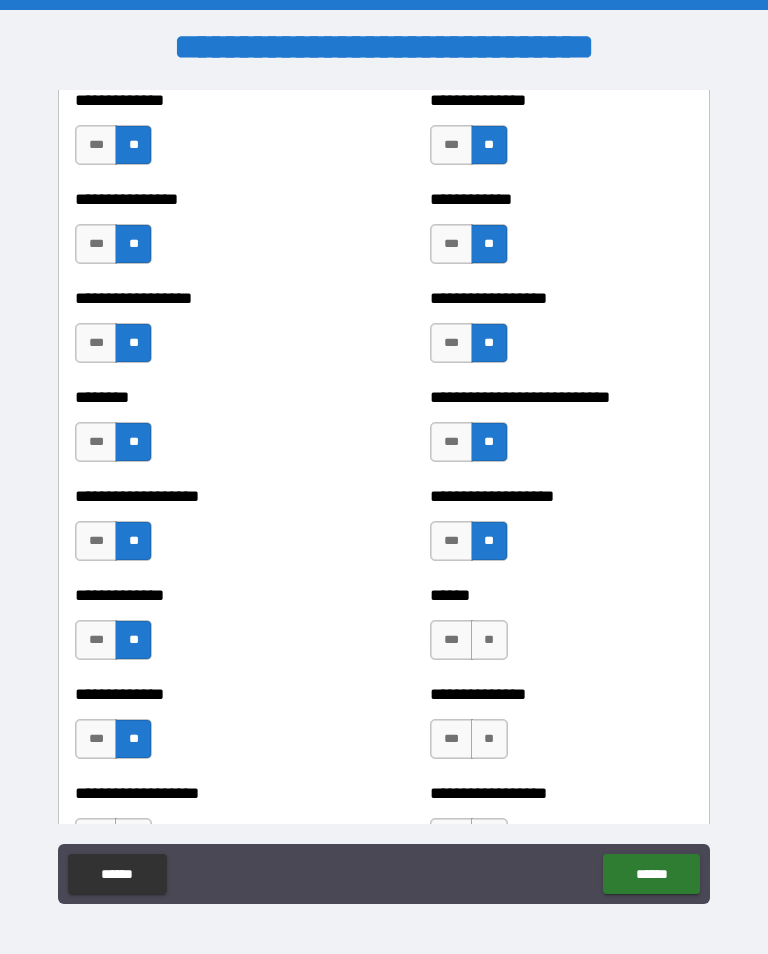 click on "**" at bounding box center (489, 640) 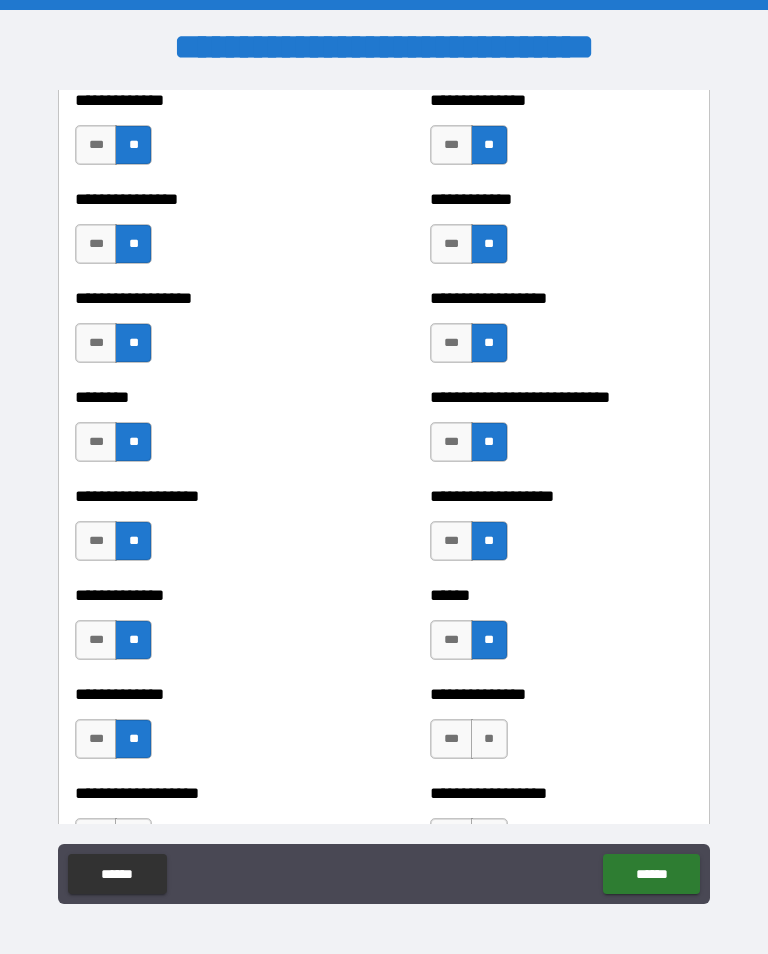 click on "**" at bounding box center [489, 739] 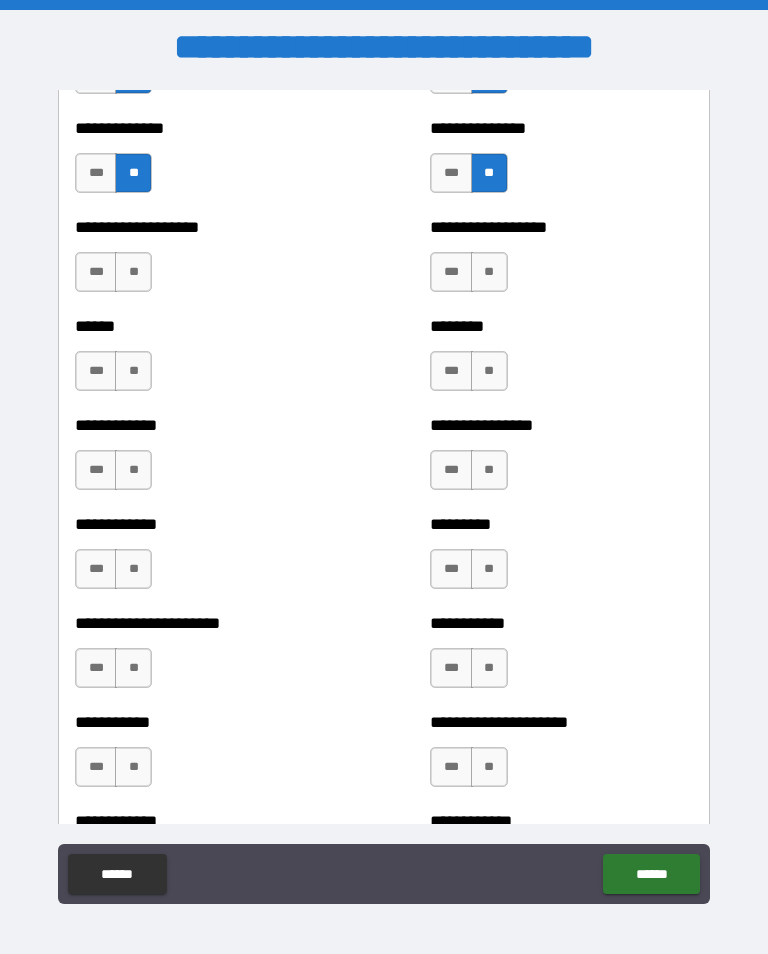 scroll, scrollTop: 4911, scrollLeft: 0, axis: vertical 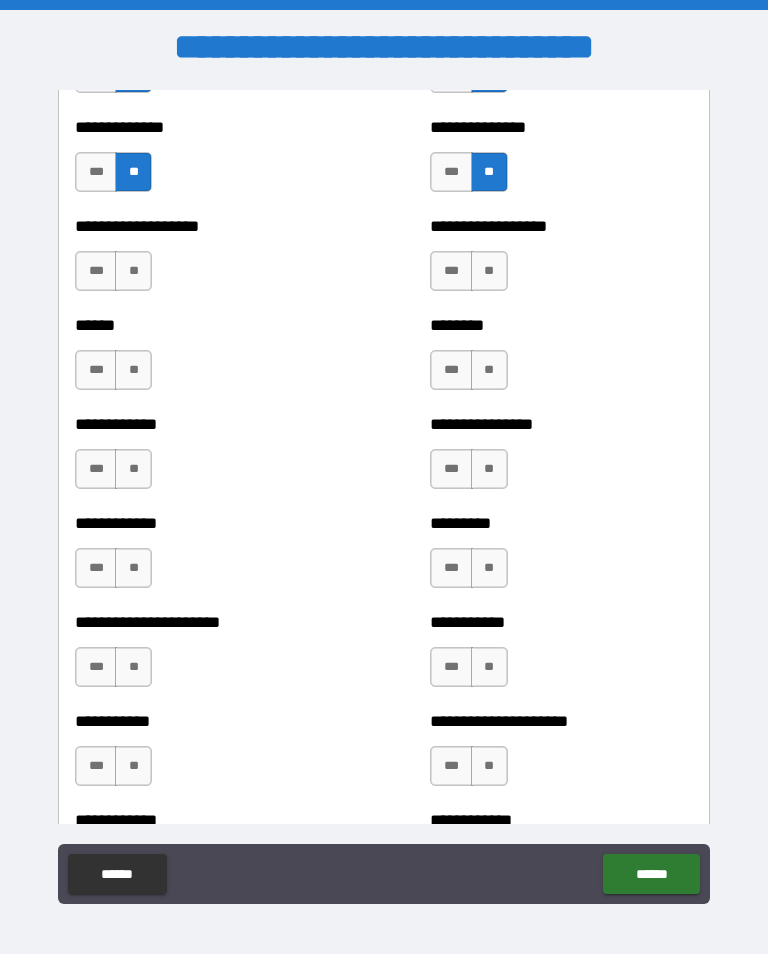 click on "**" at bounding box center [489, 271] 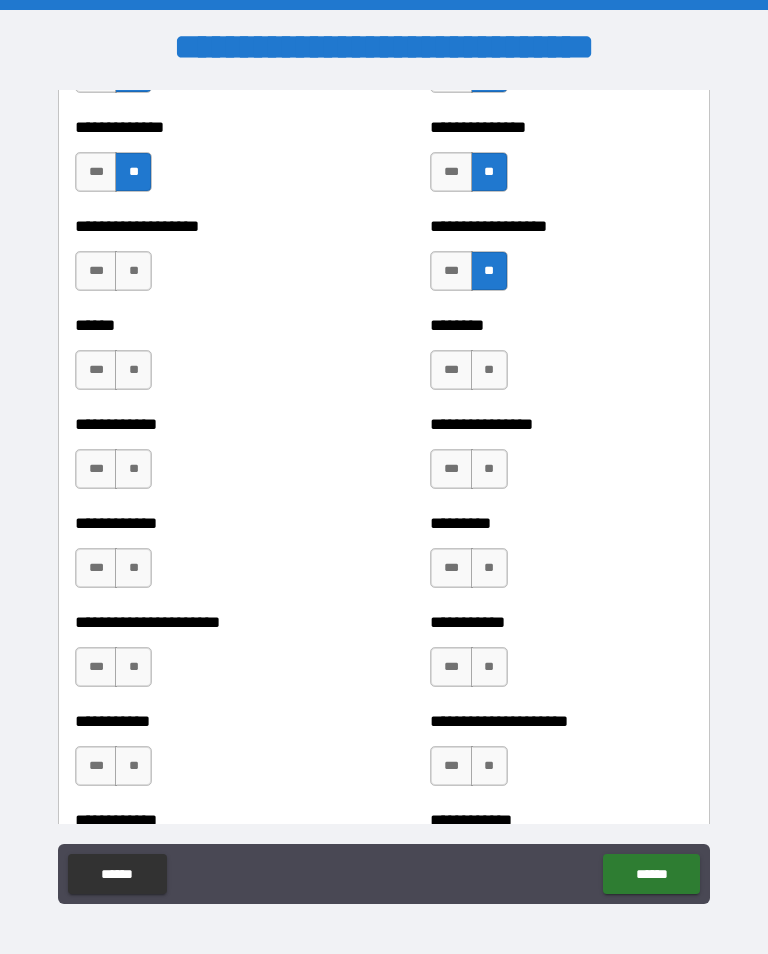 click on "**" at bounding box center [133, 271] 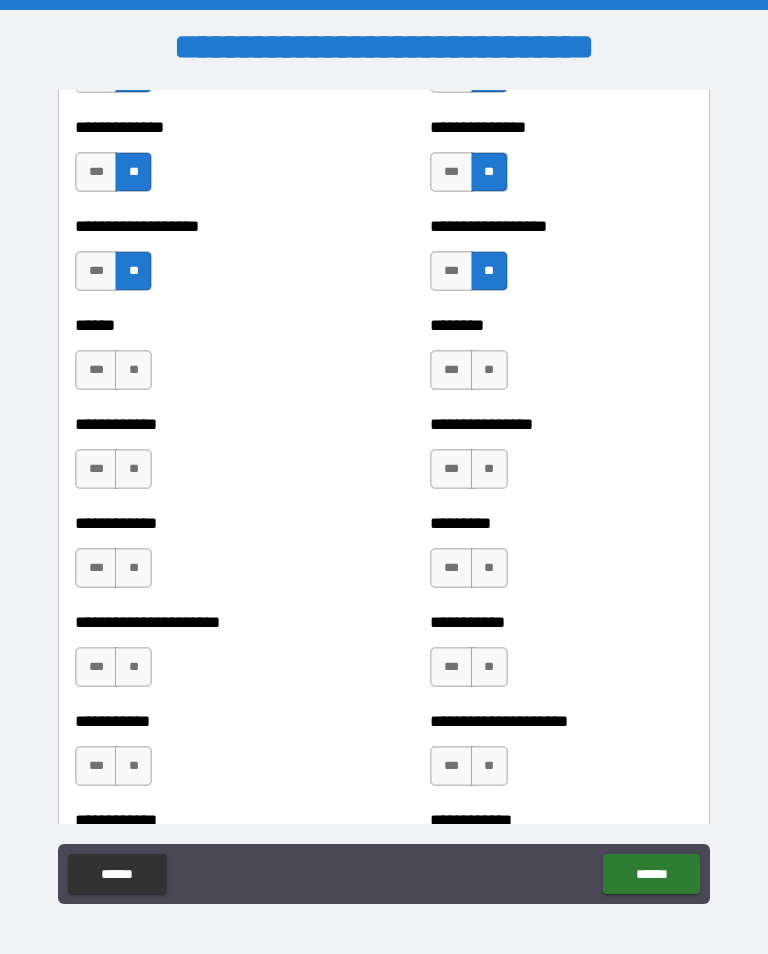 click on "**" at bounding box center (133, 370) 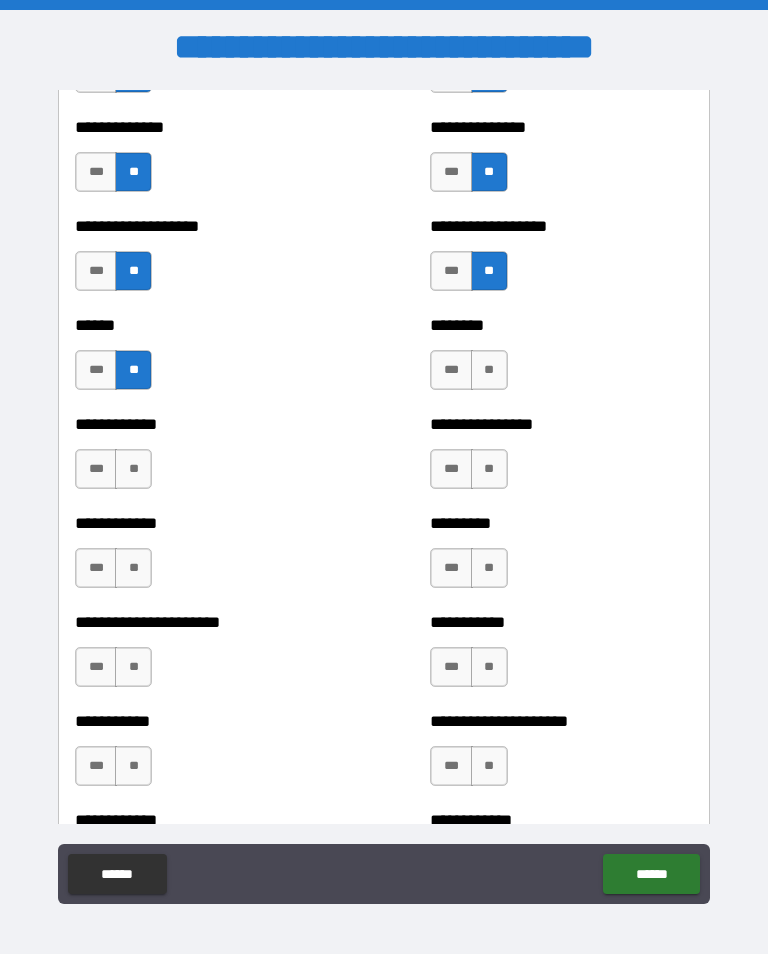 click on "**" at bounding box center [489, 370] 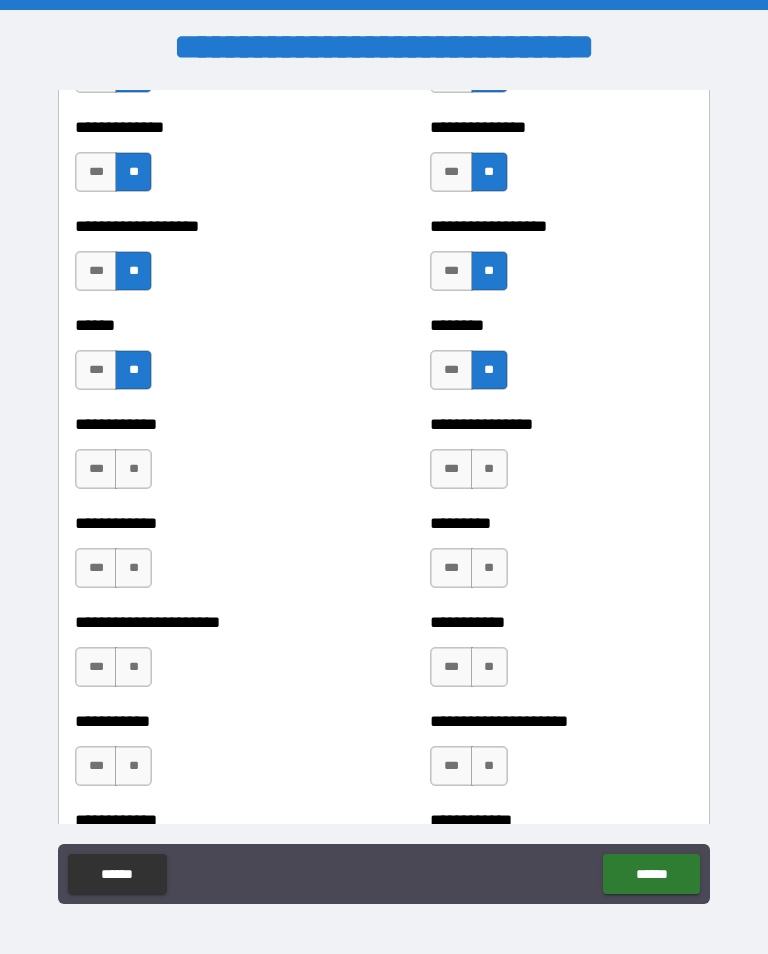 click on "**" at bounding box center (133, 469) 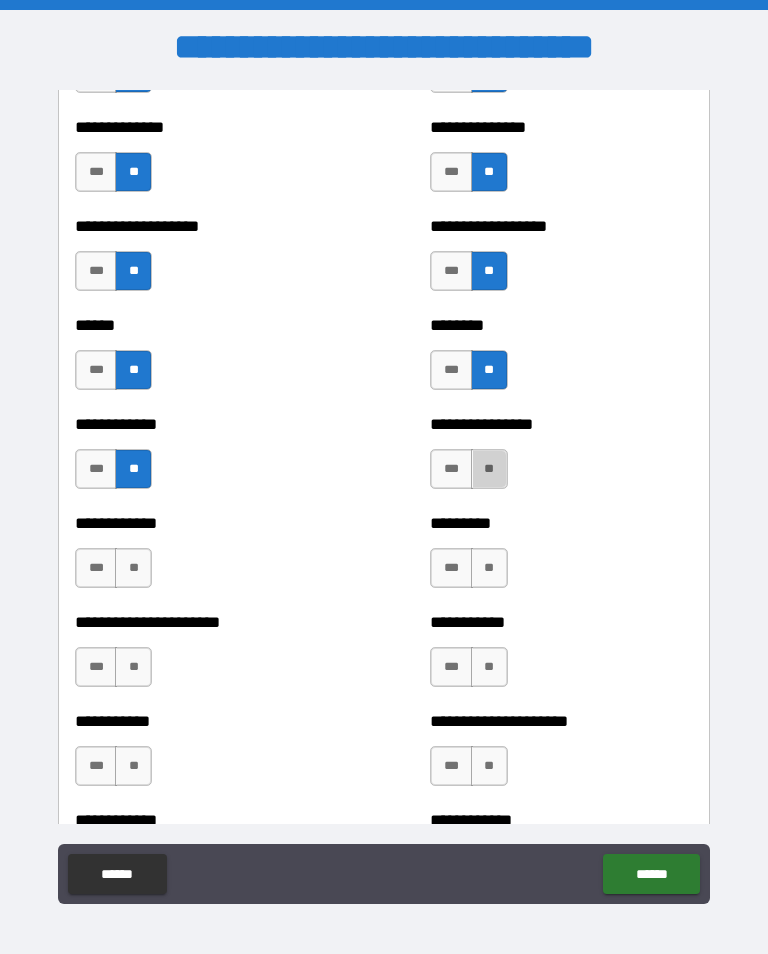 click on "**" at bounding box center [489, 469] 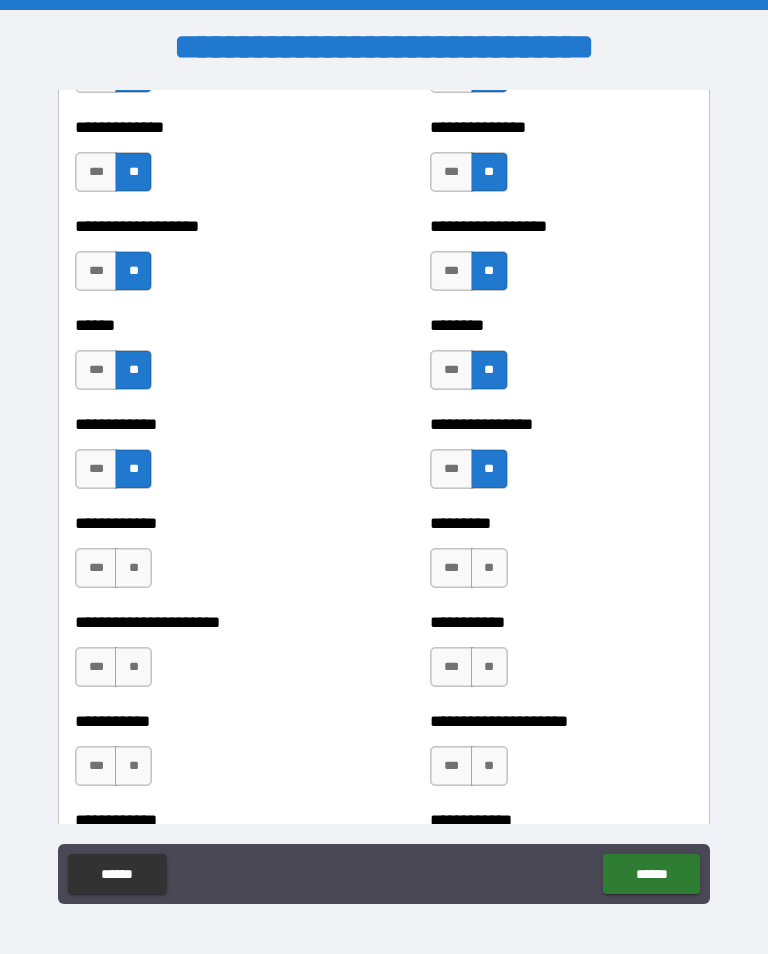 click on "**" at bounding box center (133, 568) 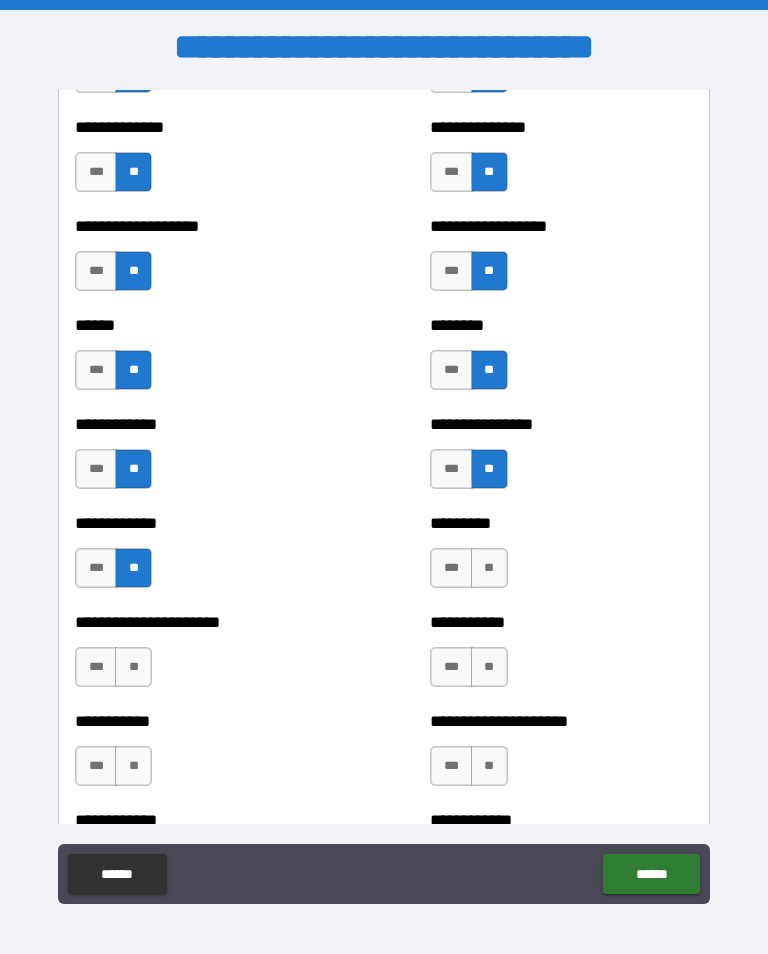 click on "**" at bounding box center (489, 568) 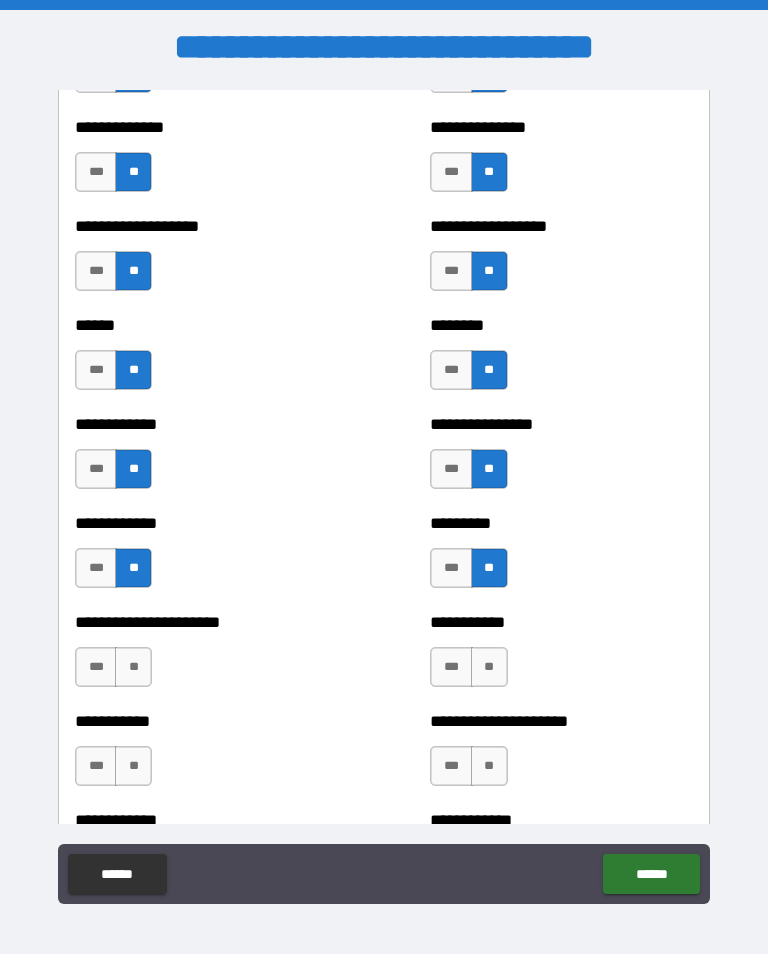 click on "**" at bounding box center (133, 667) 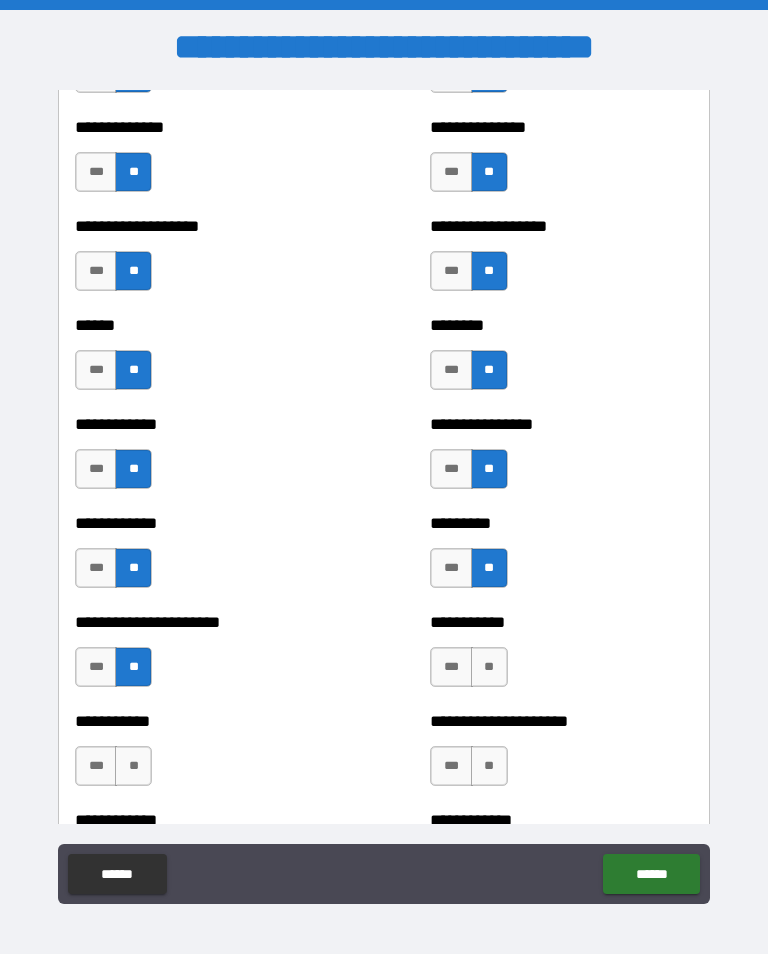 click on "**" at bounding box center [489, 667] 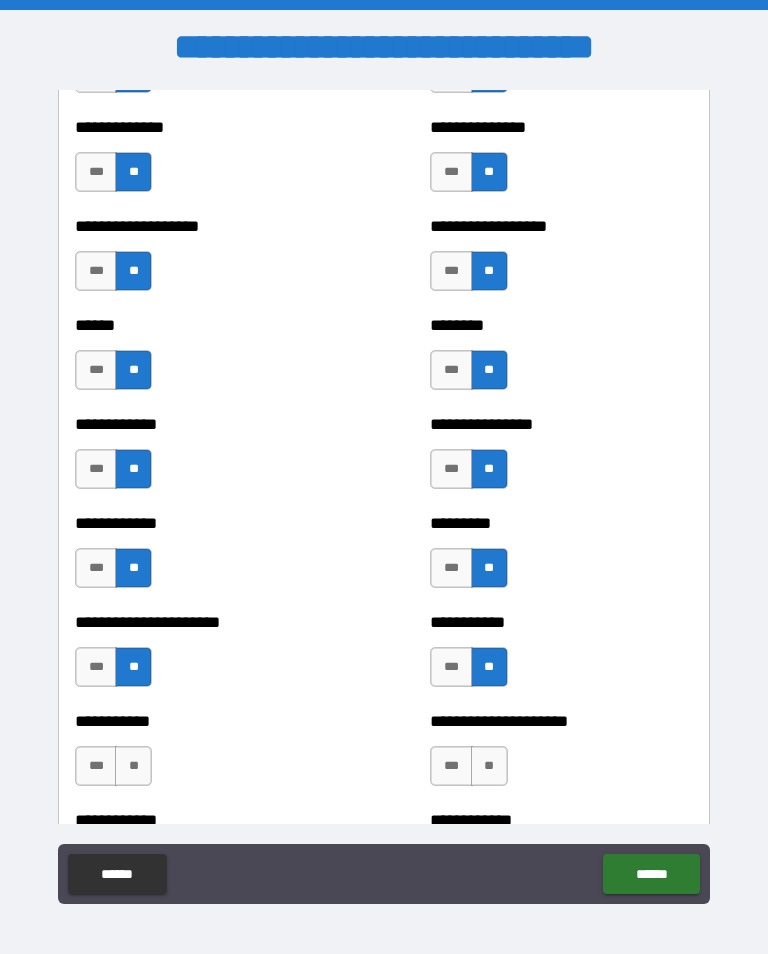 click on "**" at bounding box center [133, 766] 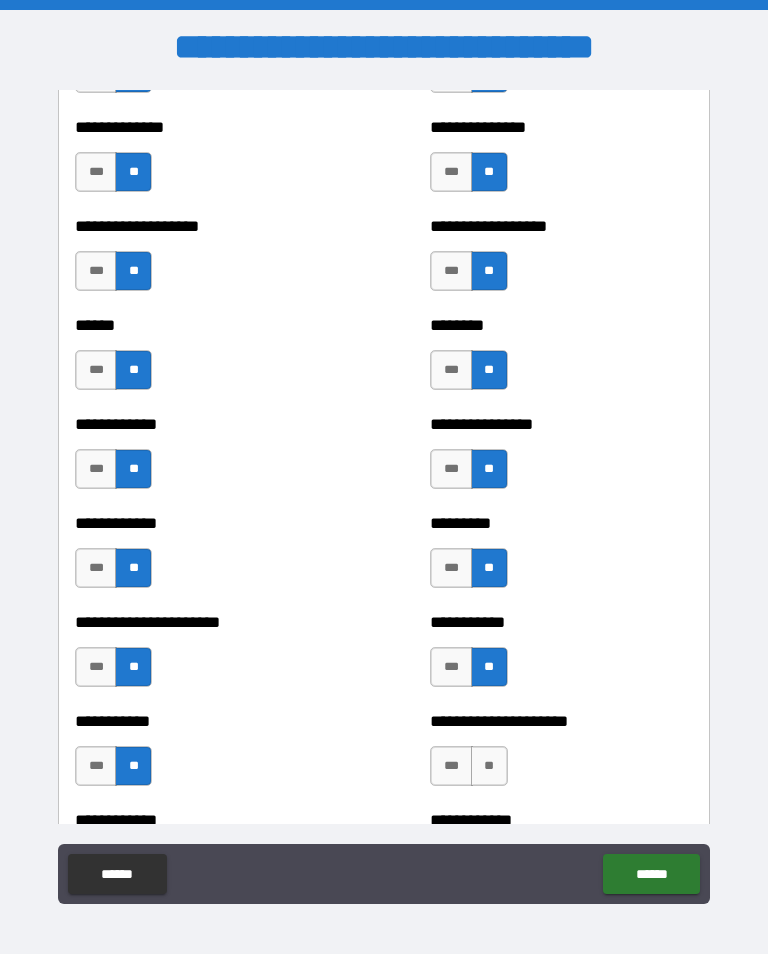 click on "**" at bounding box center [489, 766] 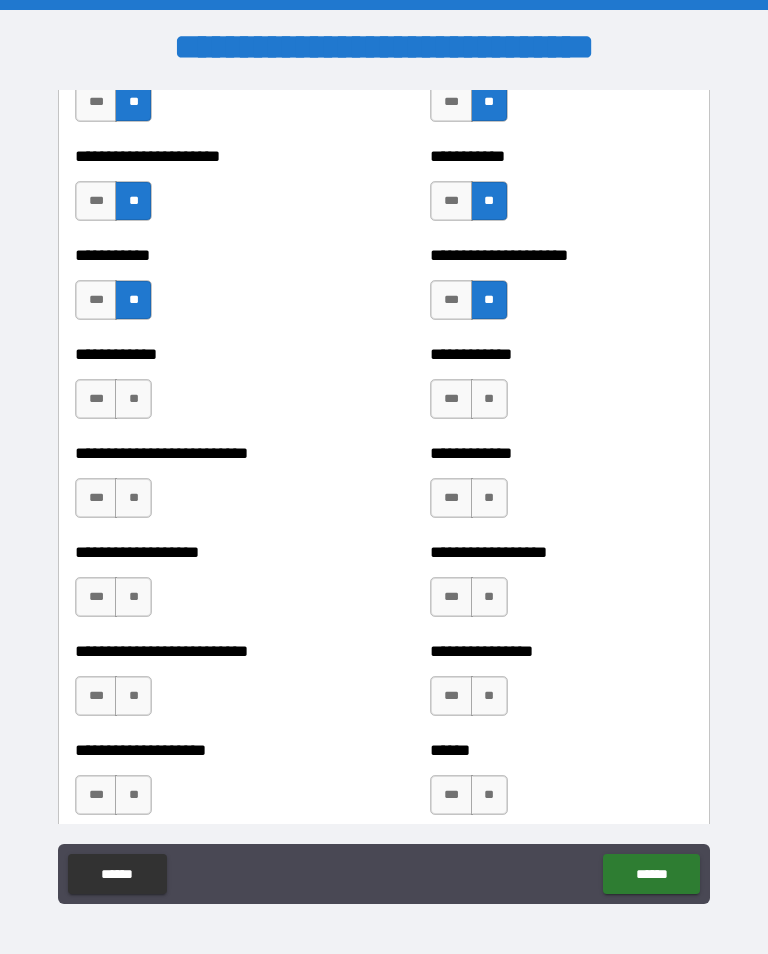 scroll, scrollTop: 5380, scrollLeft: 0, axis: vertical 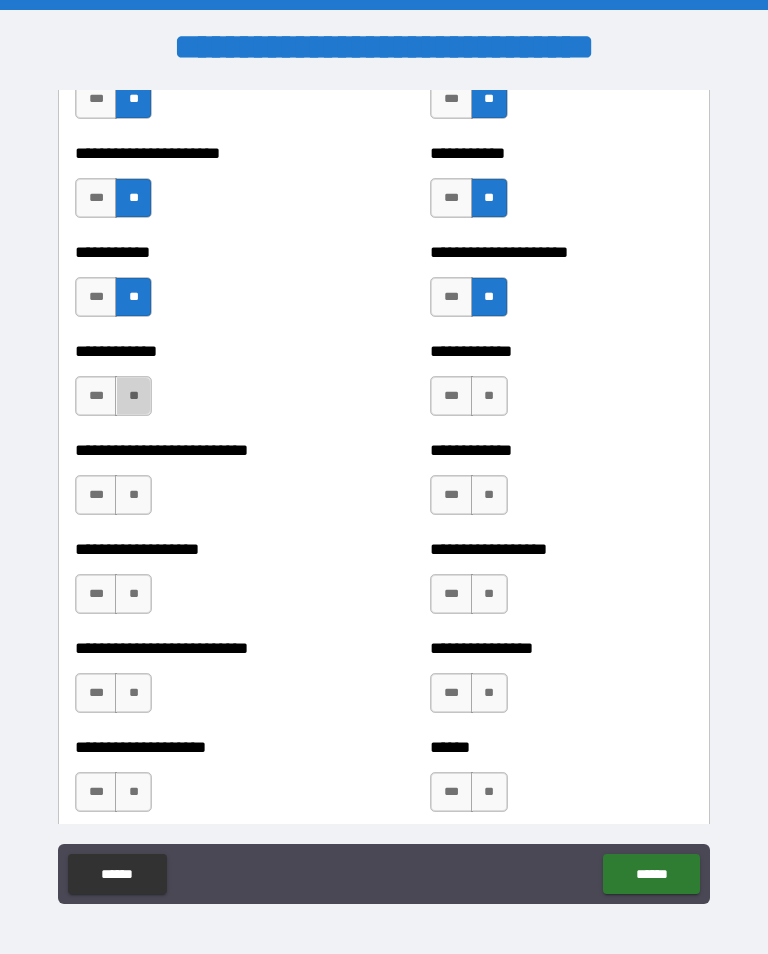 click on "**" at bounding box center [133, 396] 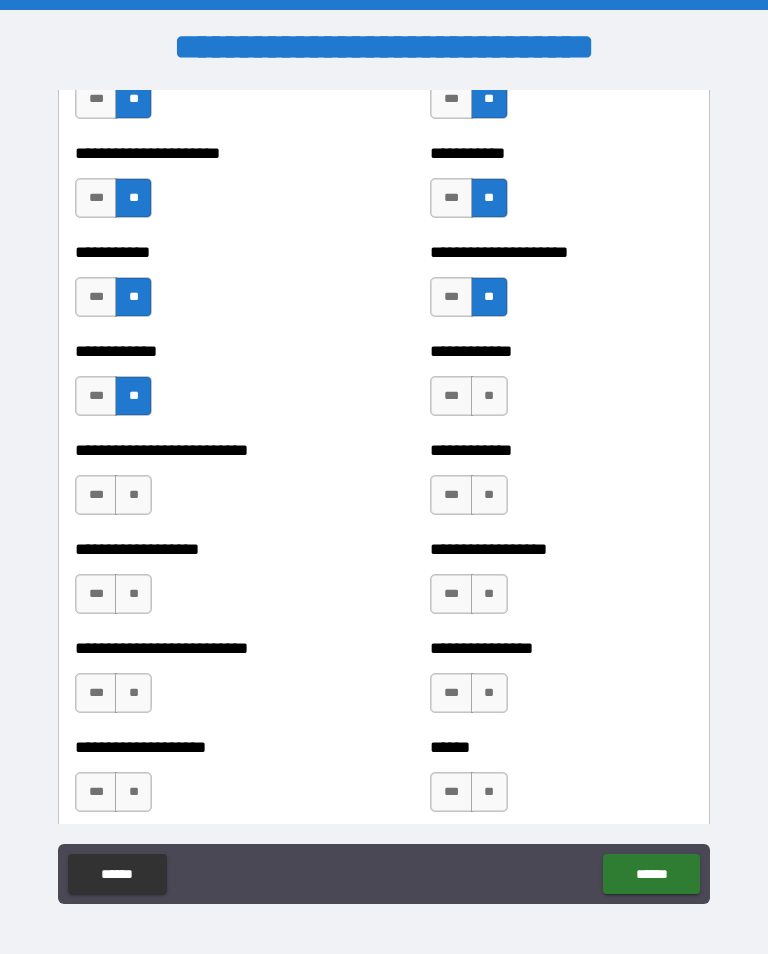 click on "**" at bounding box center [489, 396] 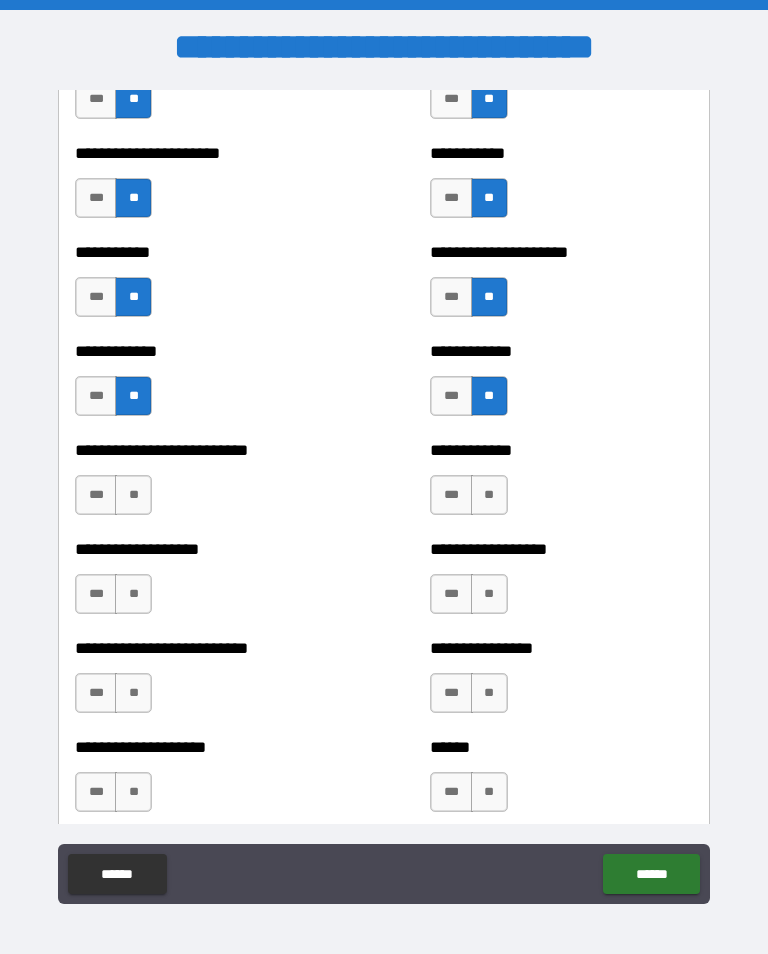 click on "**" at bounding box center [133, 495] 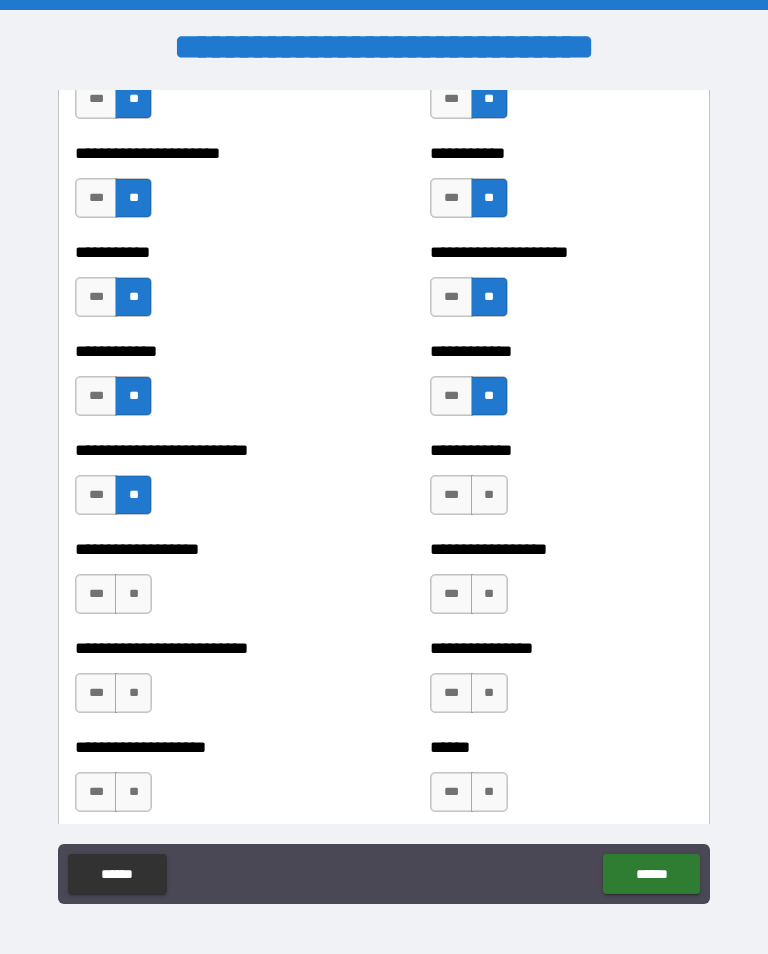 click on "**" at bounding box center [489, 495] 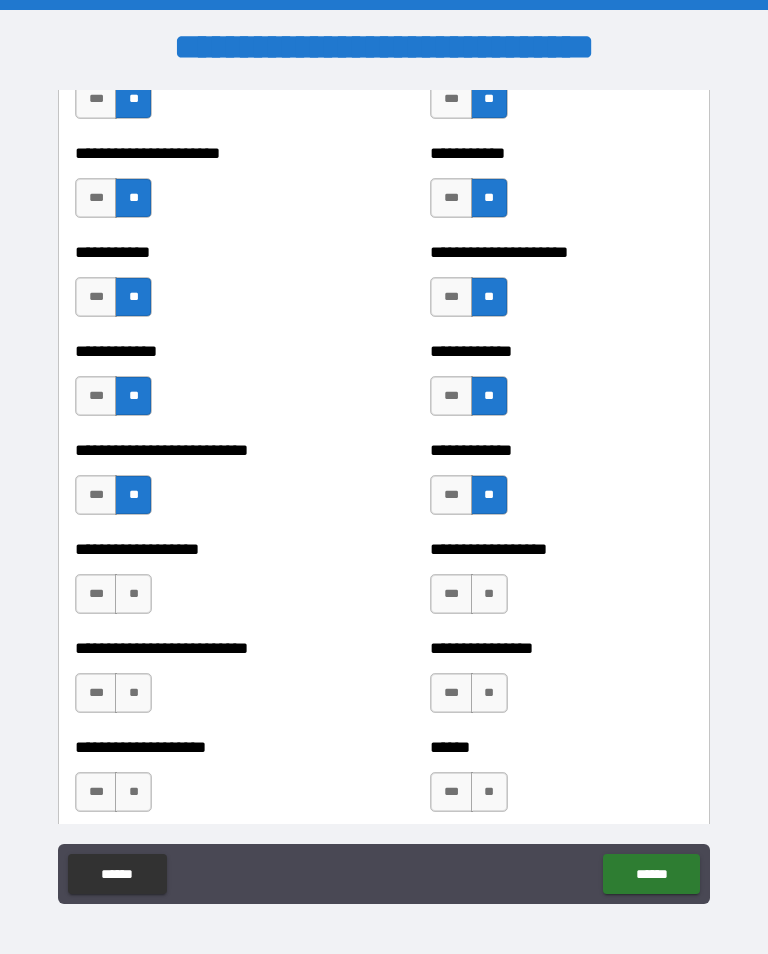 click on "**" at bounding box center (133, 594) 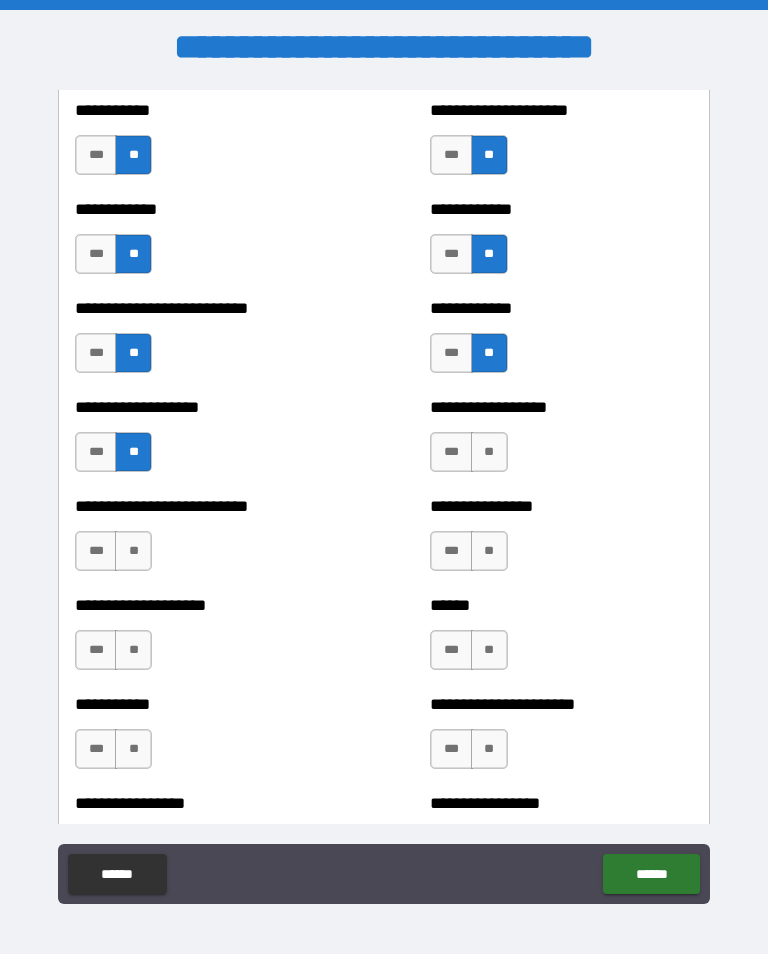 scroll, scrollTop: 5527, scrollLeft: 0, axis: vertical 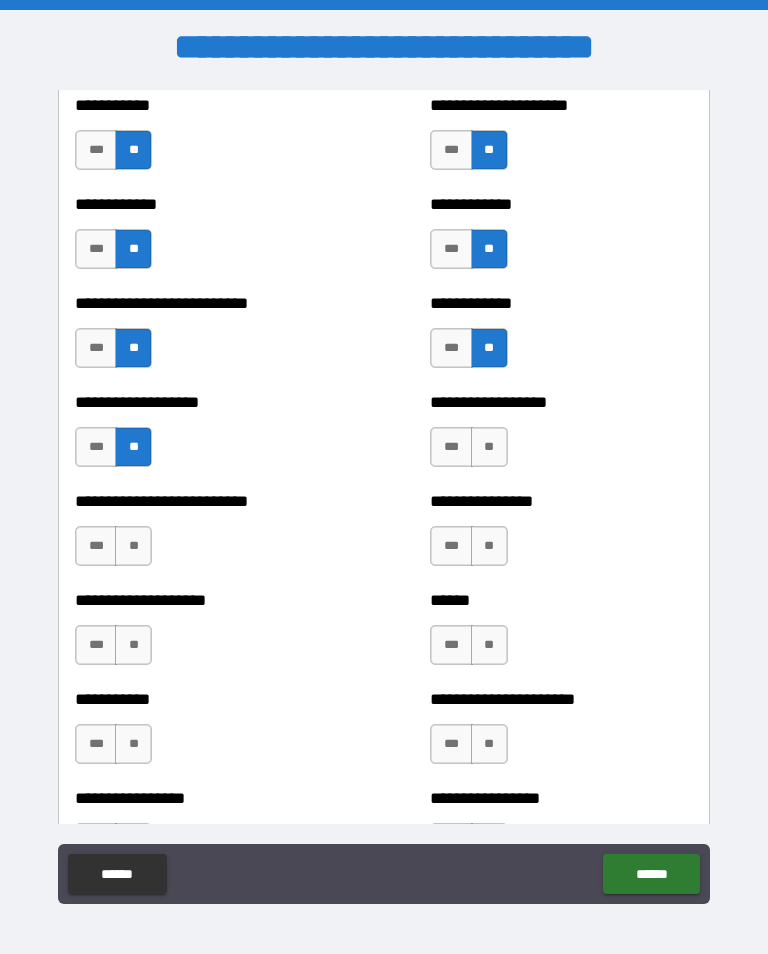 click on "**" at bounding box center [489, 447] 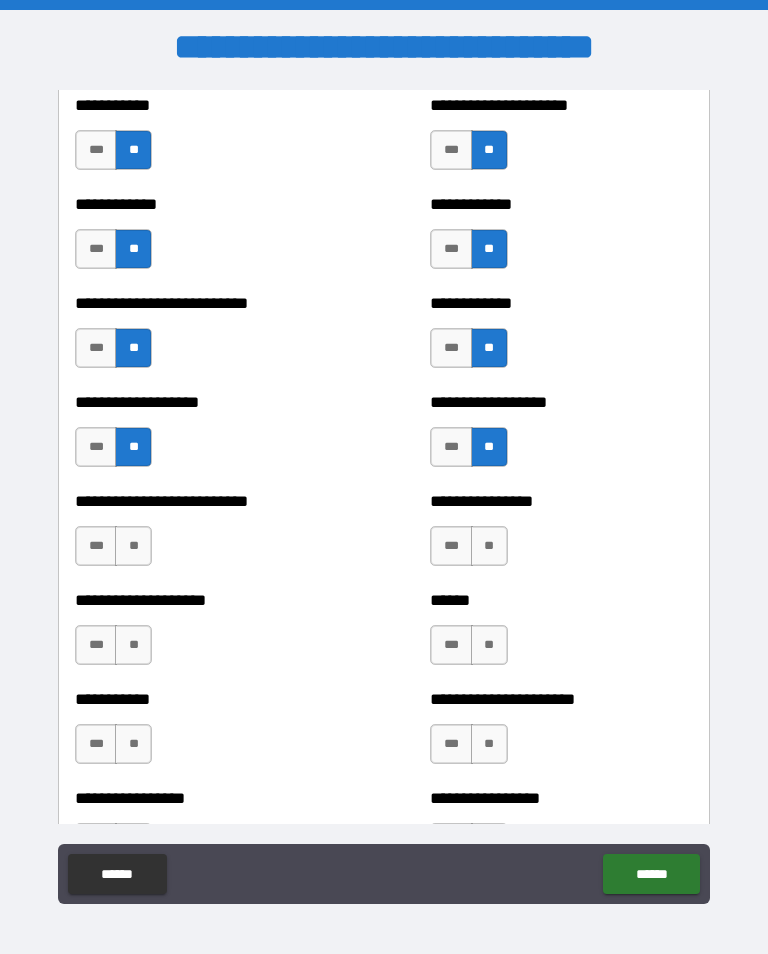 click on "**" at bounding box center (133, 546) 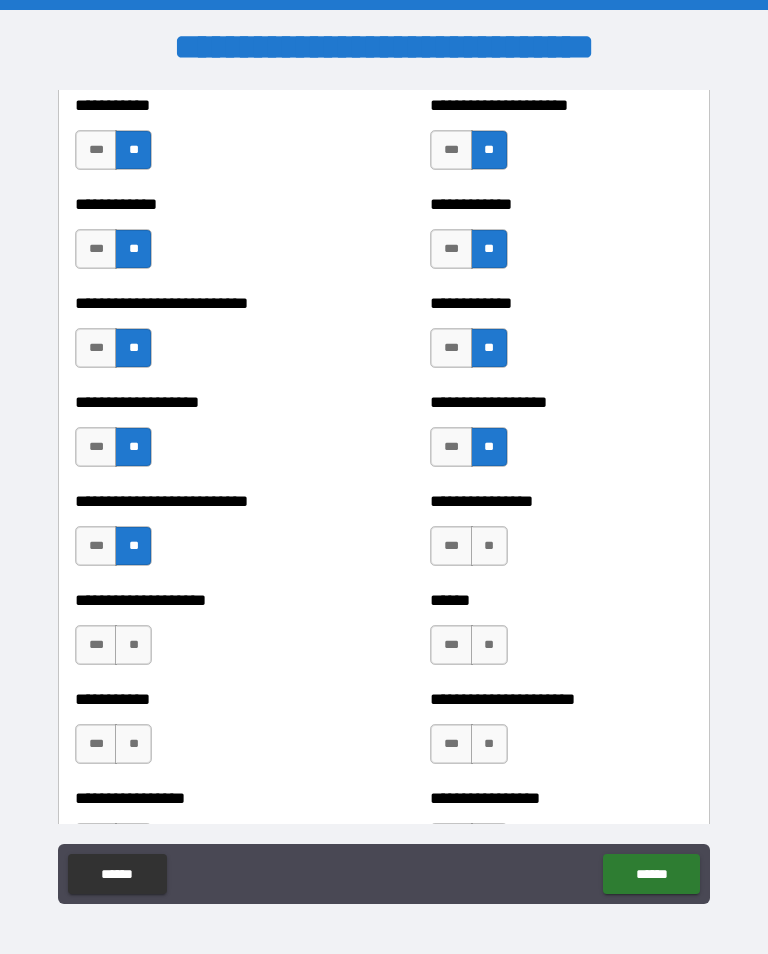 click on "**" at bounding box center [133, 645] 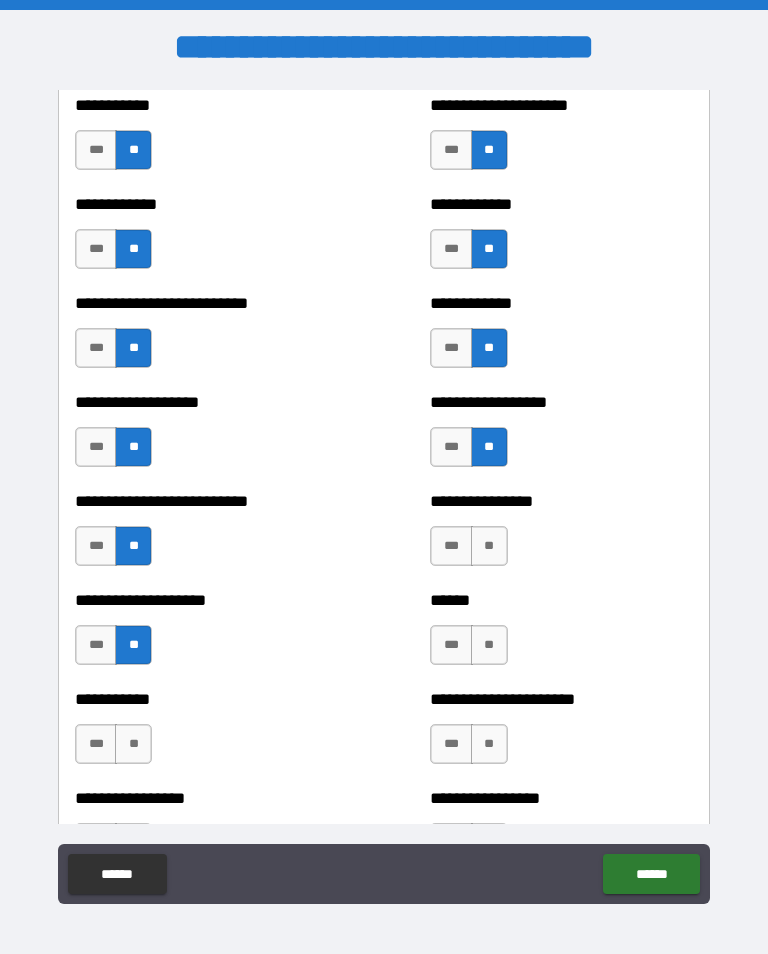click on "**" at bounding box center (133, 744) 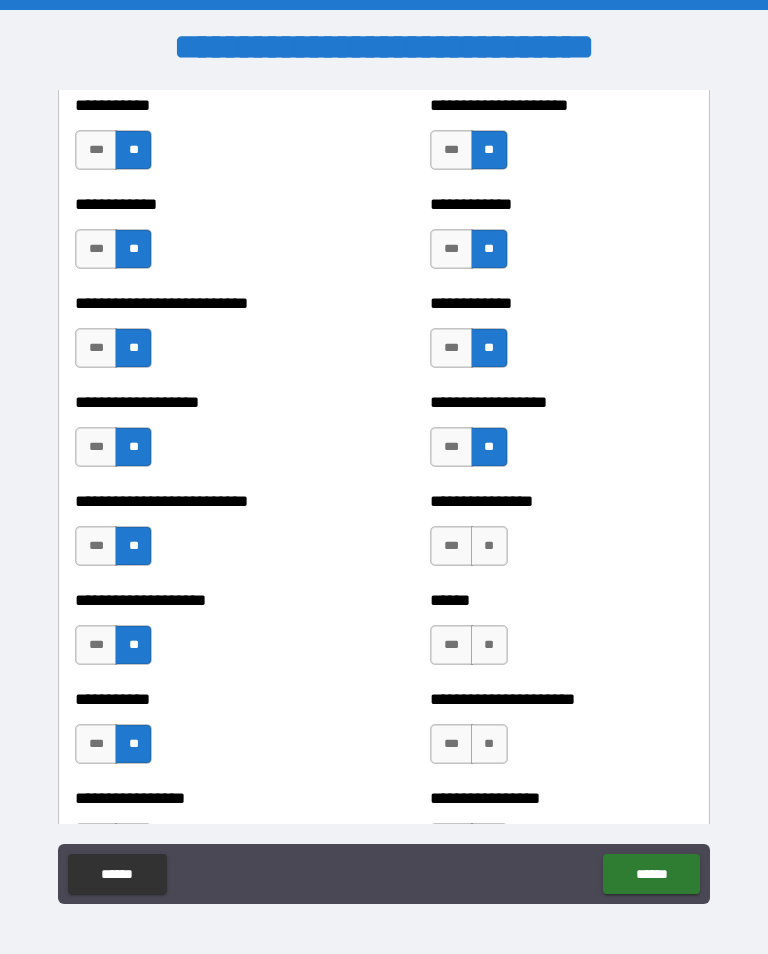 click on "**" at bounding box center [489, 546] 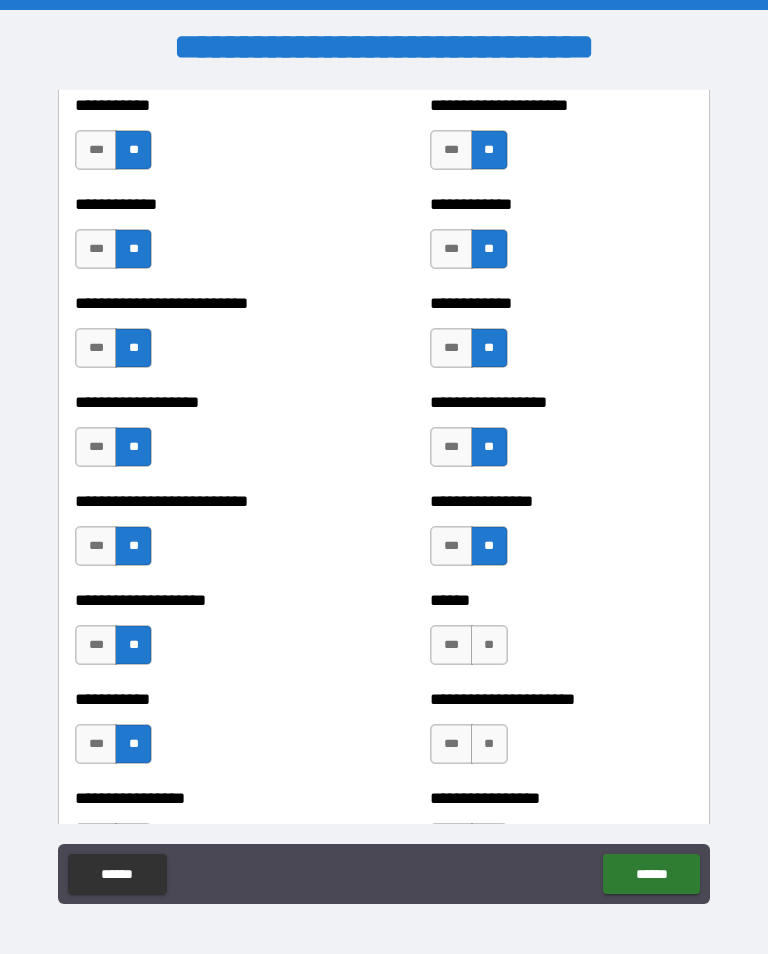 click on "**" at bounding box center [489, 645] 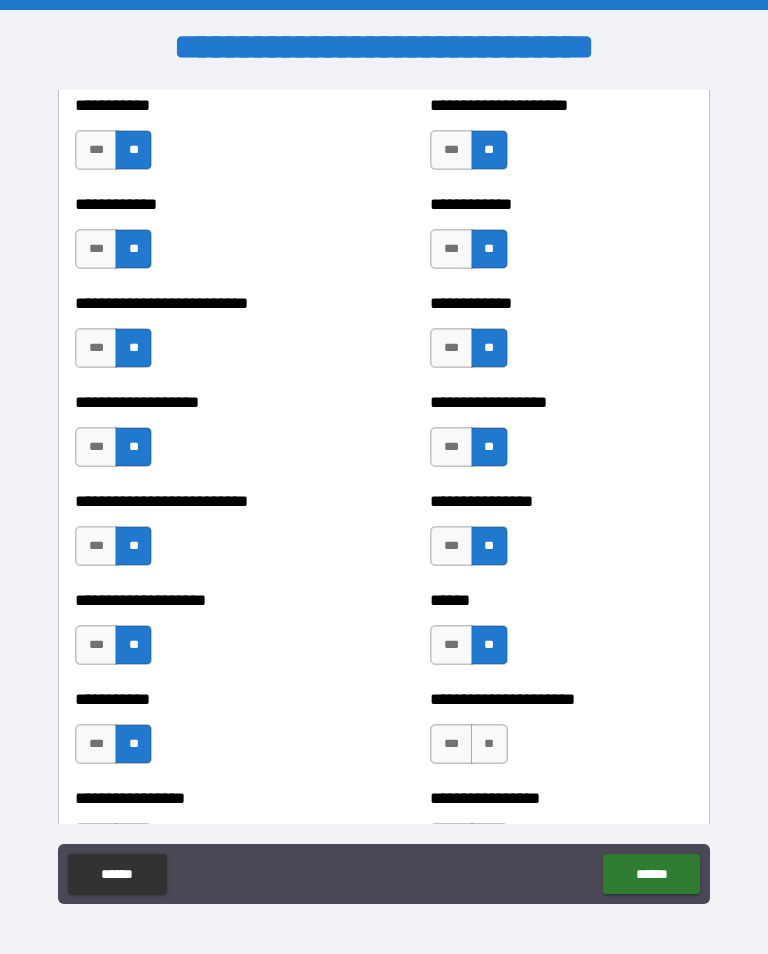 click on "**" at bounding box center (489, 744) 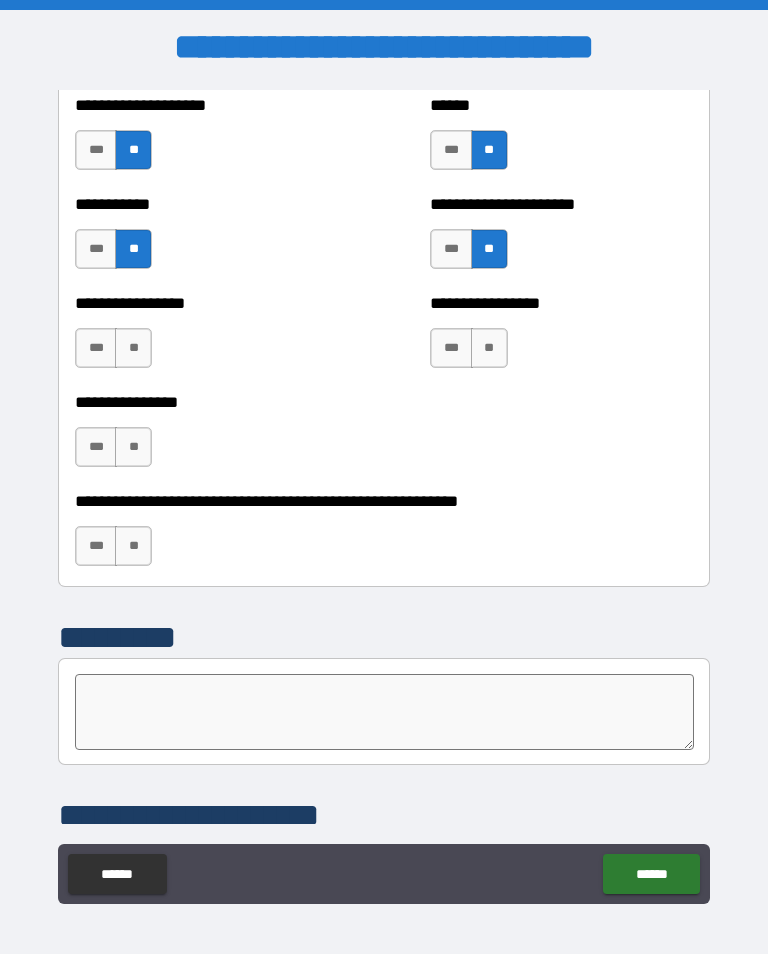 scroll, scrollTop: 6023, scrollLeft: 0, axis: vertical 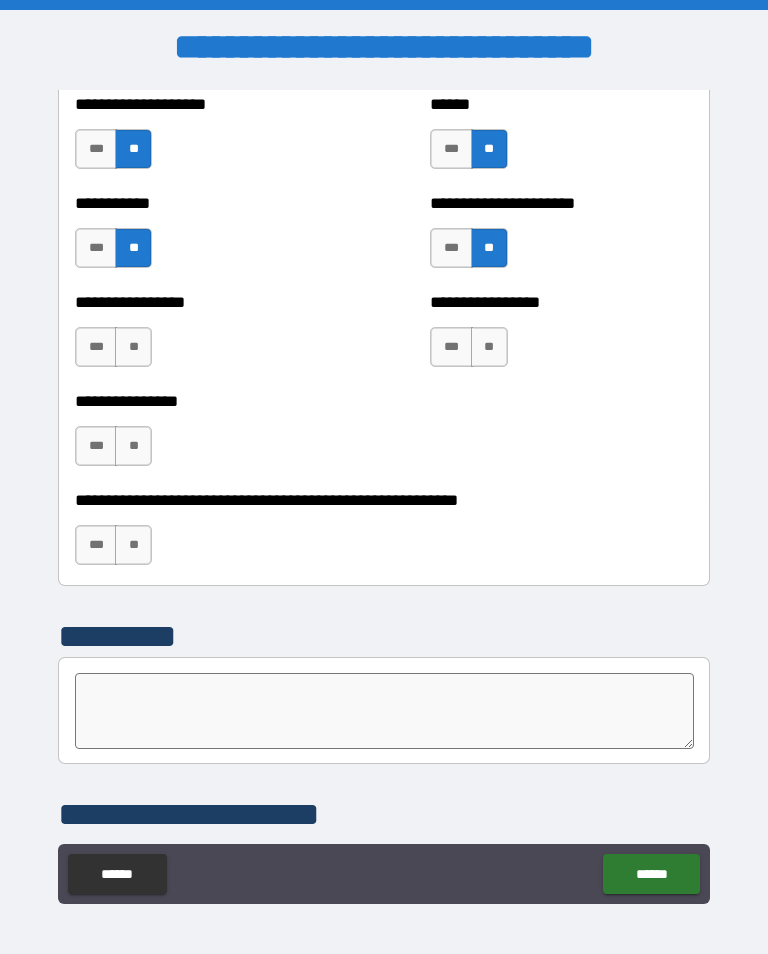 click on "**" at bounding box center (133, 347) 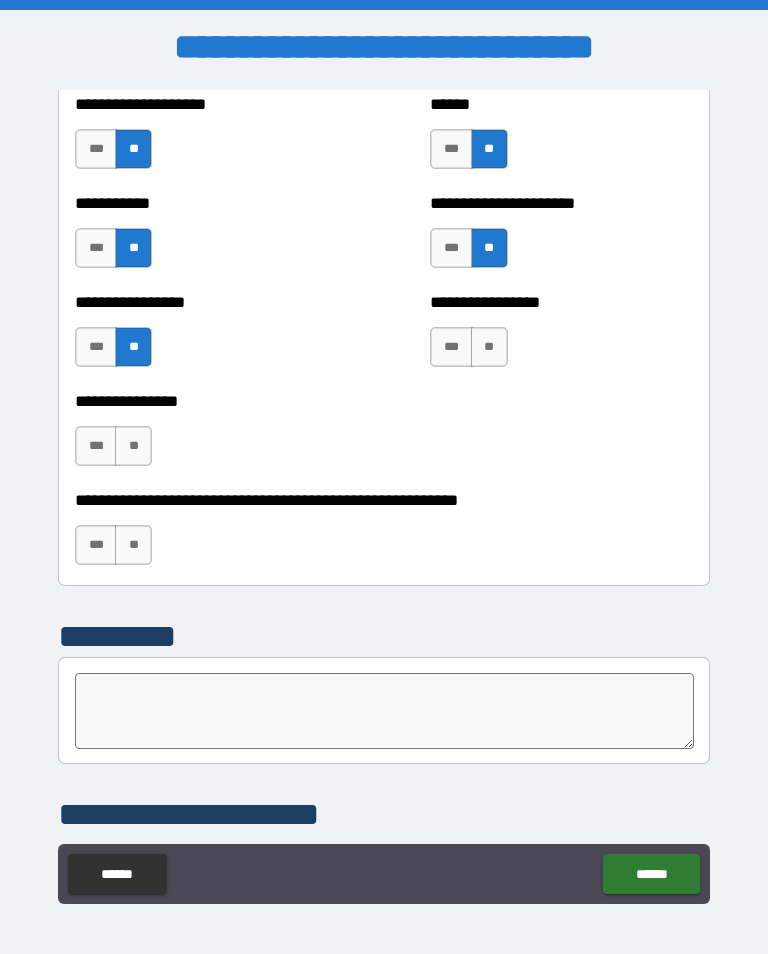 click on "**" at bounding box center (489, 347) 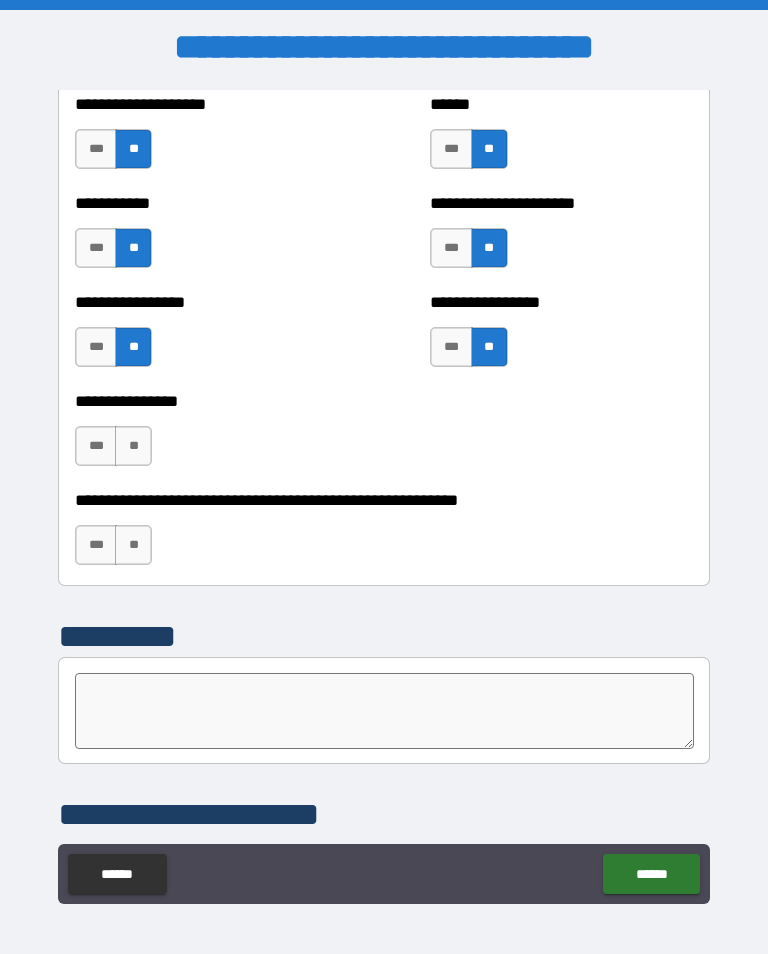 click on "**" at bounding box center (133, 446) 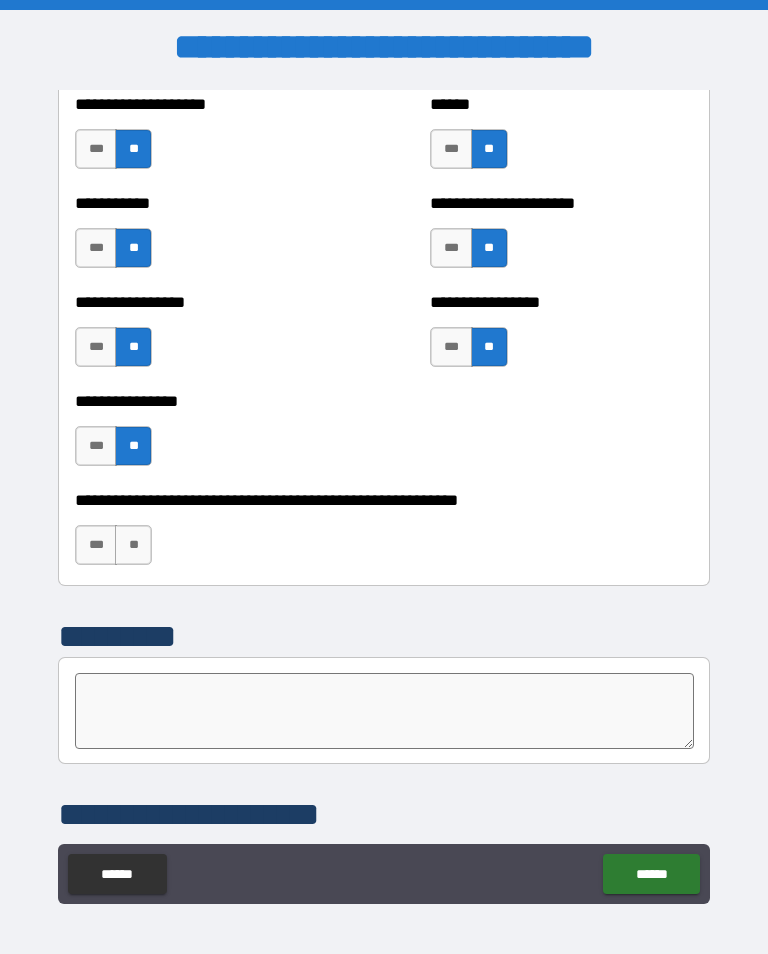 click on "**" at bounding box center (133, 545) 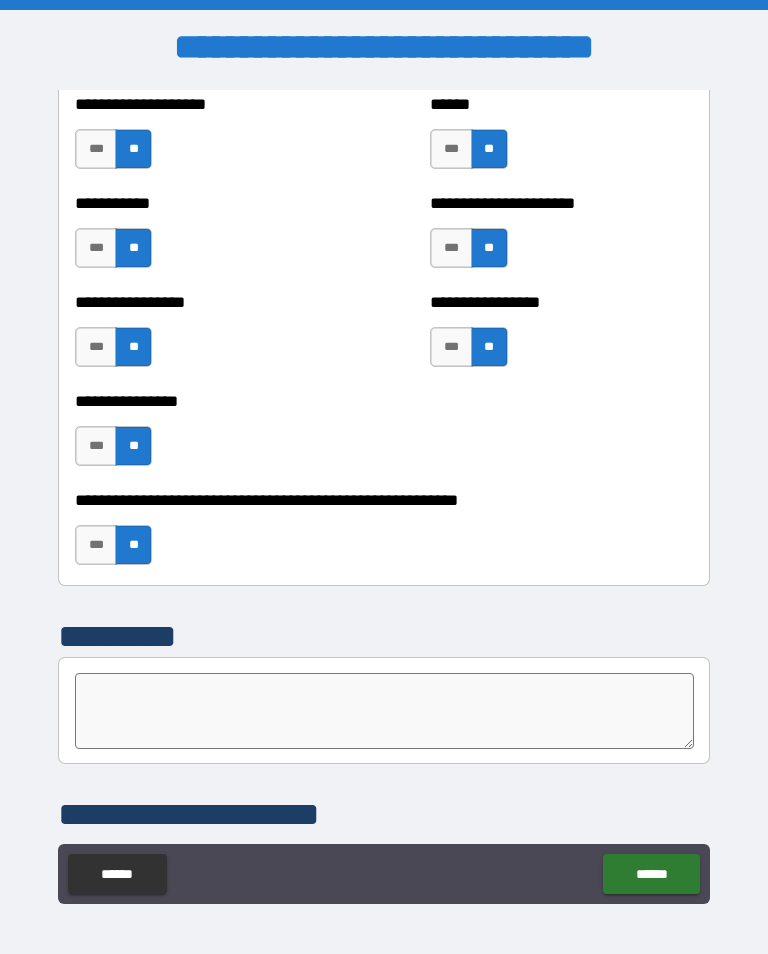 click on "******" at bounding box center [651, 874] 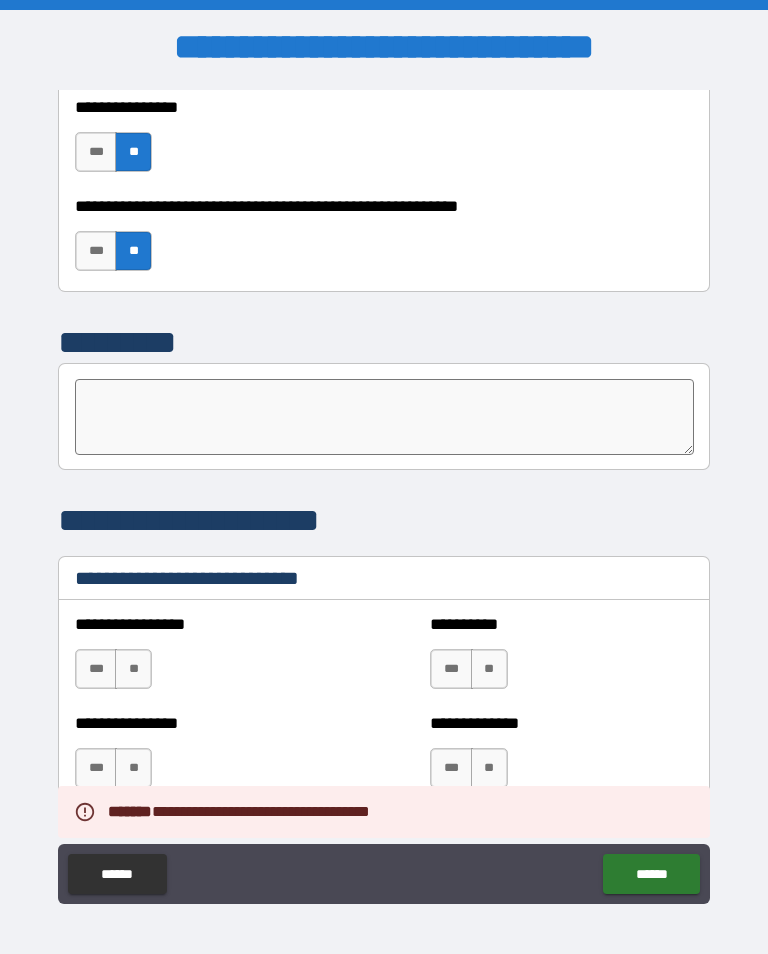 scroll, scrollTop: 6317, scrollLeft: 0, axis: vertical 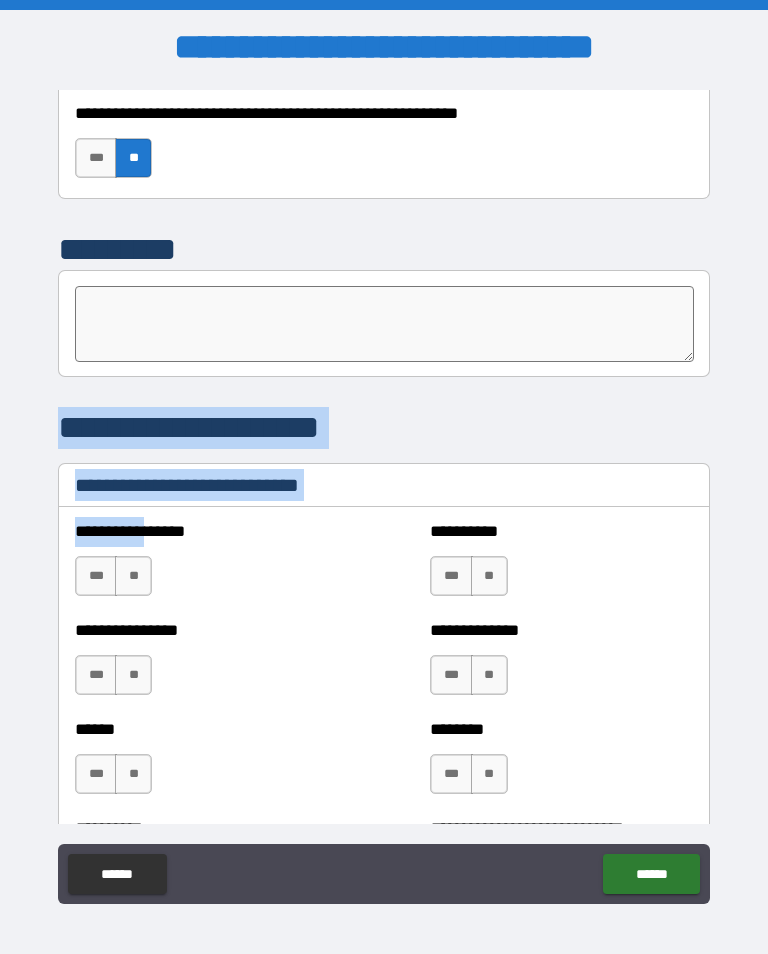 click on "***" at bounding box center (96, 774) 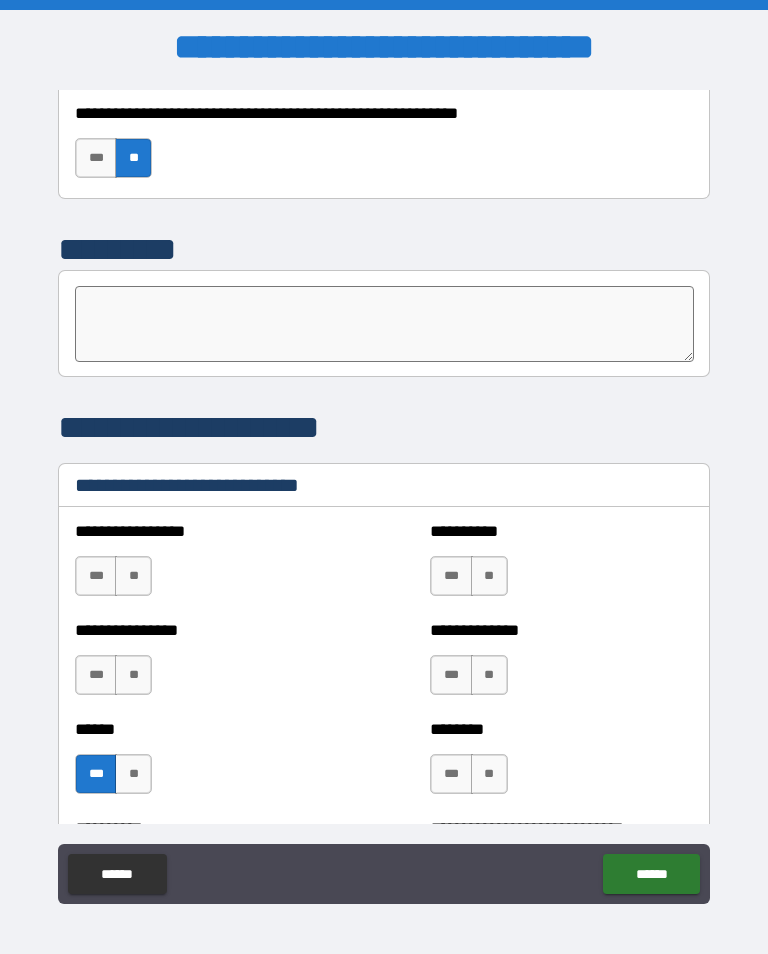 click on "***" at bounding box center [451, 774] 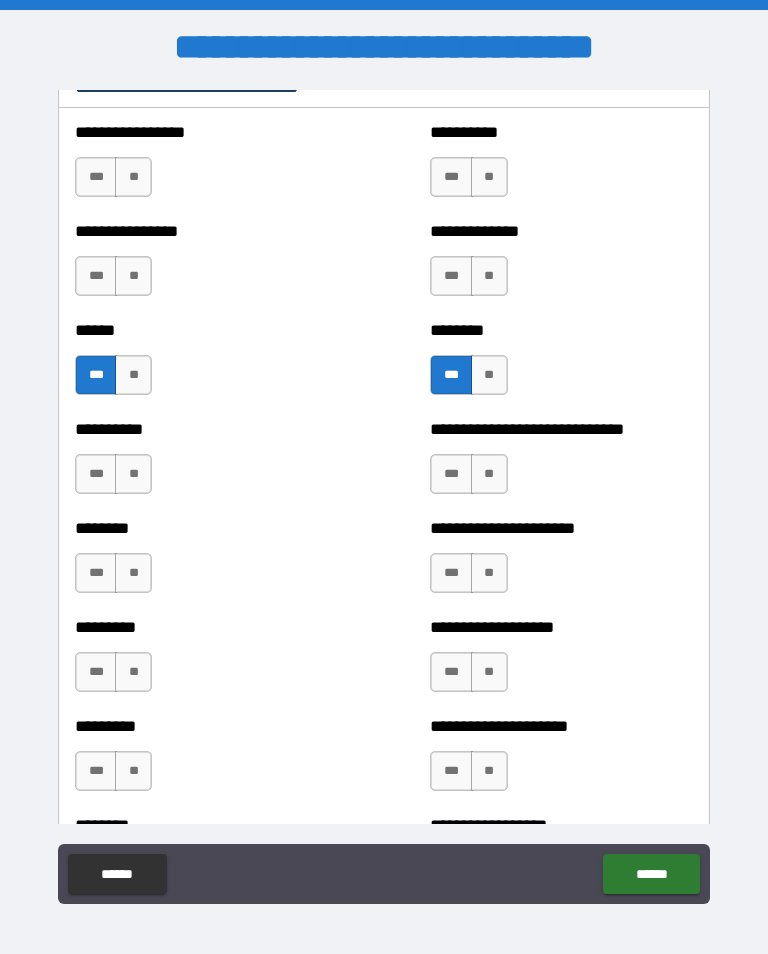 scroll, scrollTop: 6810, scrollLeft: 0, axis: vertical 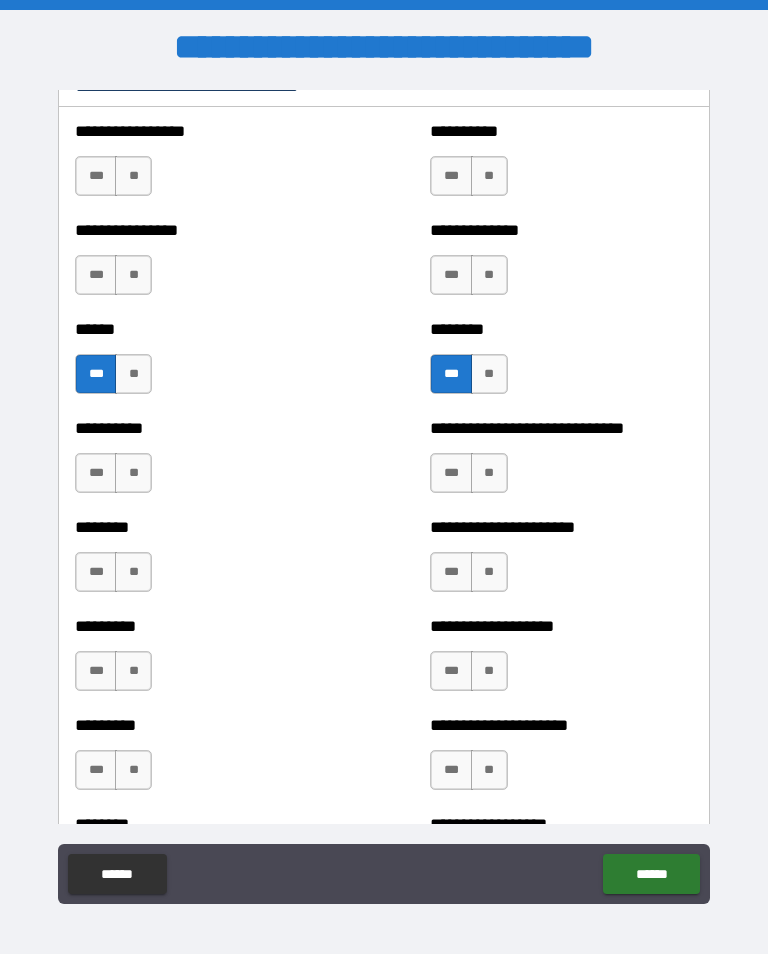 click on "**" at bounding box center (133, 473) 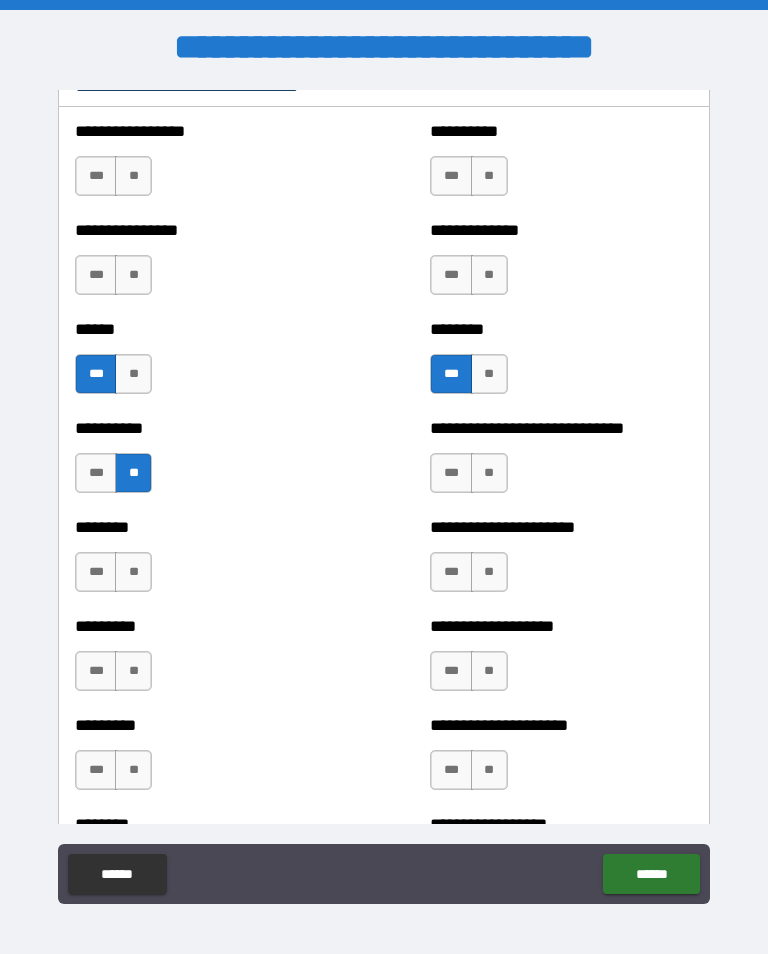 click on "***" at bounding box center [451, 473] 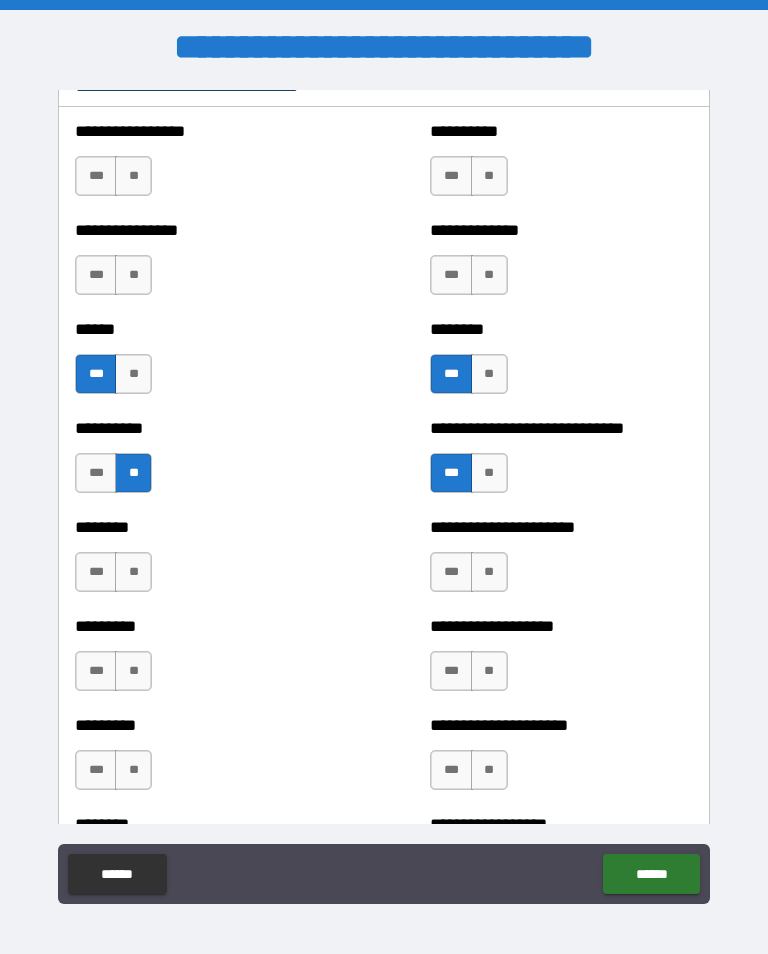 click on "**" at bounding box center (133, 572) 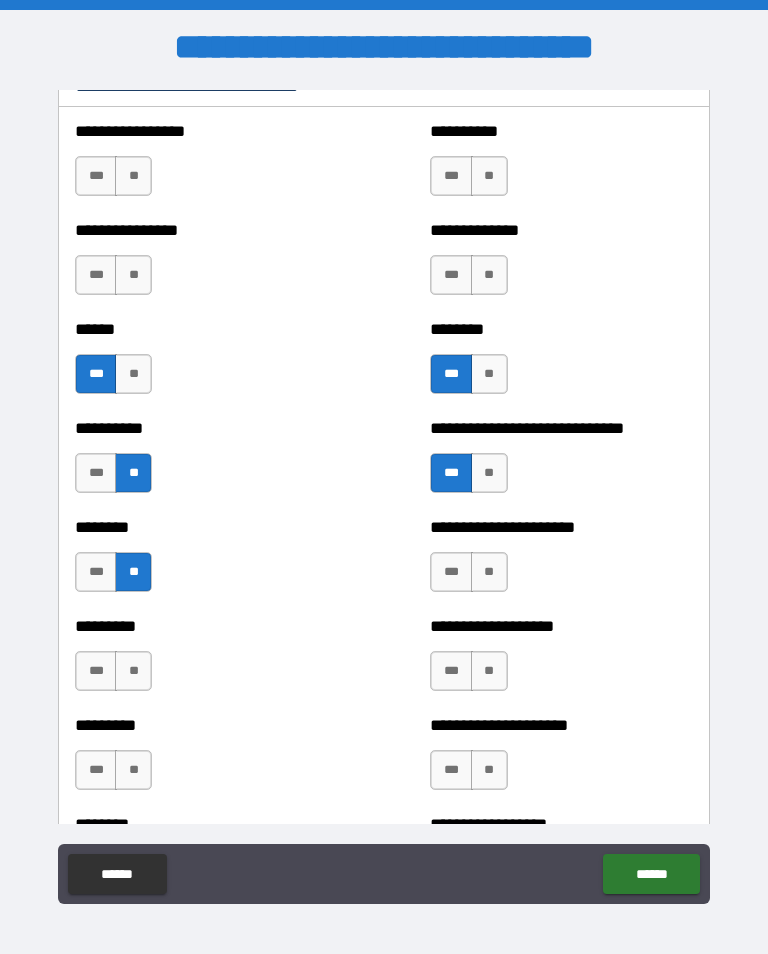 click on "***" at bounding box center (451, 572) 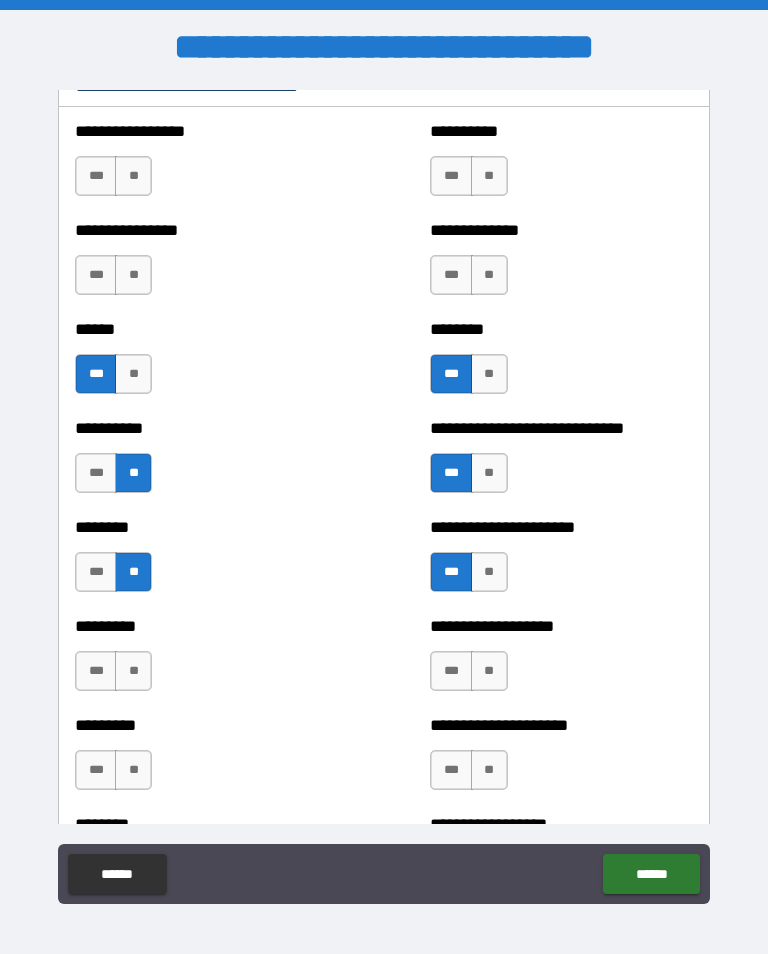 click on "**" at bounding box center [133, 671] 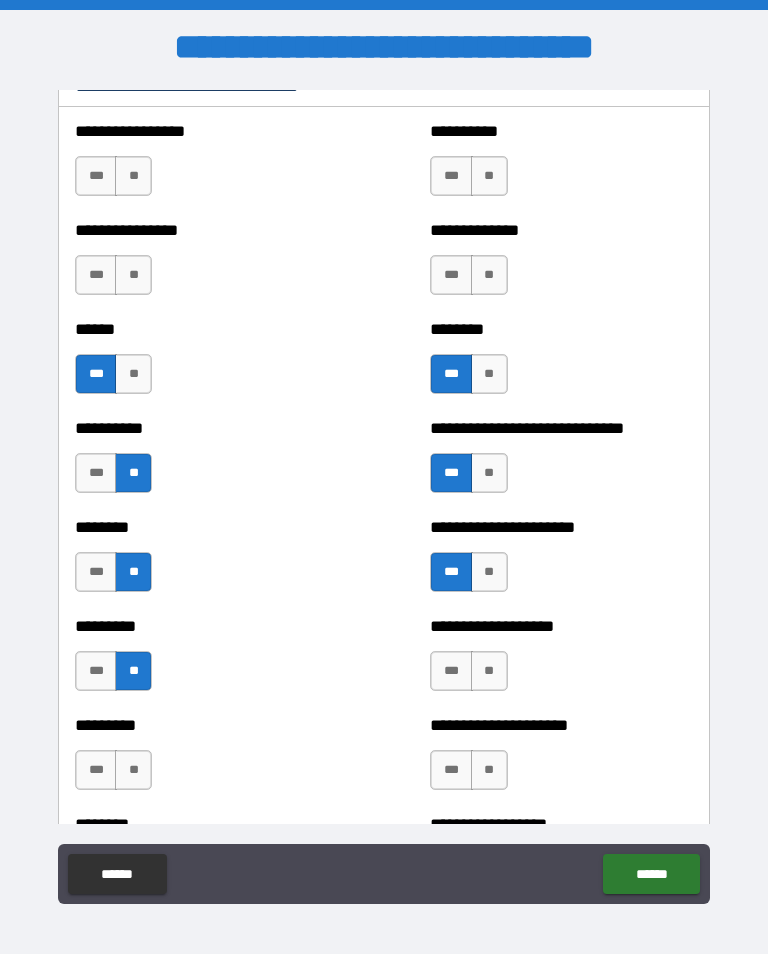 click on "**" at bounding box center [489, 671] 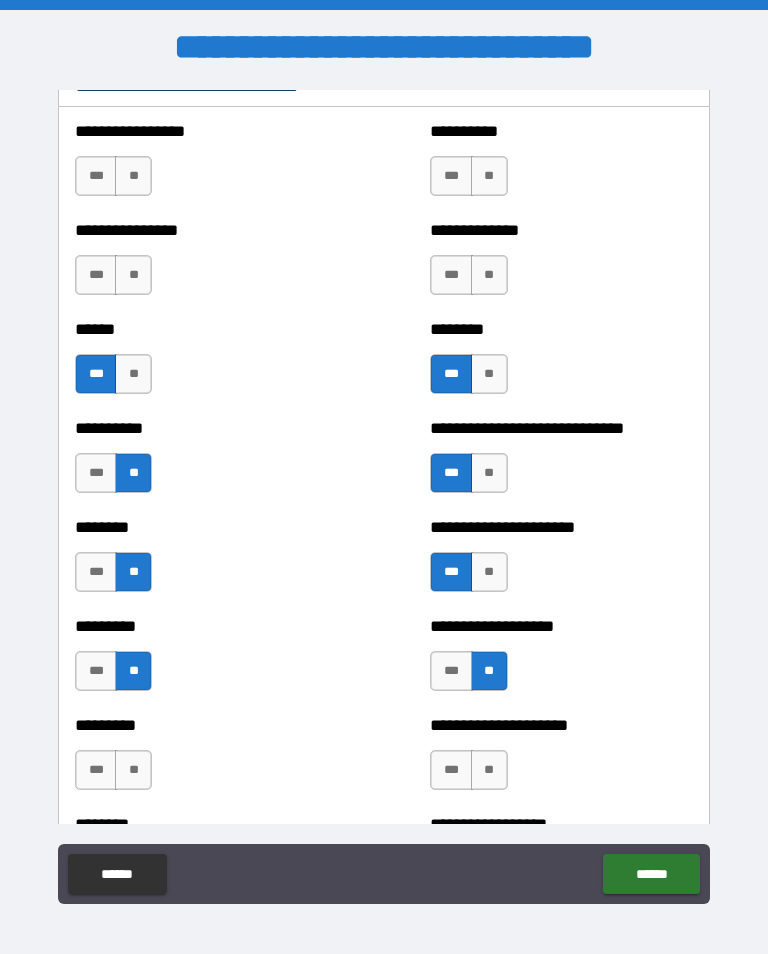 click on "**" at bounding box center [133, 770] 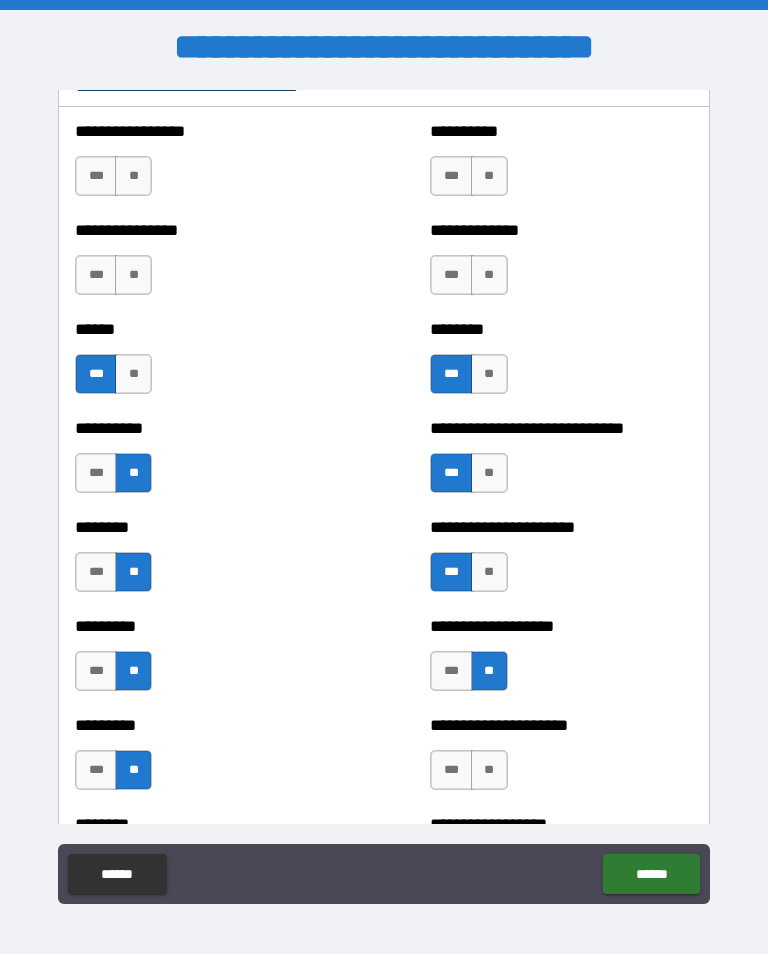 click on "**" at bounding box center [489, 770] 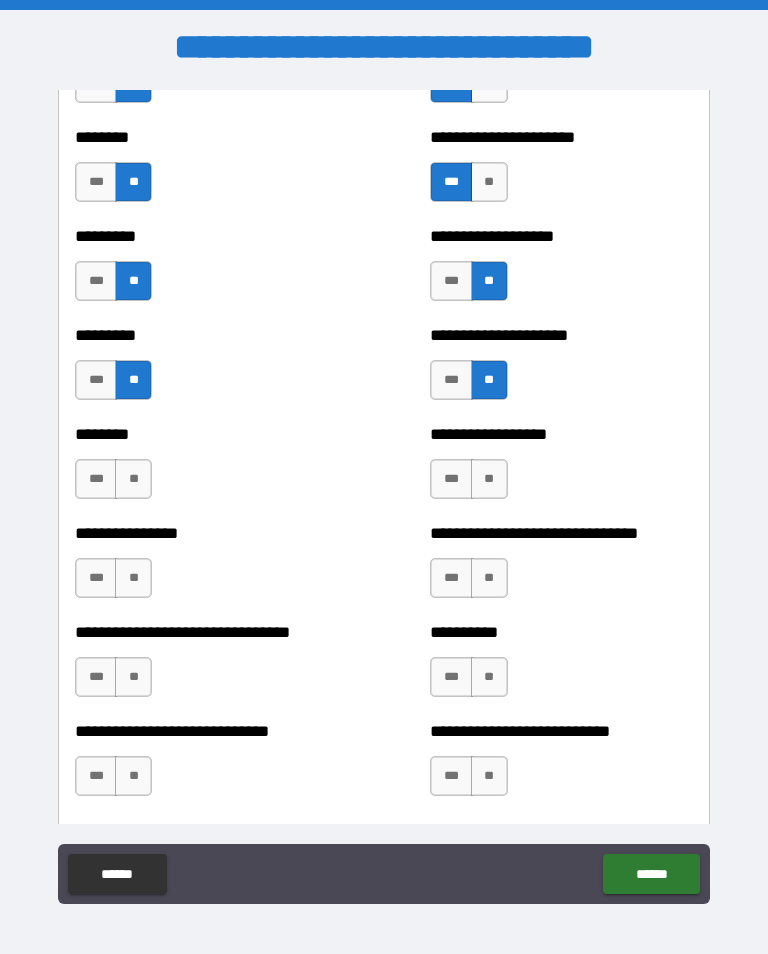 scroll, scrollTop: 7207, scrollLeft: 0, axis: vertical 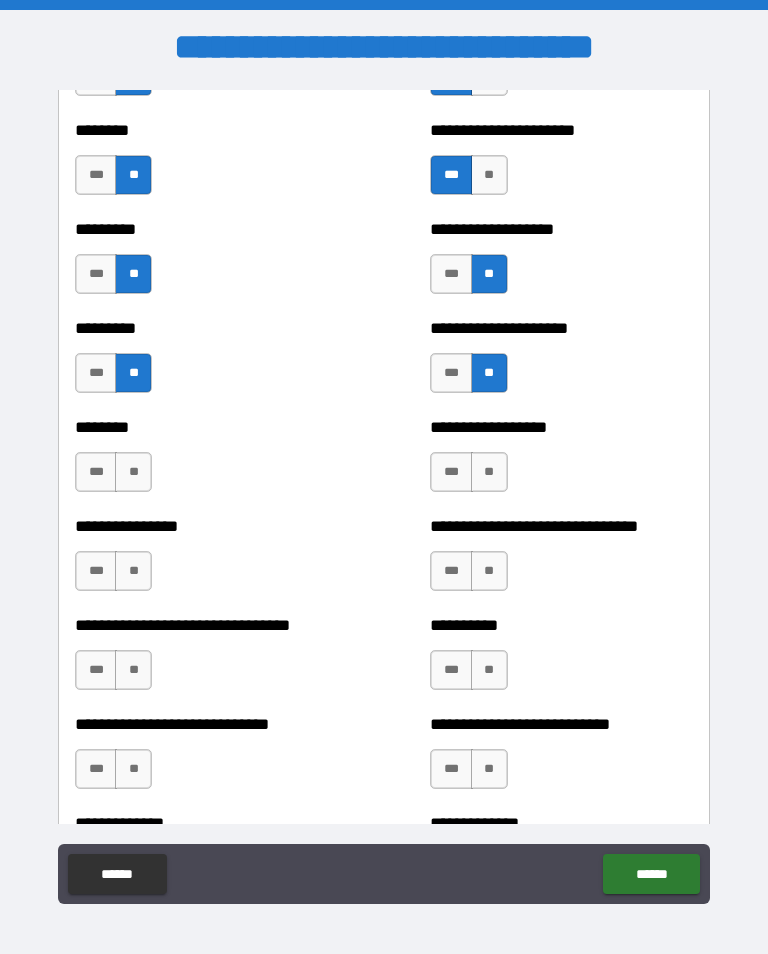 click on "**" at bounding box center [133, 571] 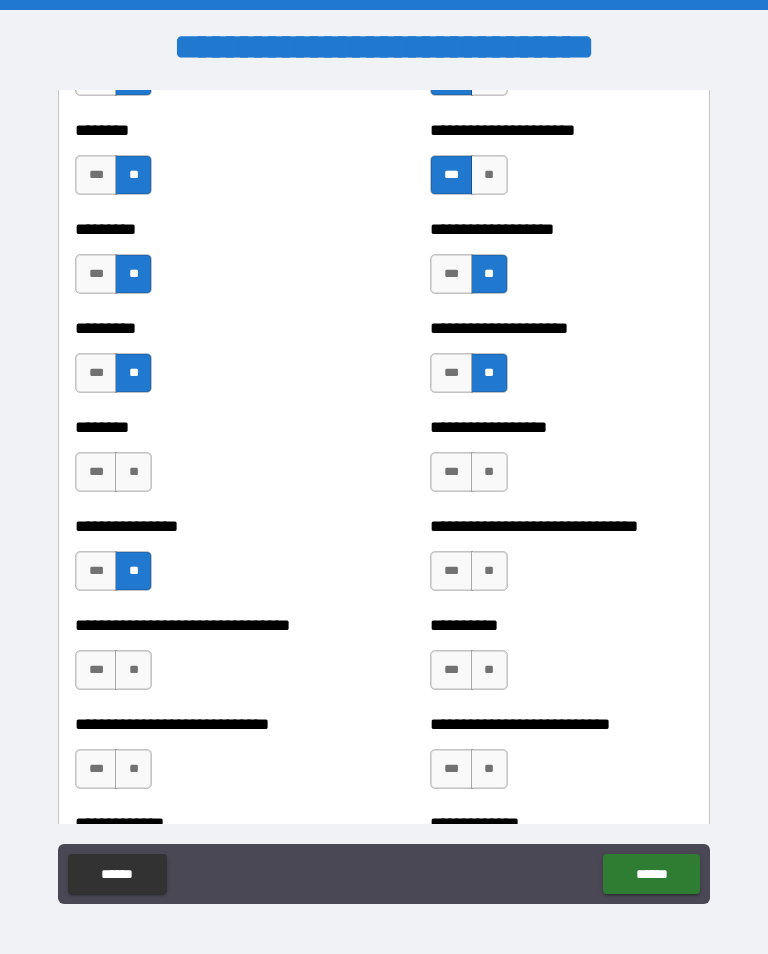 click on "**" at bounding box center [133, 472] 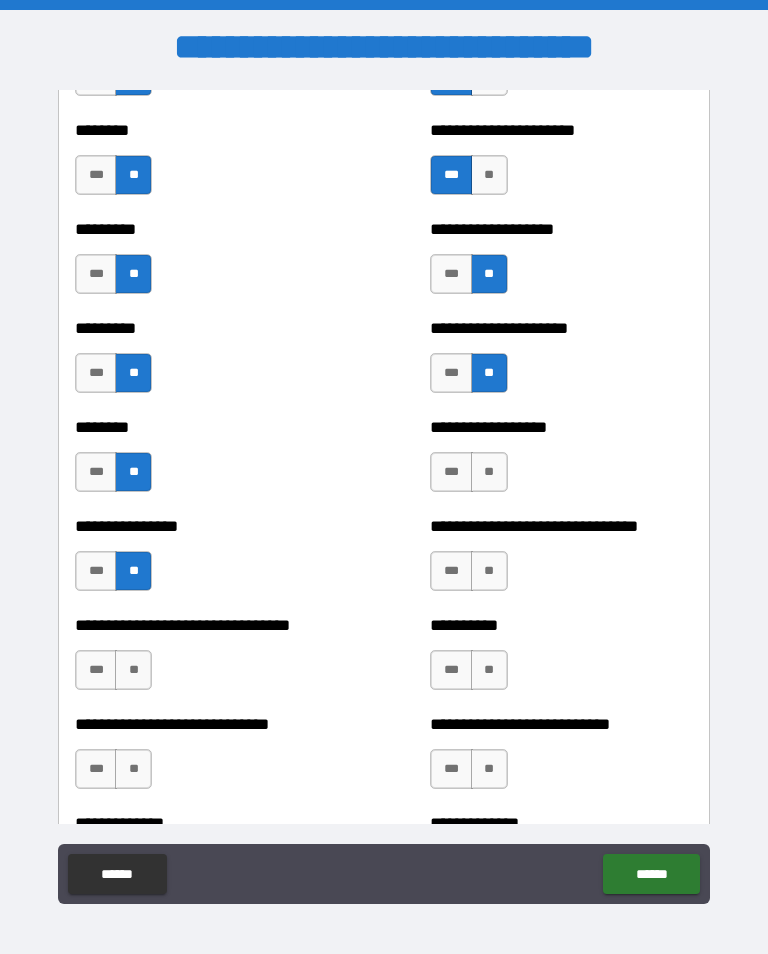 click on "[FIRST] [LAST] [PHONE] [EMAIL] [ADDRESS] [CITY] [STATE] [POSTAL_CODE] [COUNTRY] [CREDIT_CARD] [EXPIRY_DATE] [CVV] [NAME] [ADDRESS] [CITY] [STATE] [POSTAL_CODE] [COUNTRY] [PHONE] [EMAIL] [NAME] [ADDRESS] [CITY] [STATE] [POSTAL_CODE] [COUNTRY] [PHONE] [EMAIL] [NAME] [ADDRESS] [CITY] [STATE] [POSTAL_CODE] [COUNTRY] [PHONE] [EMAIL] [NAME] [ADDRESS] [CITY] [STATE] [POSTAL_CODE] [COUNTRY] [PHONE] [EMAIL] [NAME] [ADDRESS] [CITY] [STATE] [POSTAL_CODE] [COUNTRY] [PHONE] [EMAIL] [NAME] [ADDRESS] [CITY] [STATE] [POSTAL_CODE] [COUNTRY] [PHONE] [EMAIL] [NAME] [ADDRESS] [CITY] [STATE] [POSTAL_CODE] [COUNTRY] [PHONE] [EMAIL] [NAME] [ADDRESS] [CITY] [STATE] [POSTAL_CODE] [COUNTRY] [PHONE] [EMAIL] [NAME] [ADDRESS] [CITY] [STATE] [POSTAL_CODE] [COUNTRY] [PHONE] [EMAIL] [NAME] [ADDRESS] [CITY] [STATE] [POSTAL_CODE] [COUNTRY] [PHONE] [EMAIL] [NAME] [ADDRESS] [CITY] [STATE] [POSTAL_CODE] [COUNTRY] [PHONE] [EMAIL] [NAME] [ADDRESS] [CITY] [STATE] [POSTAL_CODE] [COUNTRY] [PHONE] [EMAIL]" at bounding box center [384, 495] 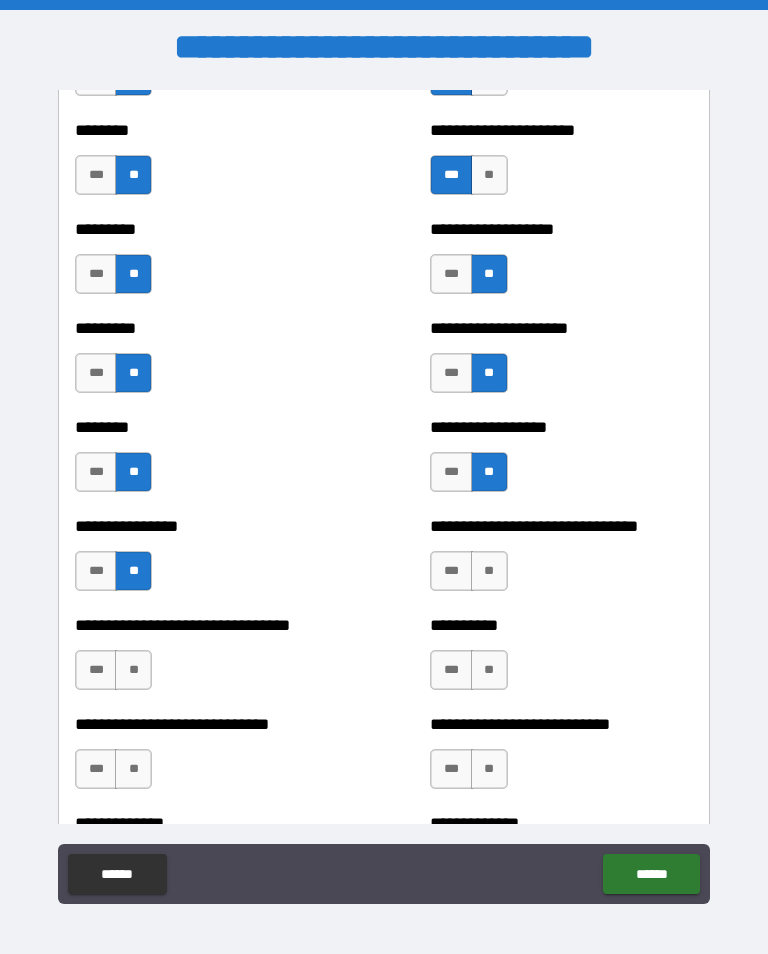 click on "**" at bounding box center [489, 571] 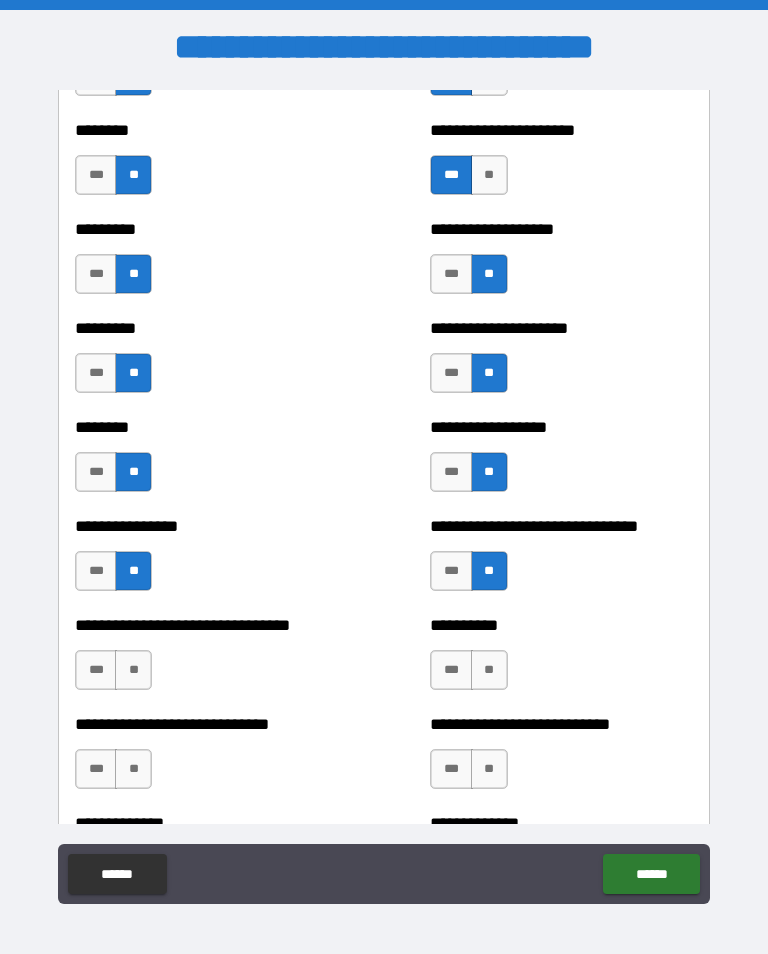click on "**" at bounding box center (489, 670) 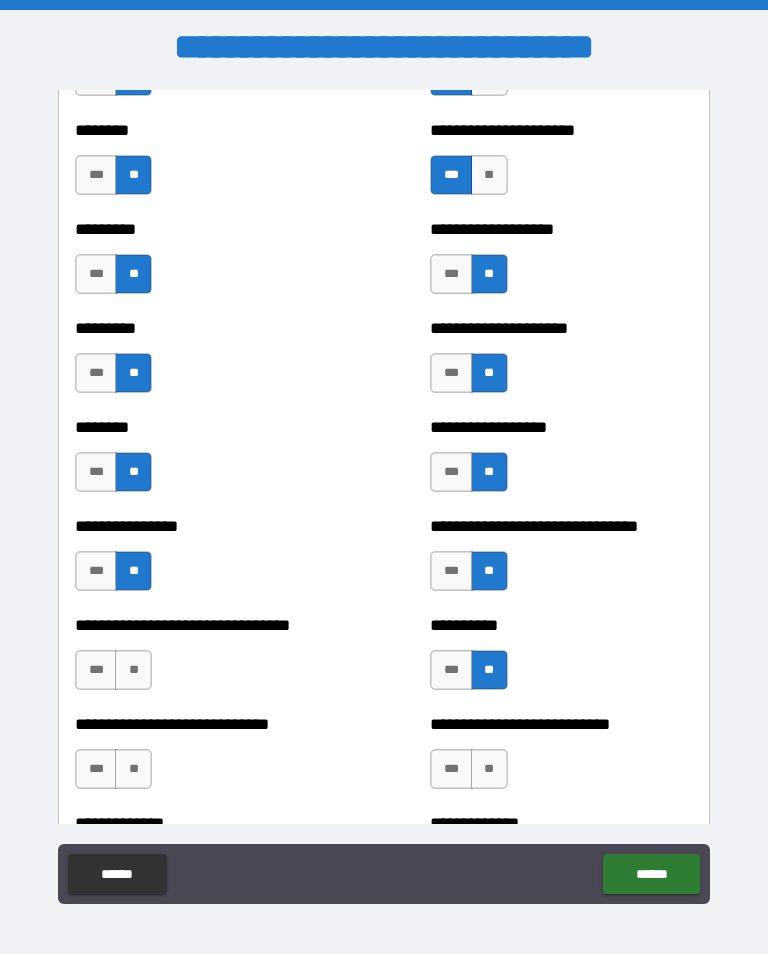 click on "***" at bounding box center (96, 670) 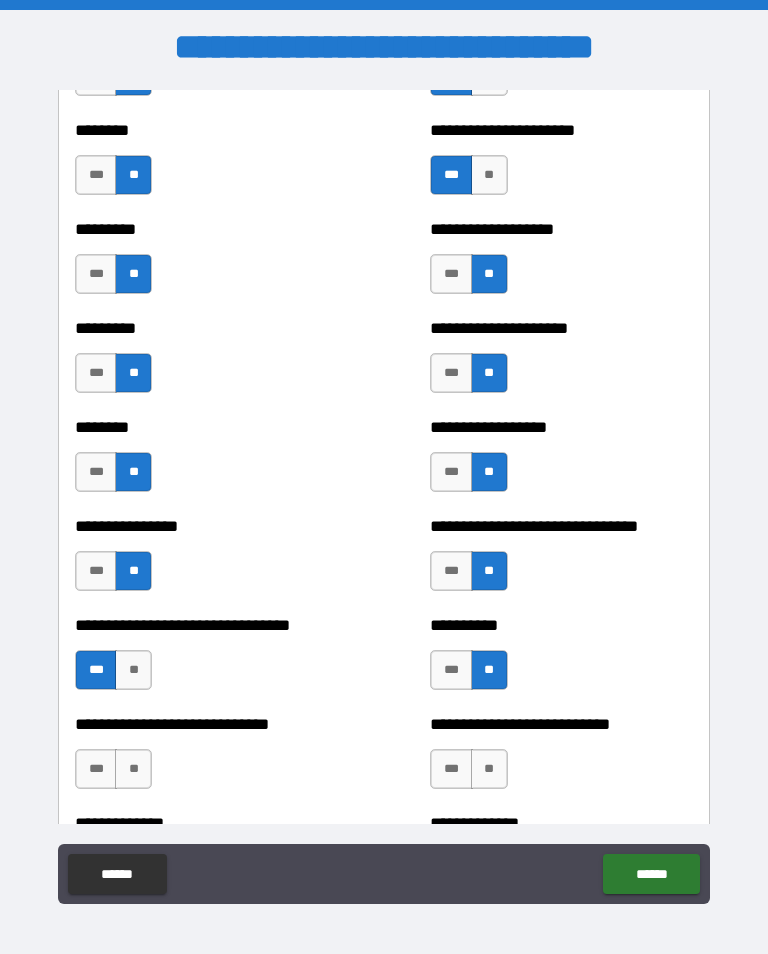 click on "**" at bounding box center (133, 769) 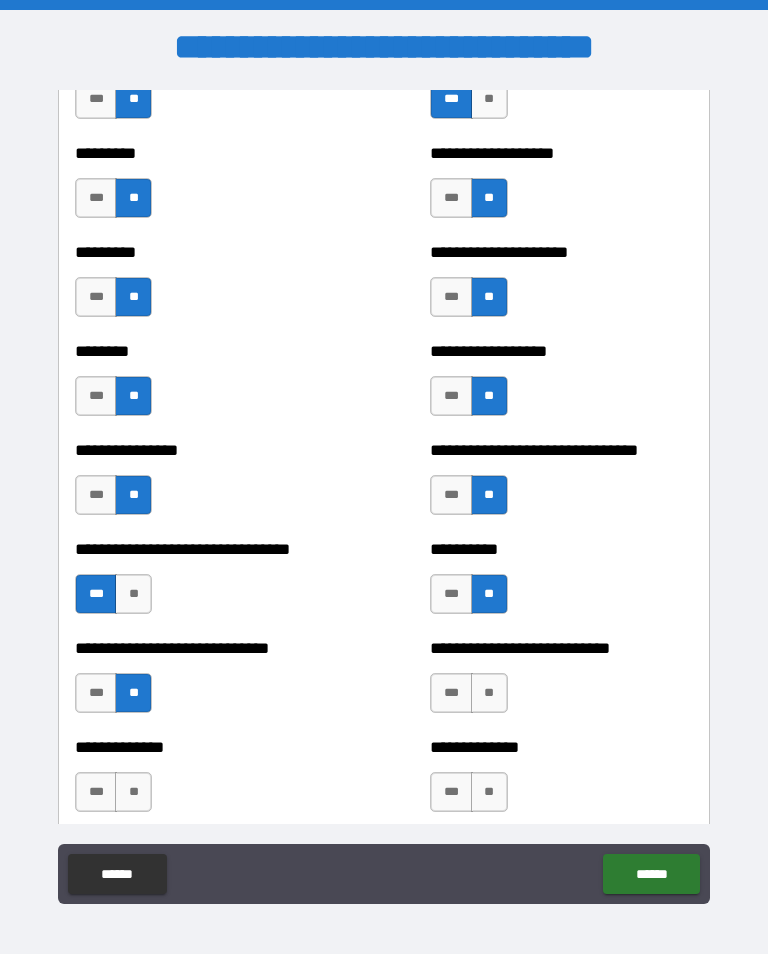 scroll, scrollTop: 7313, scrollLeft: 0, axis: vertical 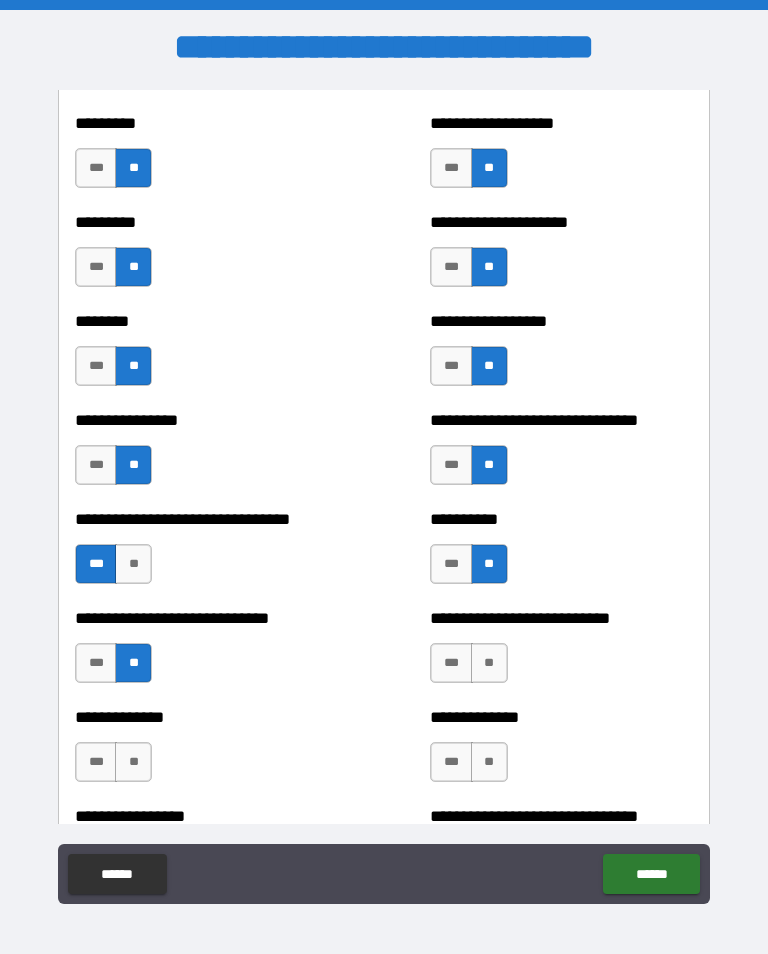 click on "***" at bounding box center [451, 663] 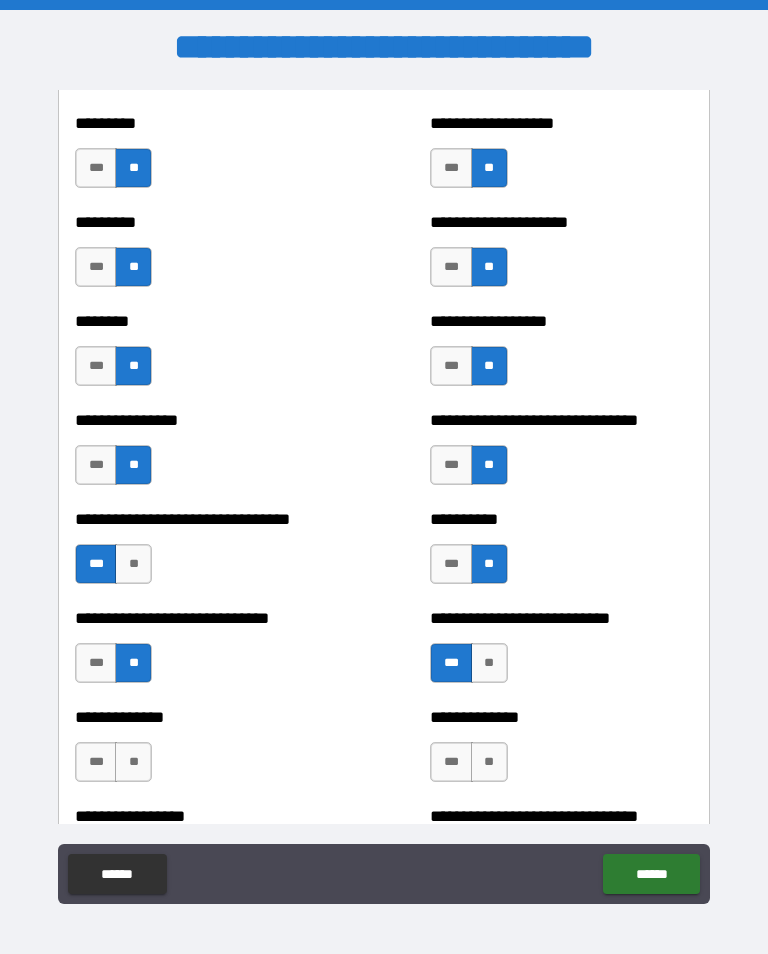 click on "**" at bounding box center (133, 762) 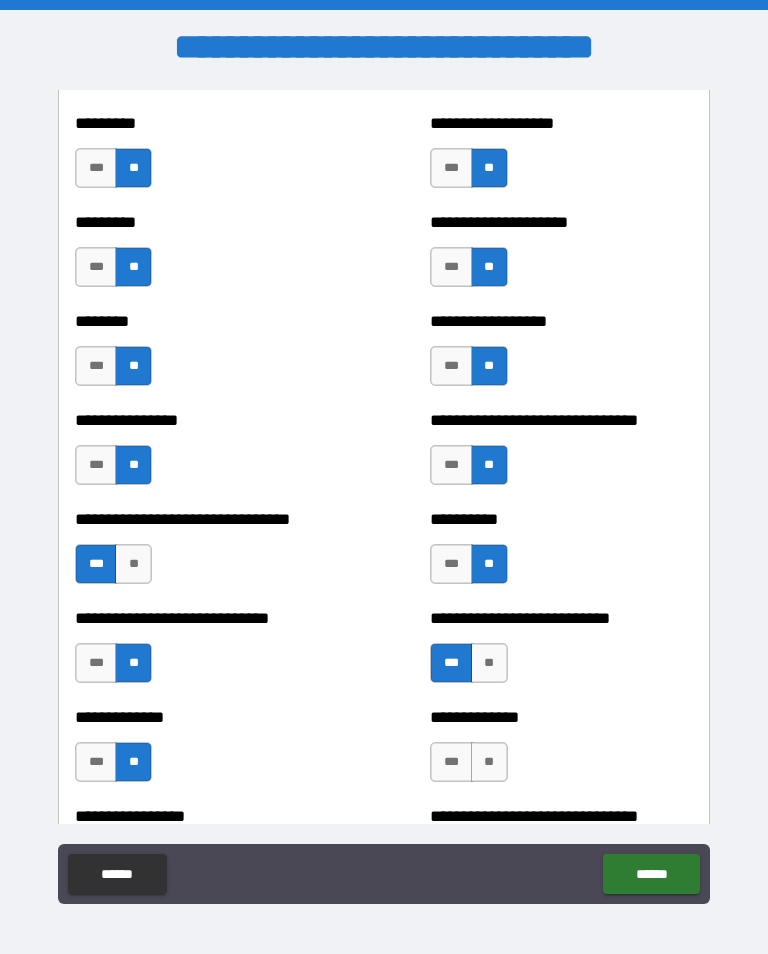 click on "**" at bounding box center [489, 762] 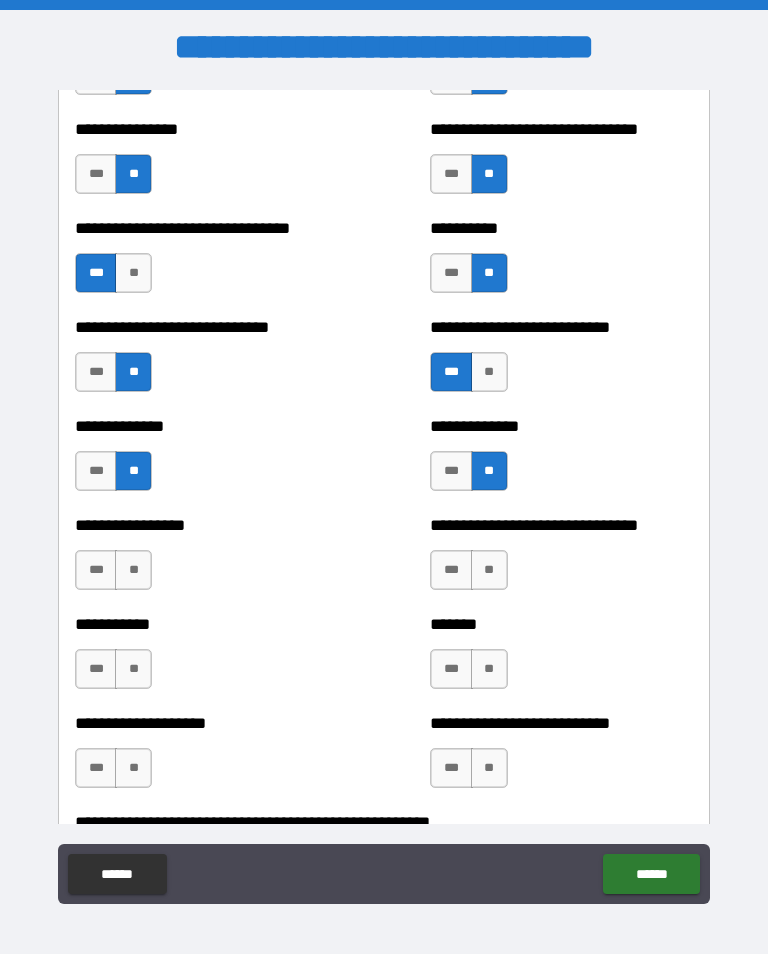 scroll, scrollTop: 7604, scrollLeft: 0, axis: vertical 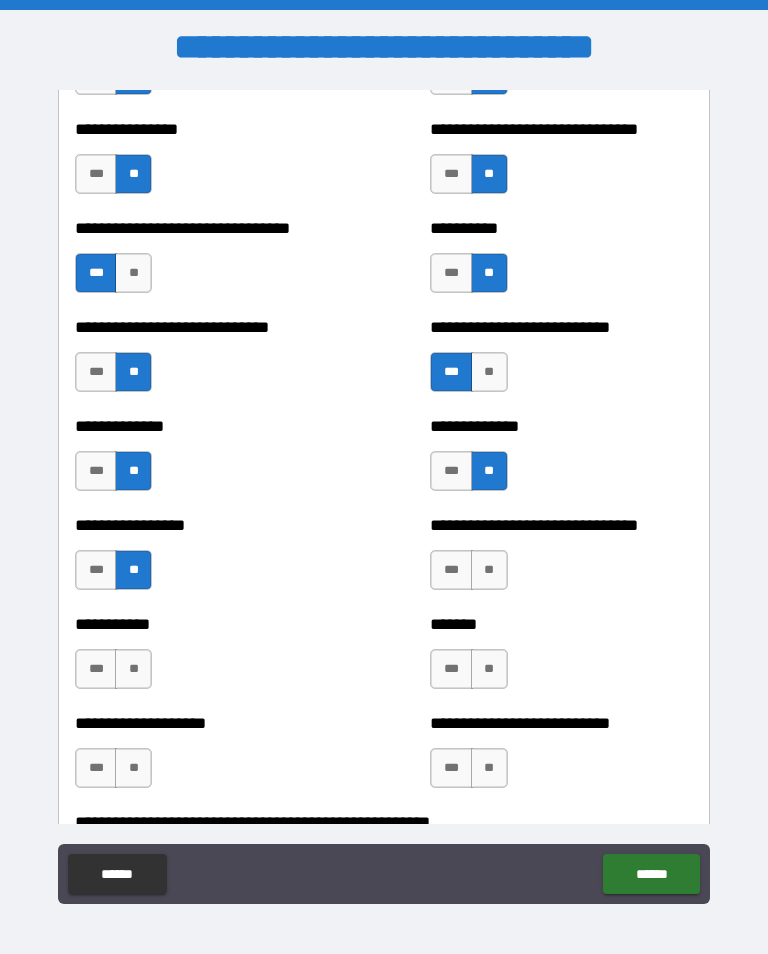 click on "**" at bounding box center [489, 570] 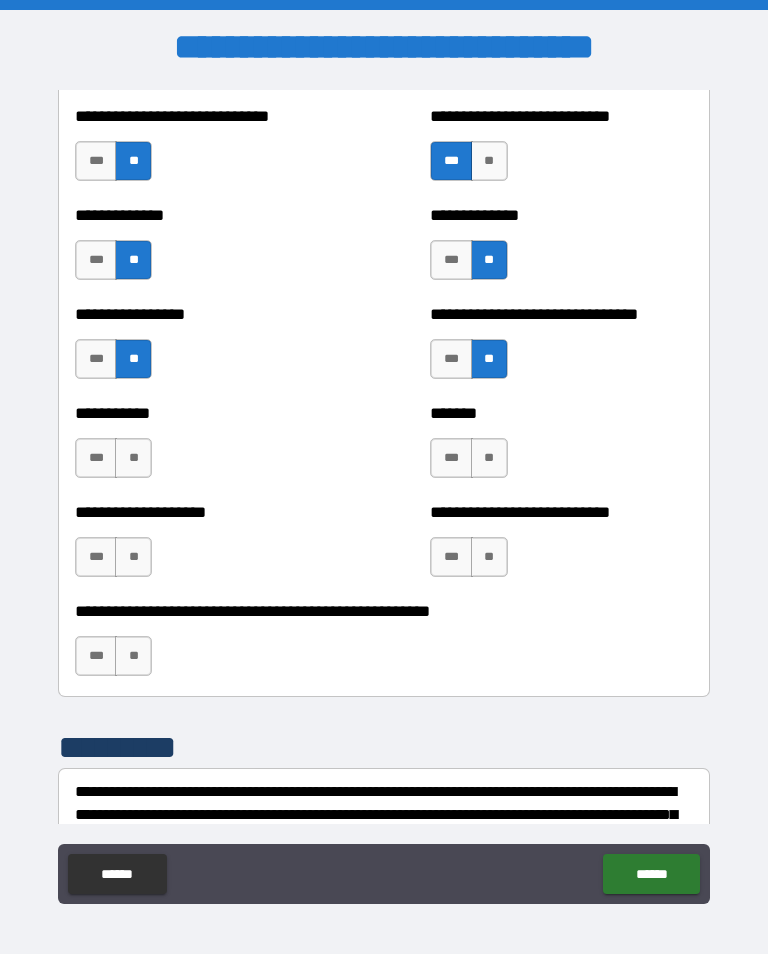 scroll, scrollTop: 7817, scrollLeft: 0, axis: vertical 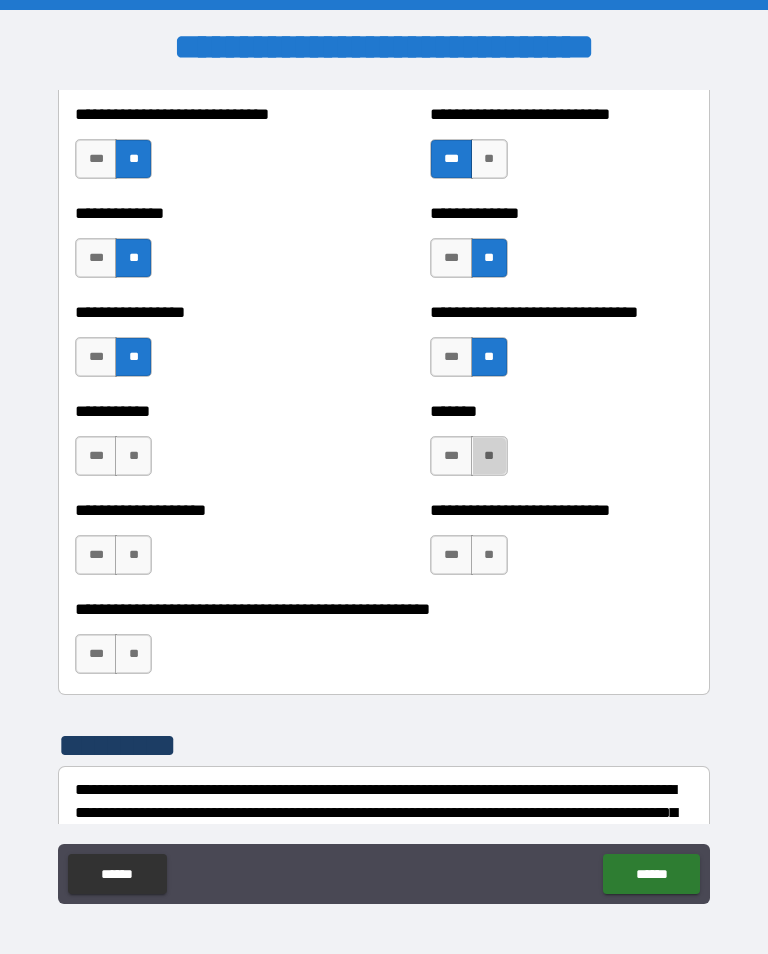 click on "**" at bounding box center [489, 456] 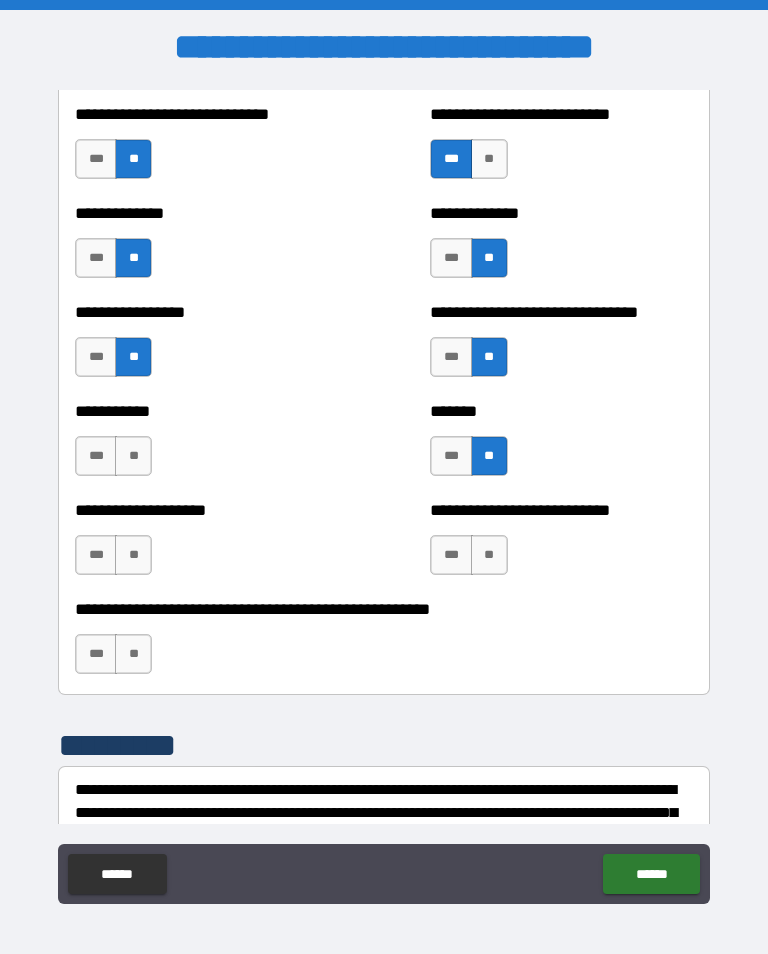 click on "**" at bounding box center [133, 555] 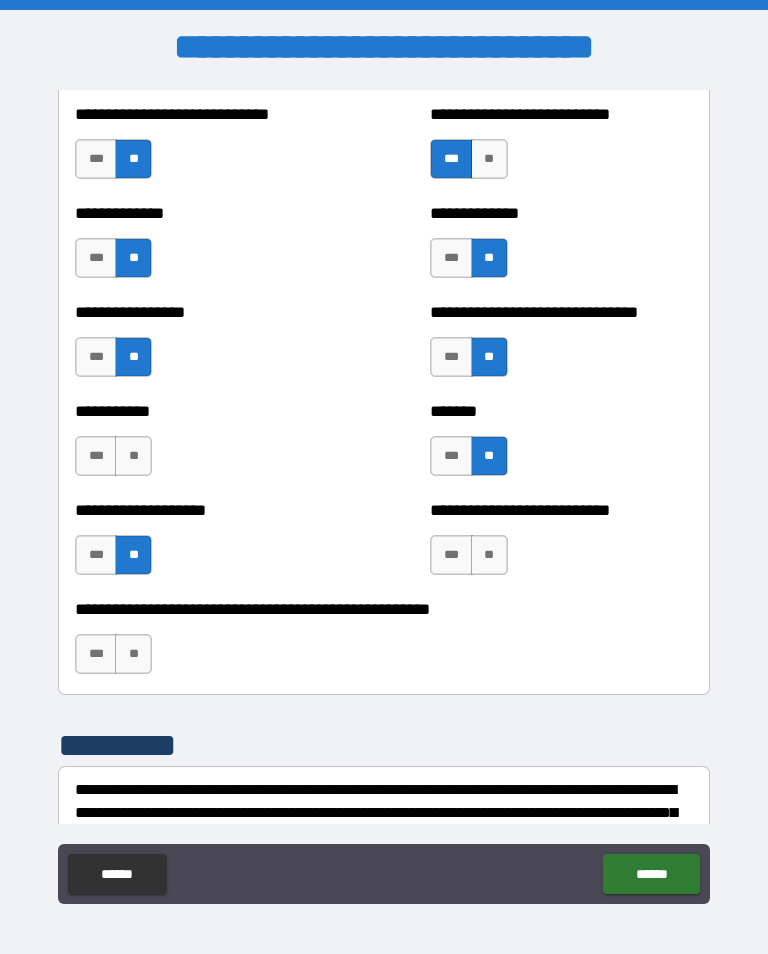 click on "**" at bounding box center [489, 555] 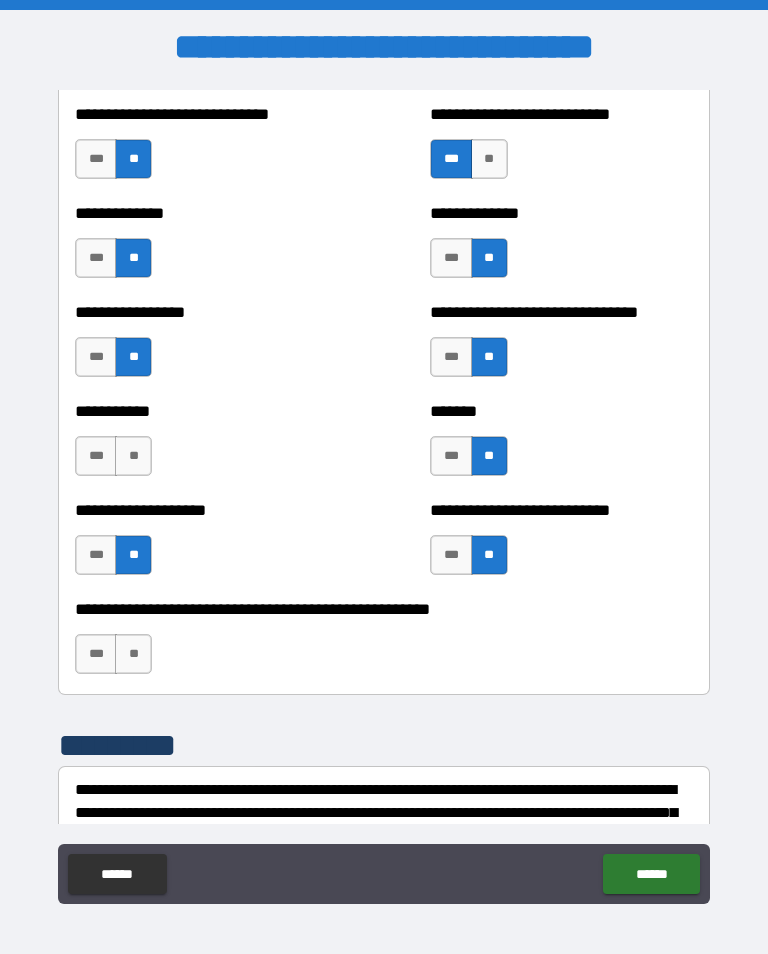 click on "**" at bounding box center [133, 654] 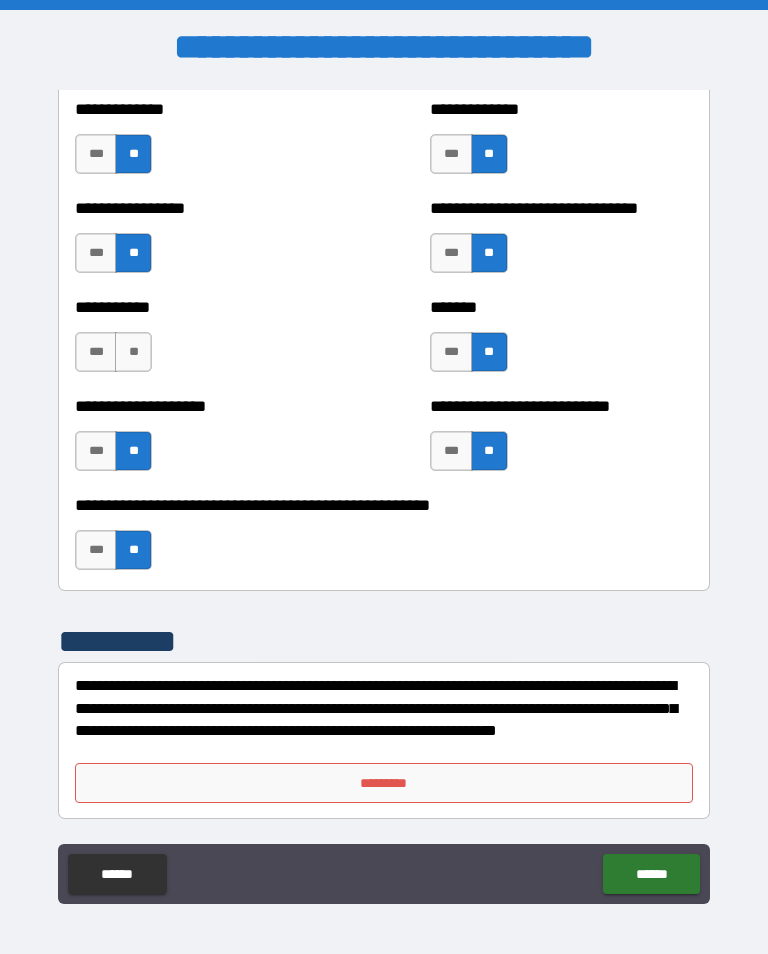 scroll, scrollTop: 7921, scrollLeft: 0, axis: vertical 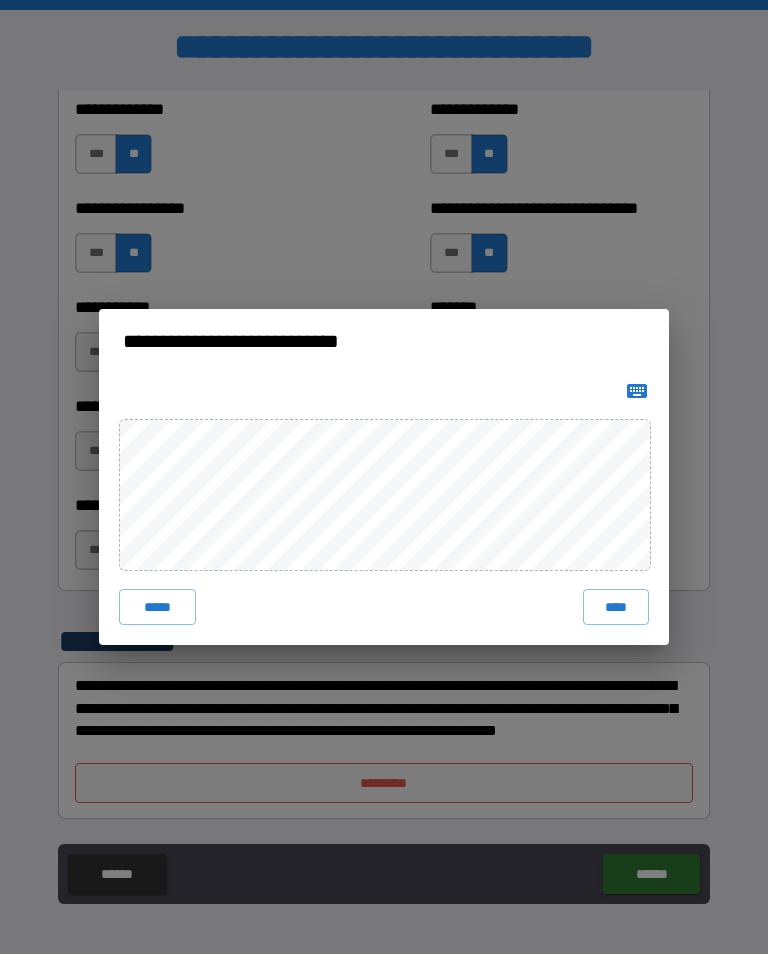 click on "**********" at bounding box center [384, 477] 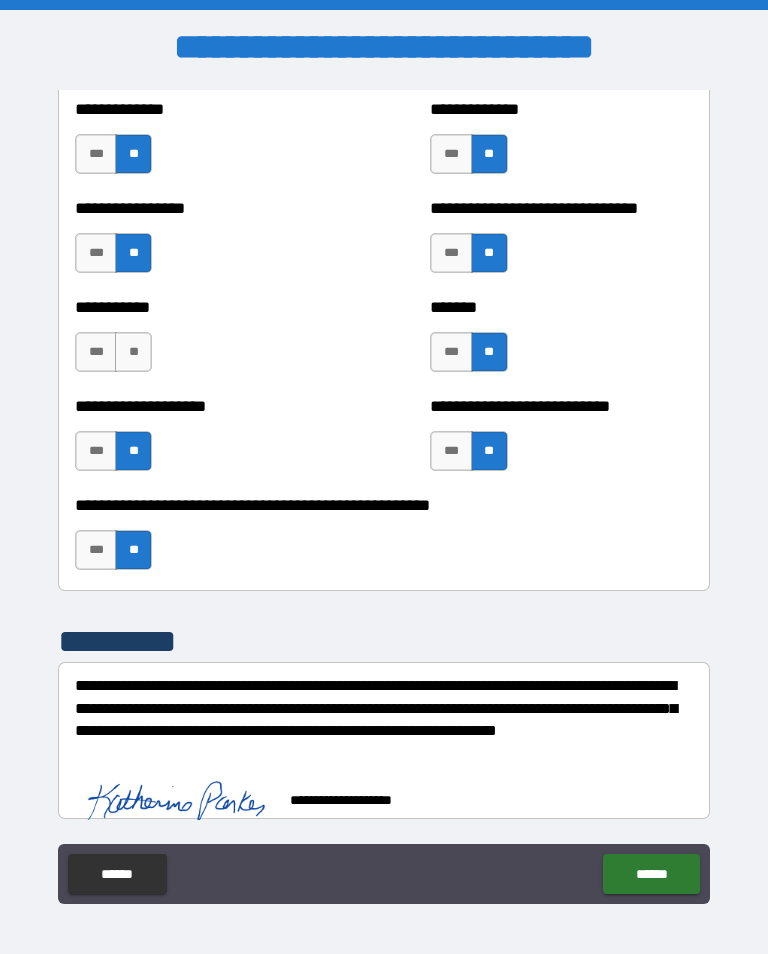 scroll, scrollTop: 7911, scrollLeft: 0, axis: vertical 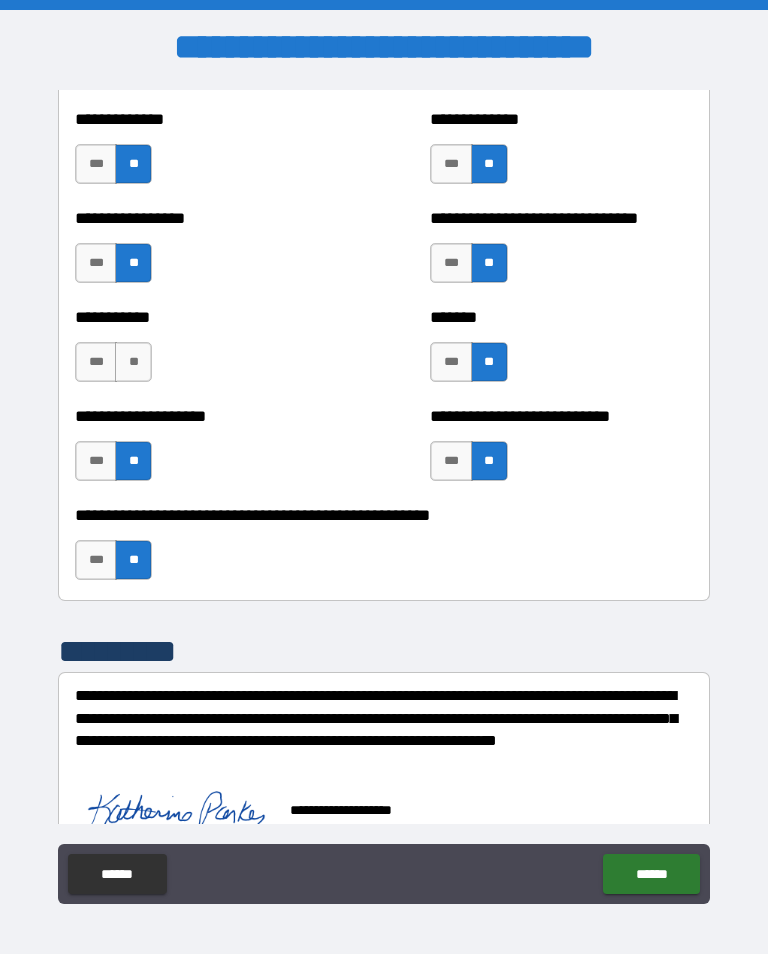 click on "******" at bounding box center [651, 874] 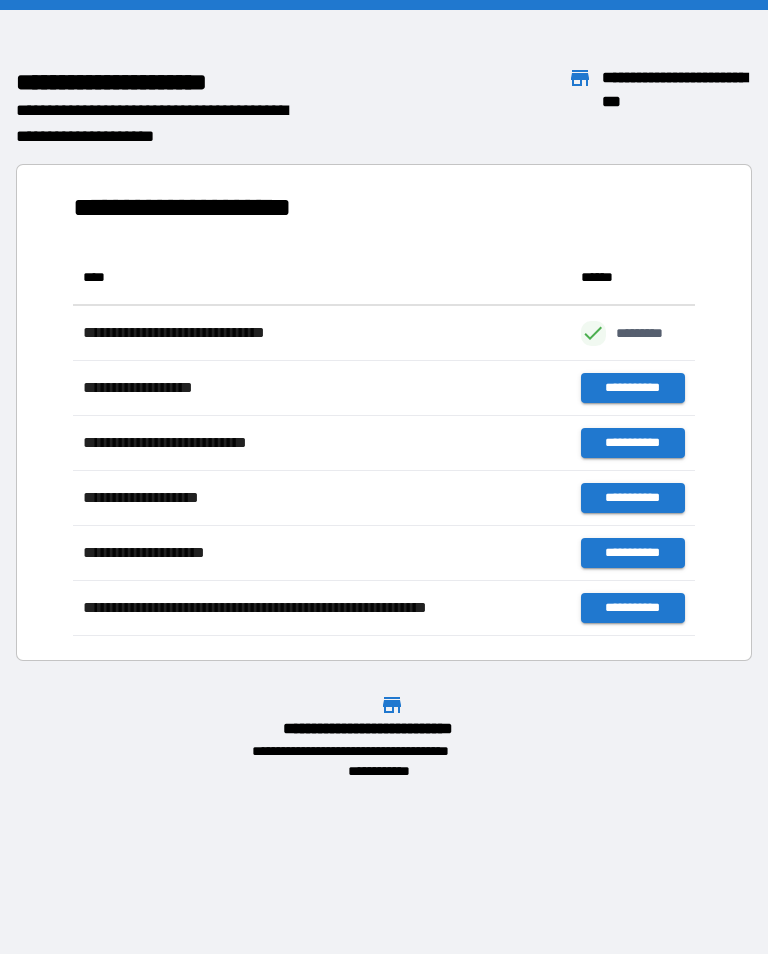 scroll, scrollTop: 386, scrollLeft: 622, axis: both 